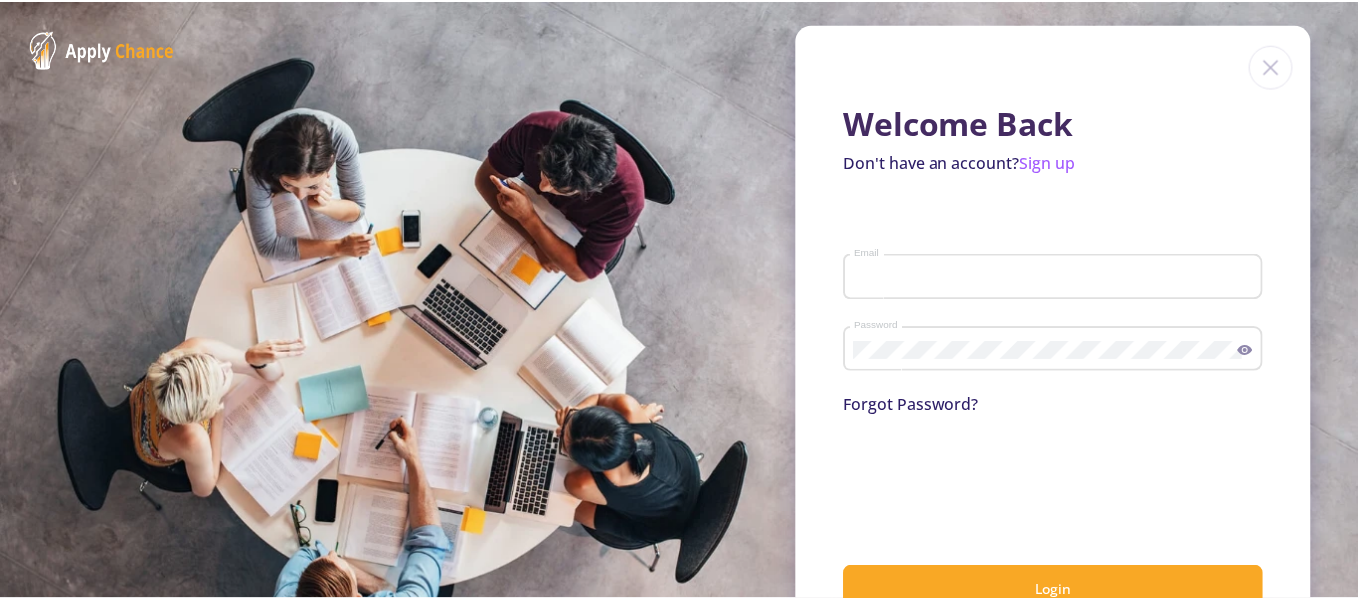 scroll, scrollTop: 0, scrollLeft: 0, axis: both 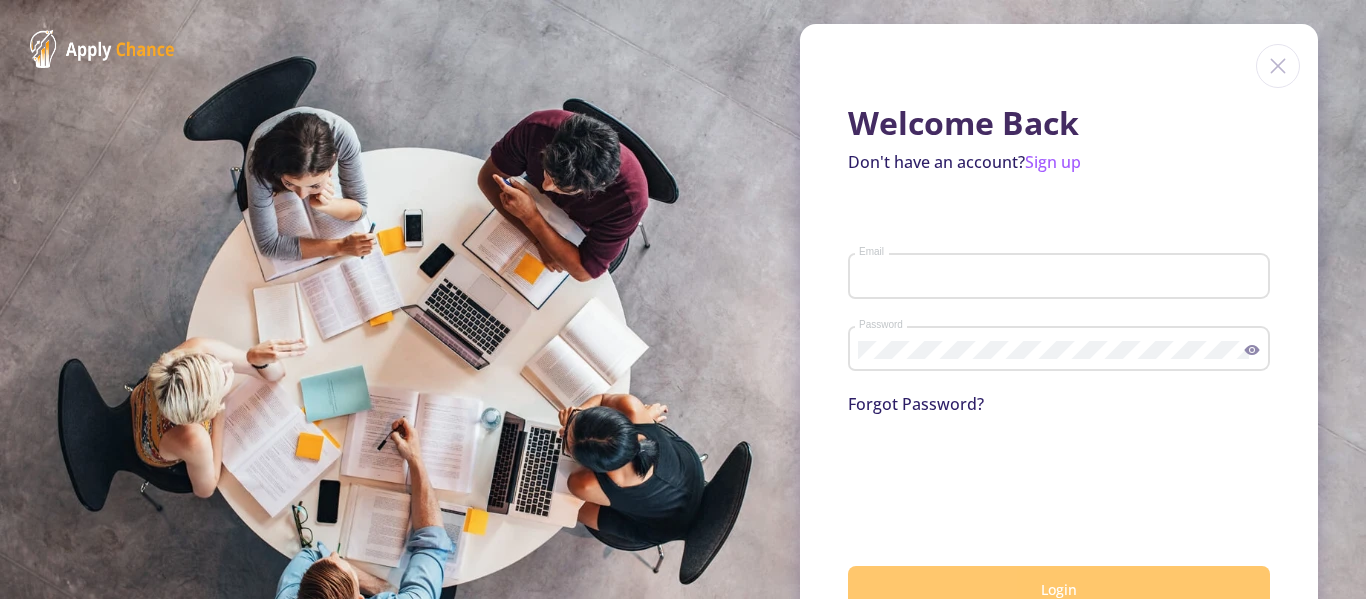 type on "fanian.tmo65@gmail.com" 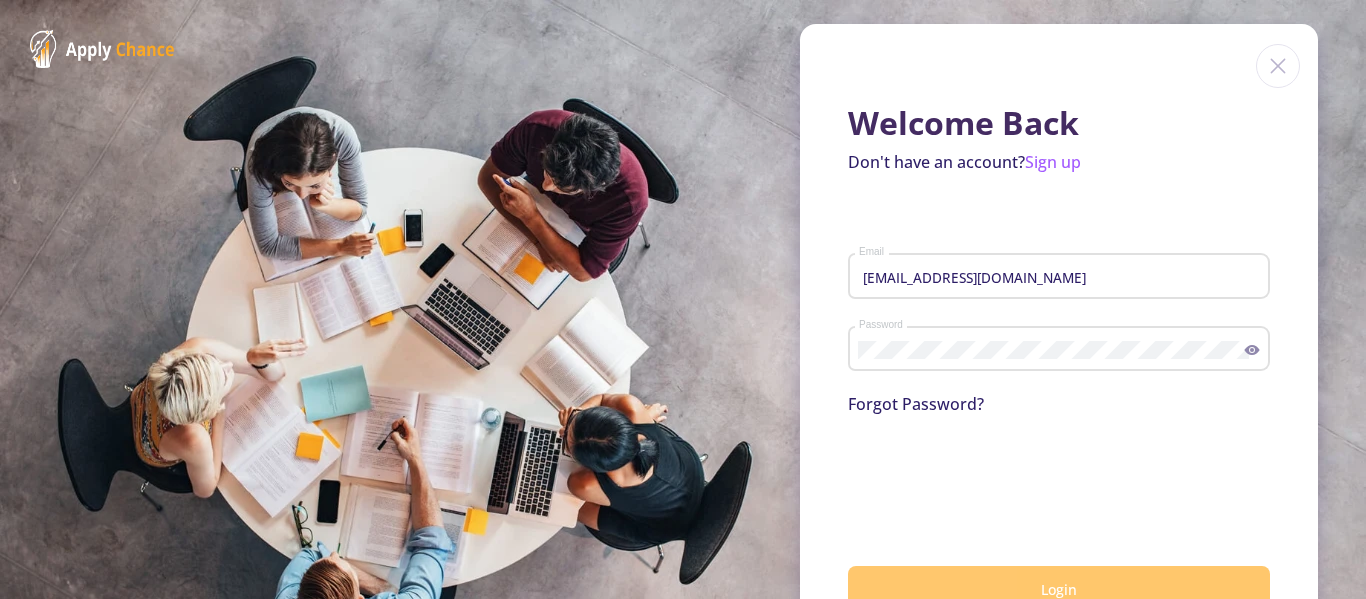 click on "Login" 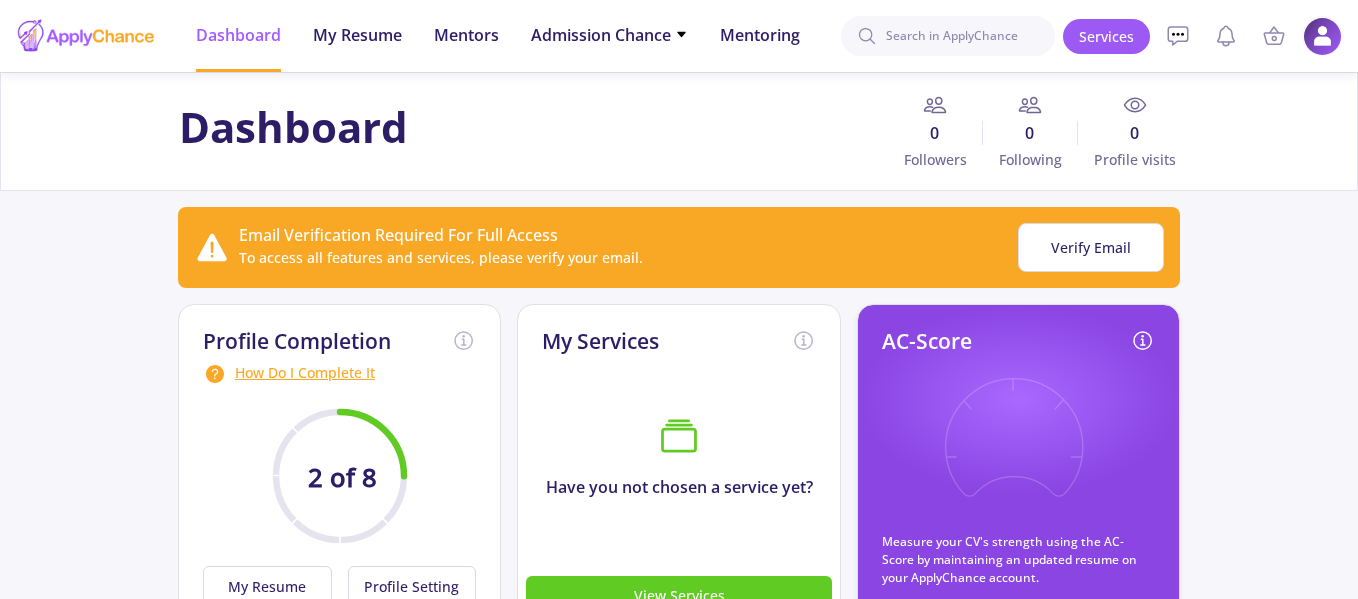 click at bounding box center [1322, 36] 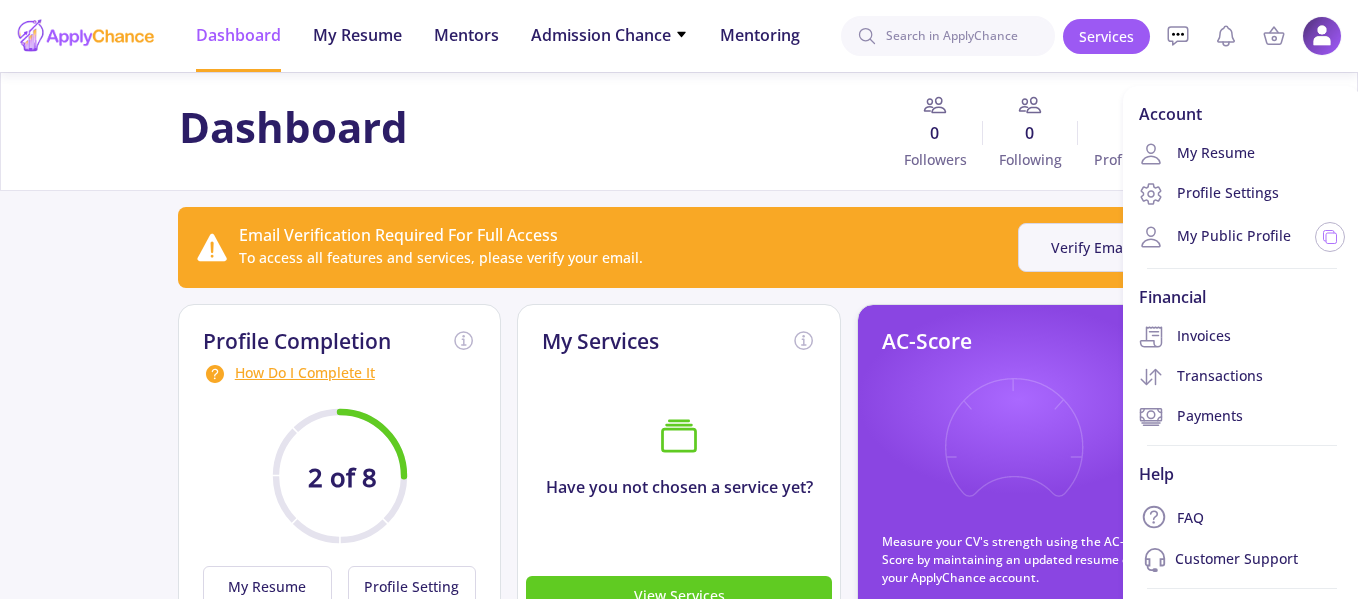 click on "Verify Email" 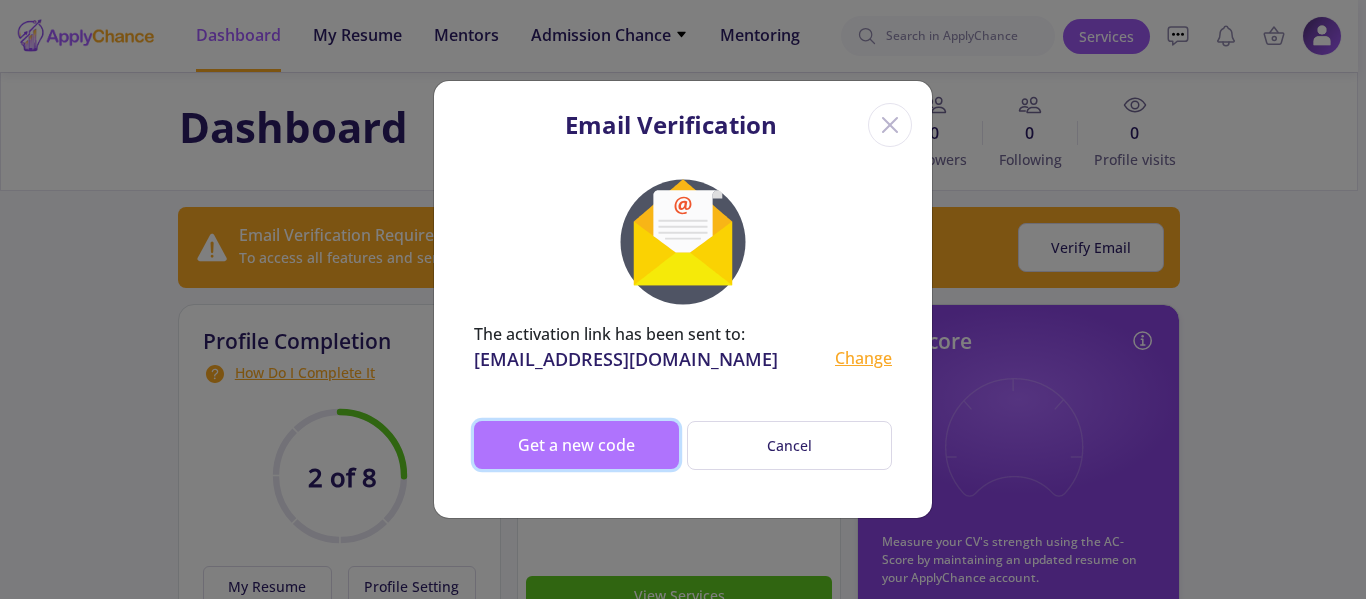 click on "Get a new code" at bounding box center [576, 445] 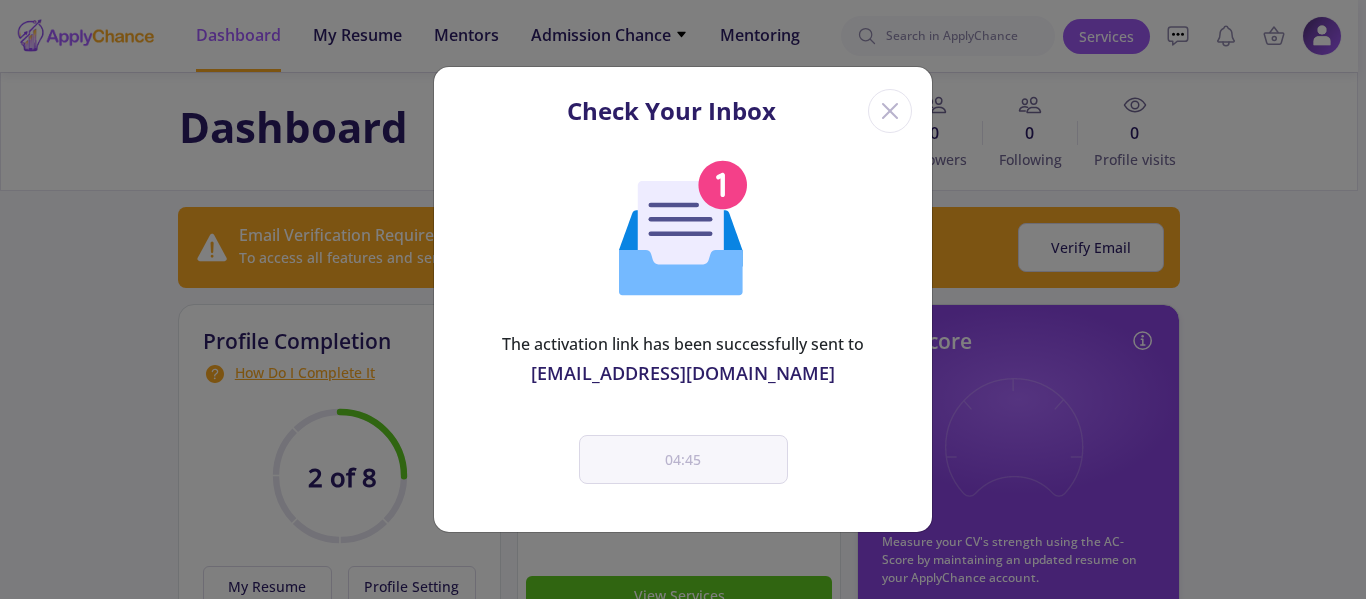 click 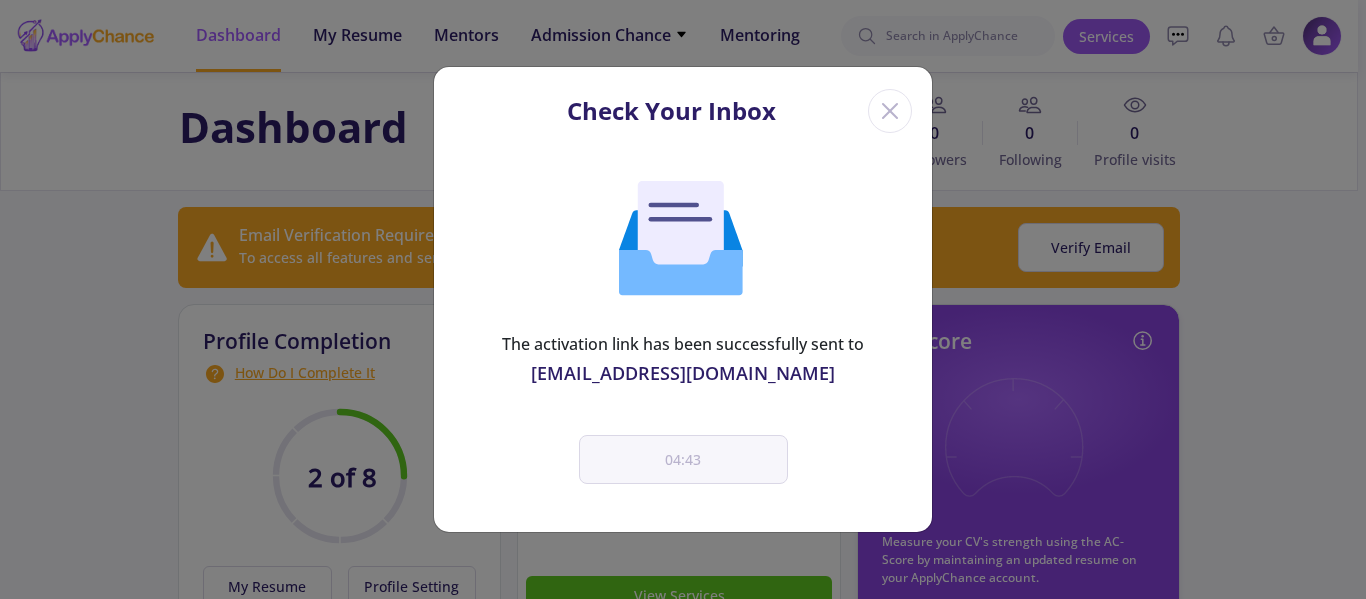 click on "The activation link has been successfully sent to" at bounding box center (683, 344) 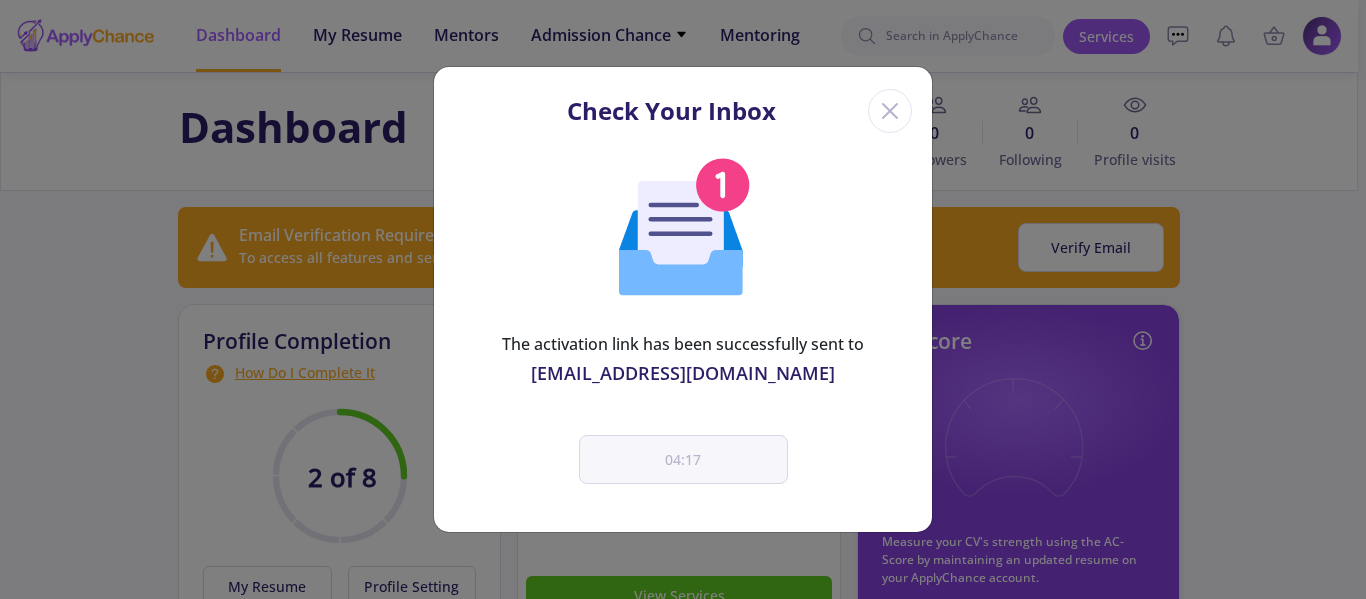 click on "fanian.tmo65@gmail.com" at bounding box center (683, 373) 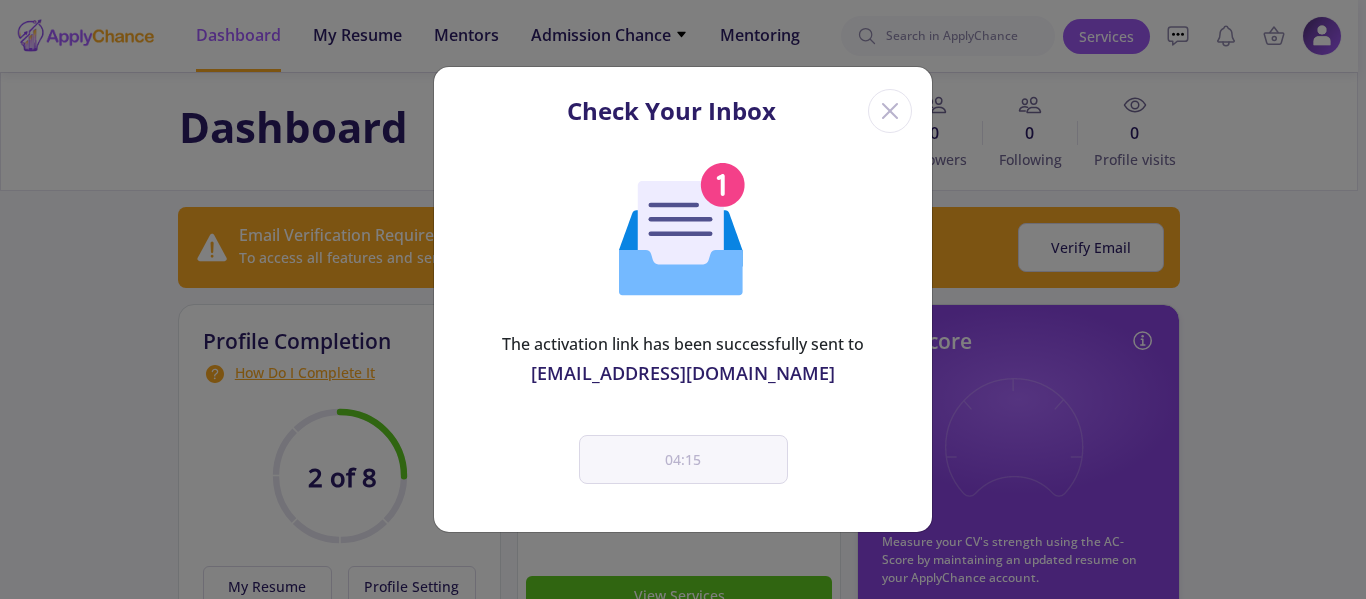 click 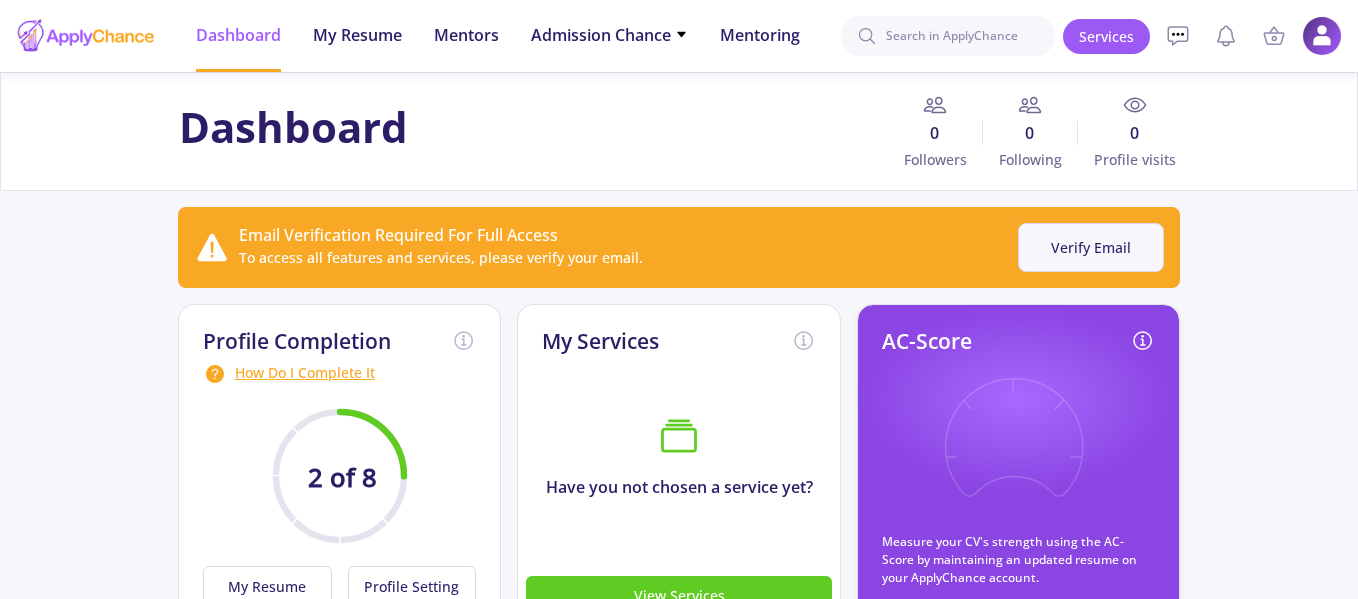 click on "Verify Email" 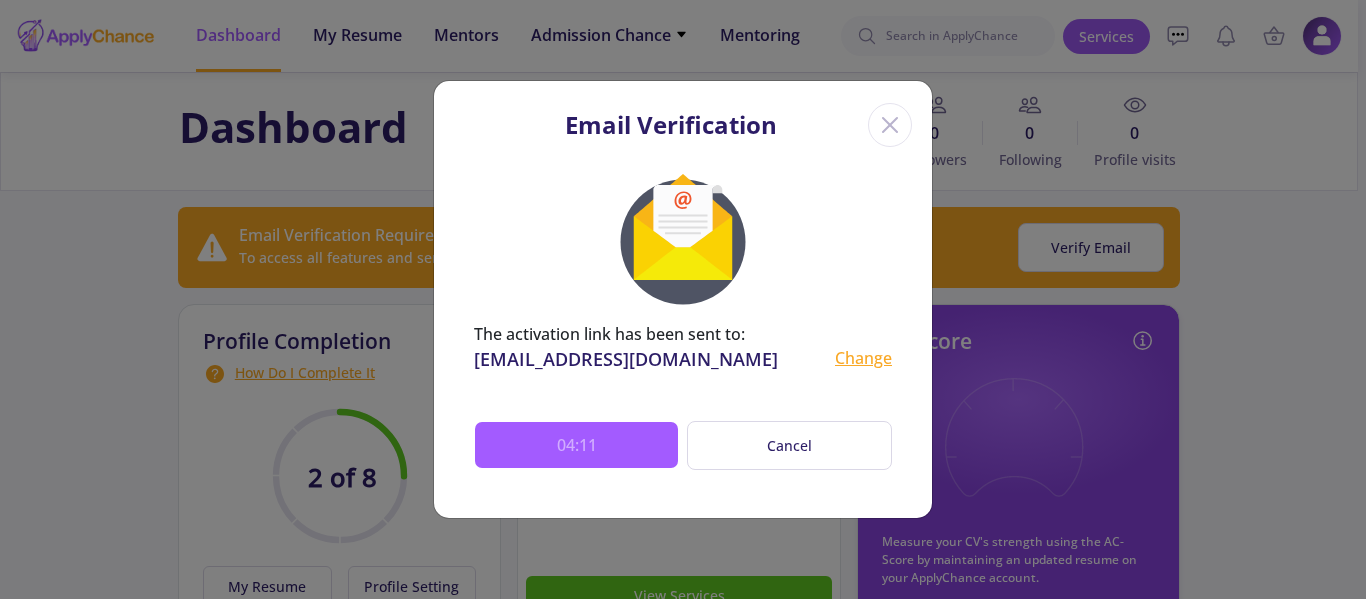 click on "Change" at bounding box center (863, 359) 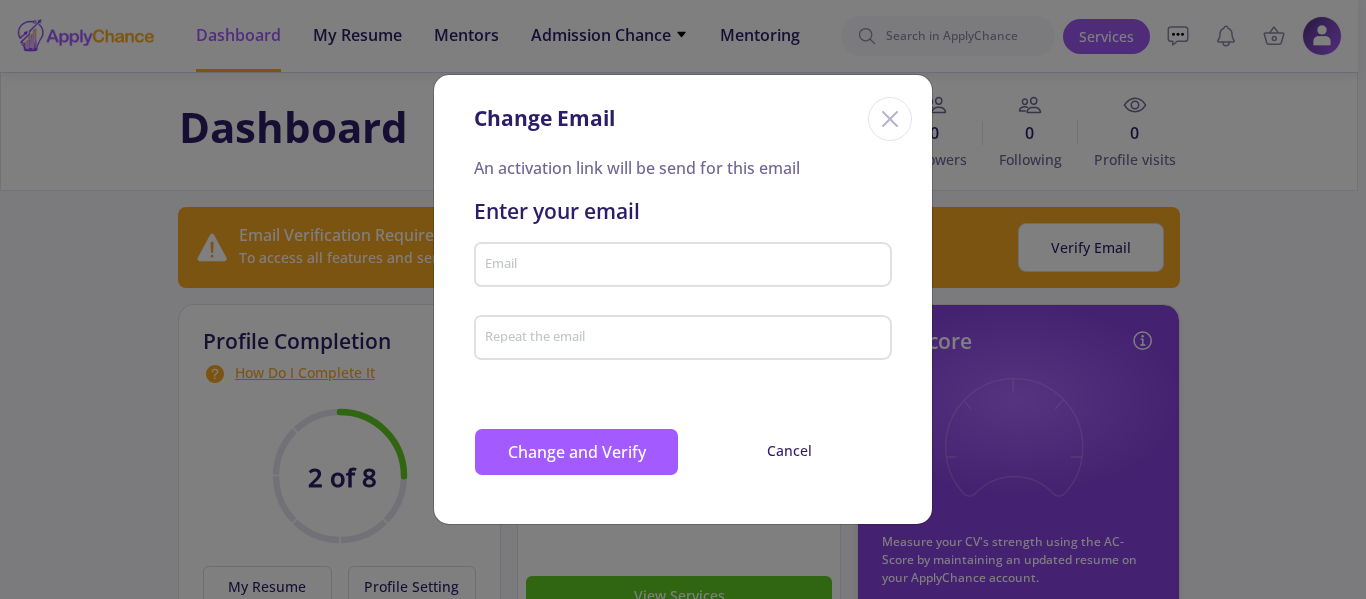 click on "Email" at bounding box center [686, 266] 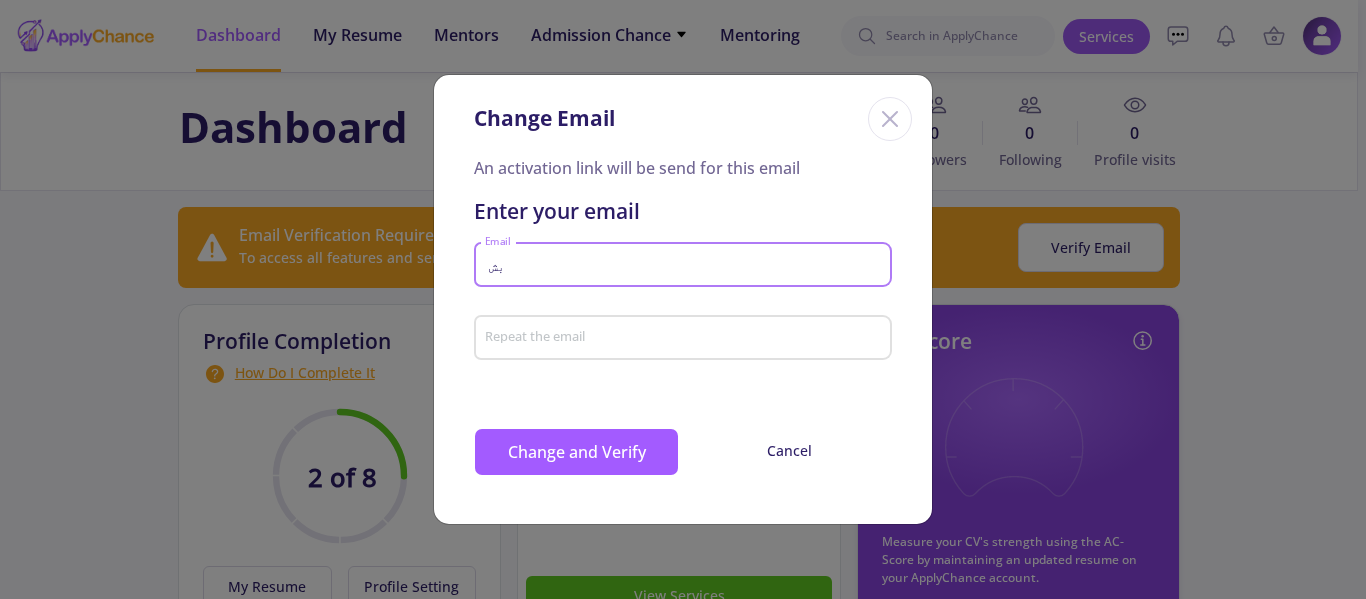 type on "ب" 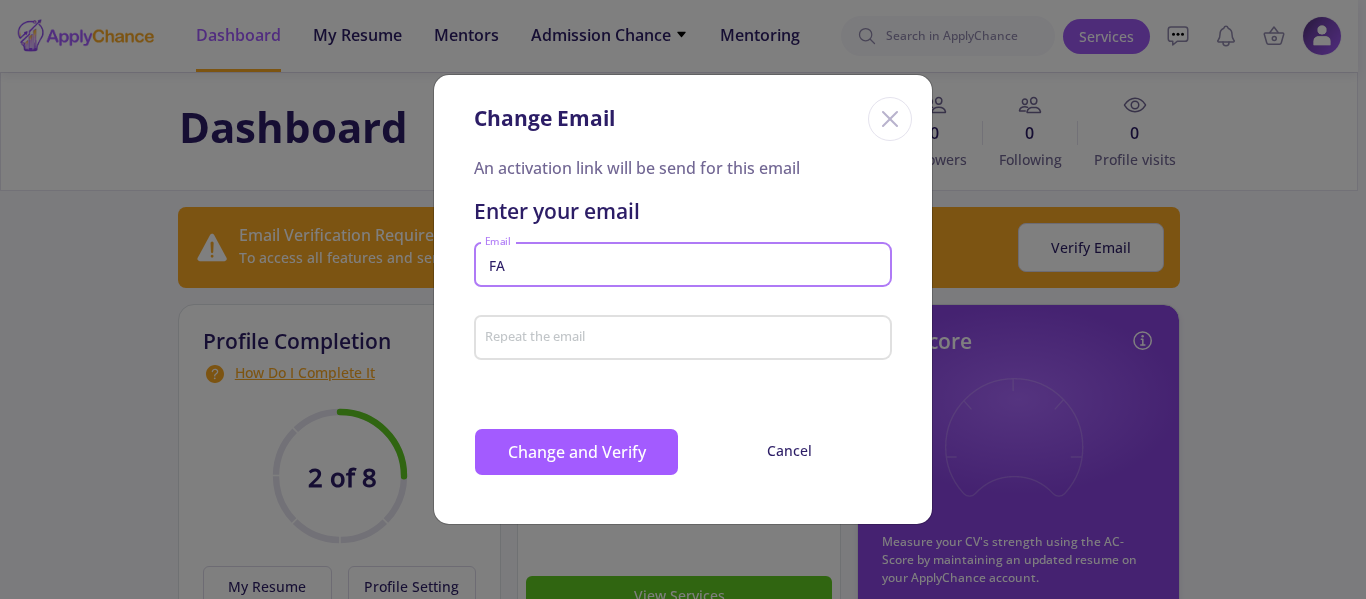 type on "F" 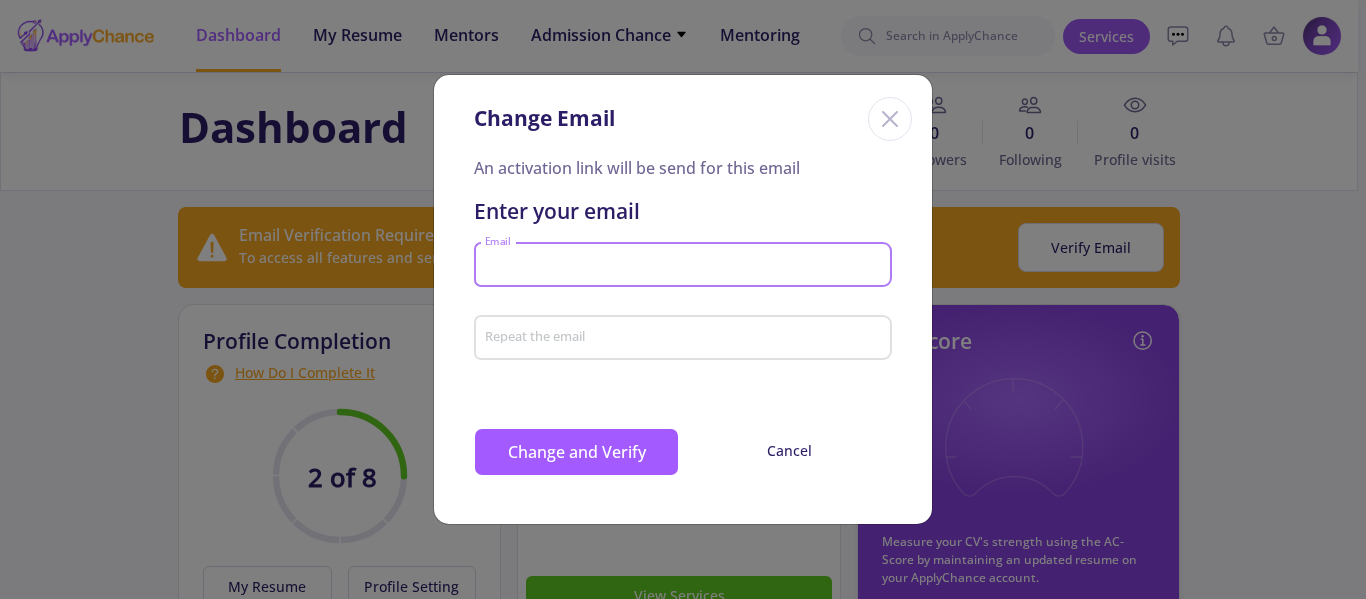 type on "d" 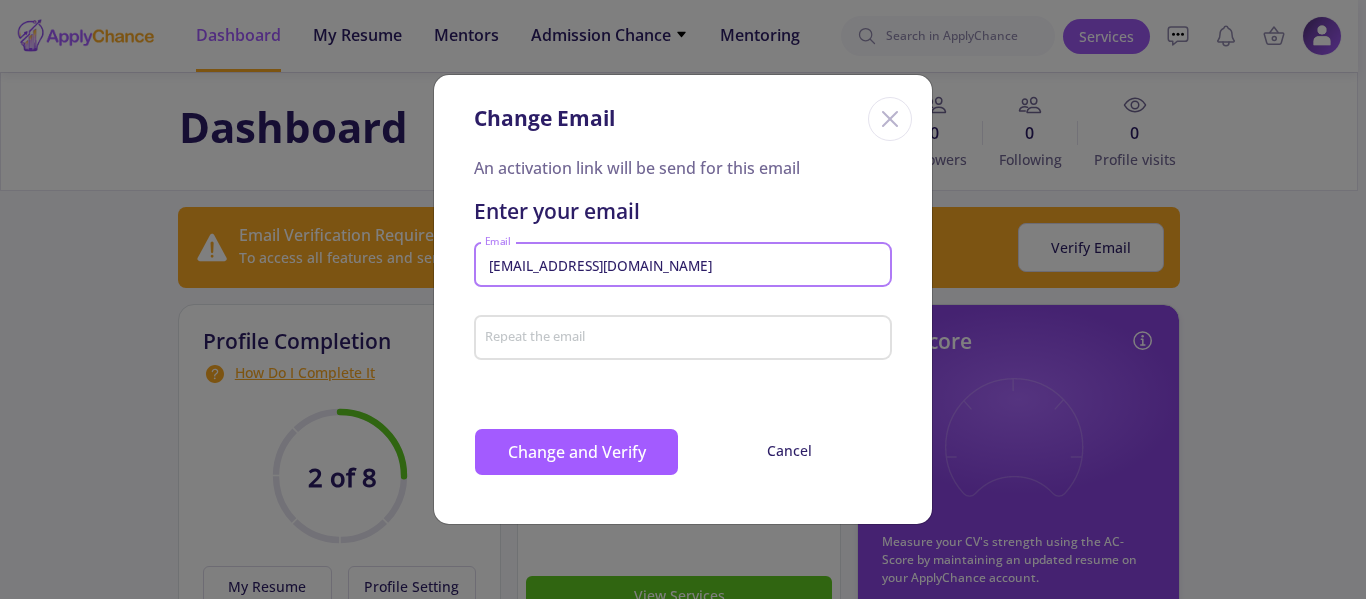 type on "fanian.tmos65@gamil.com" 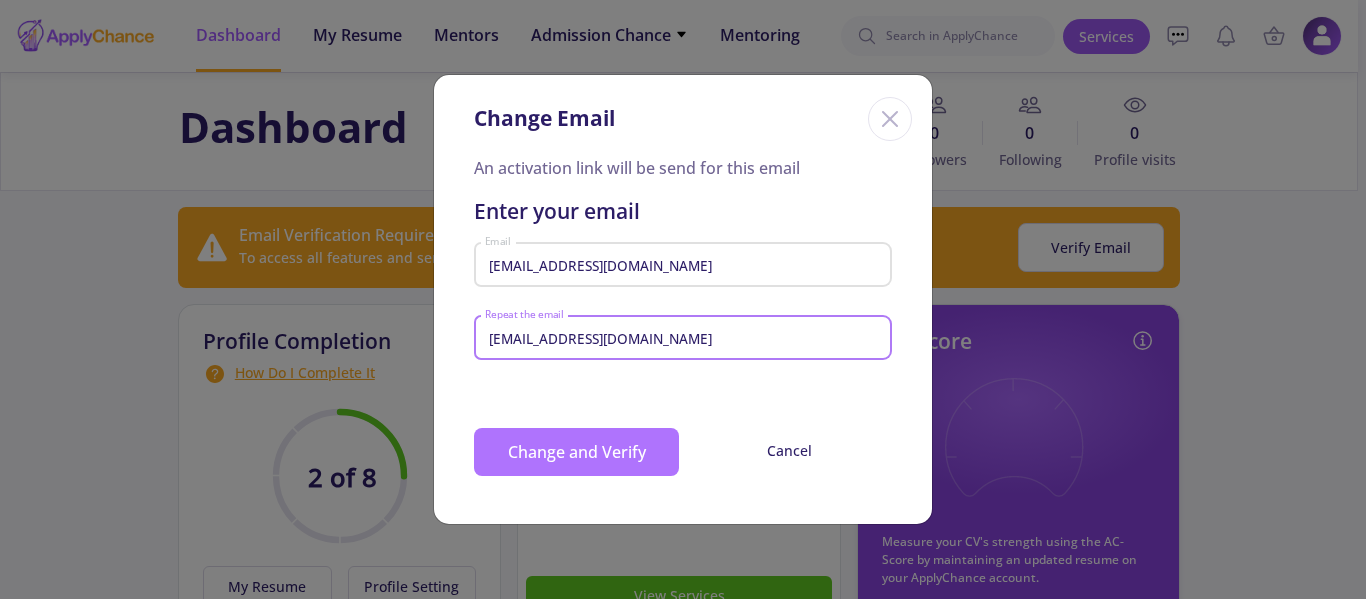type on "fanina.tmos65@gmail.com" 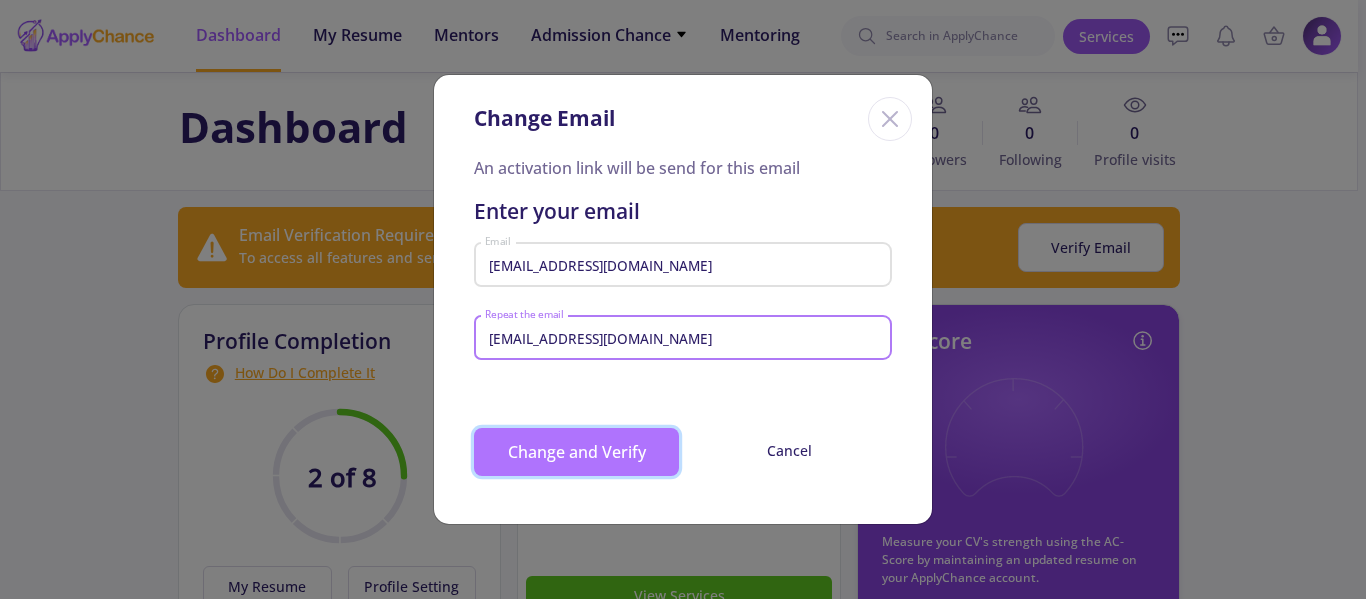 click on "Change and Verify" at bounding box center [576, 452] 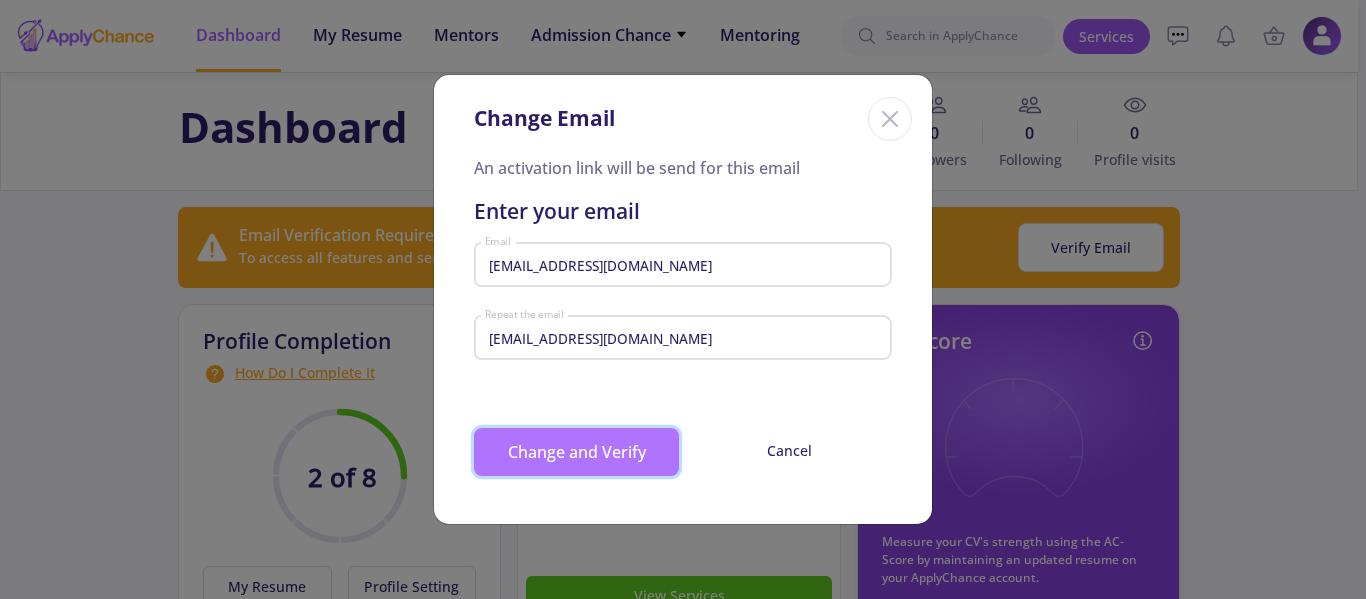 click on "Change and Verify" at bounding box center (576, 452) 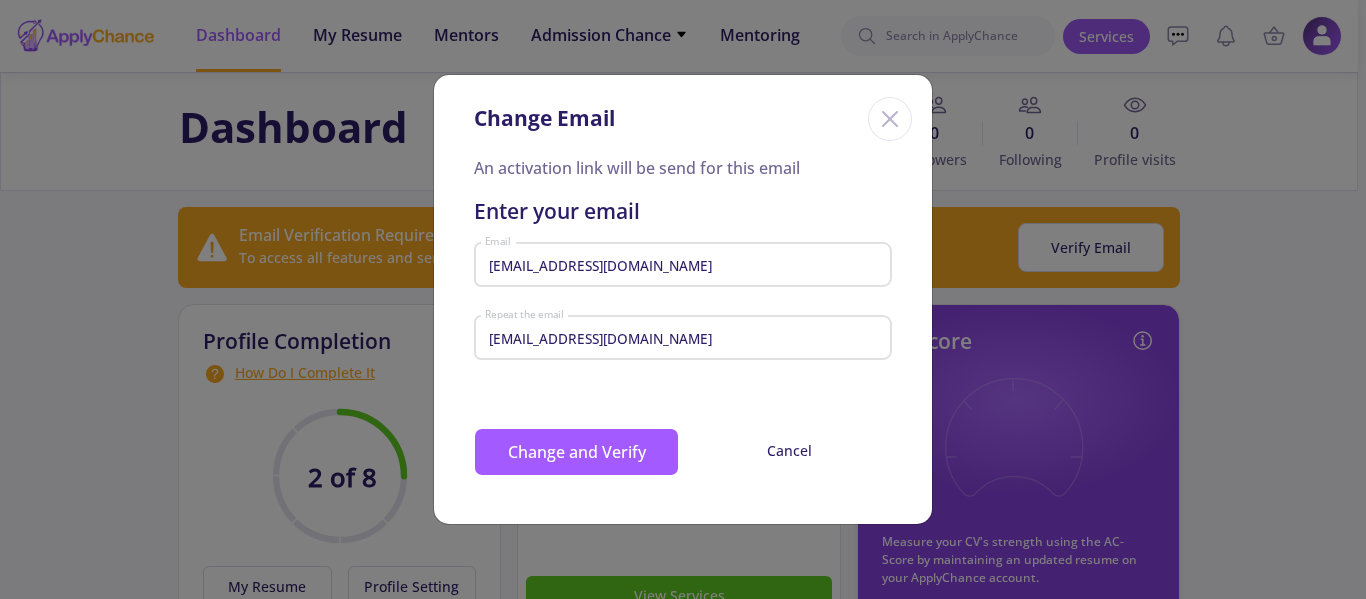 click on "fanian.tmos65@gamil.com" at bounding box center [686, 266] 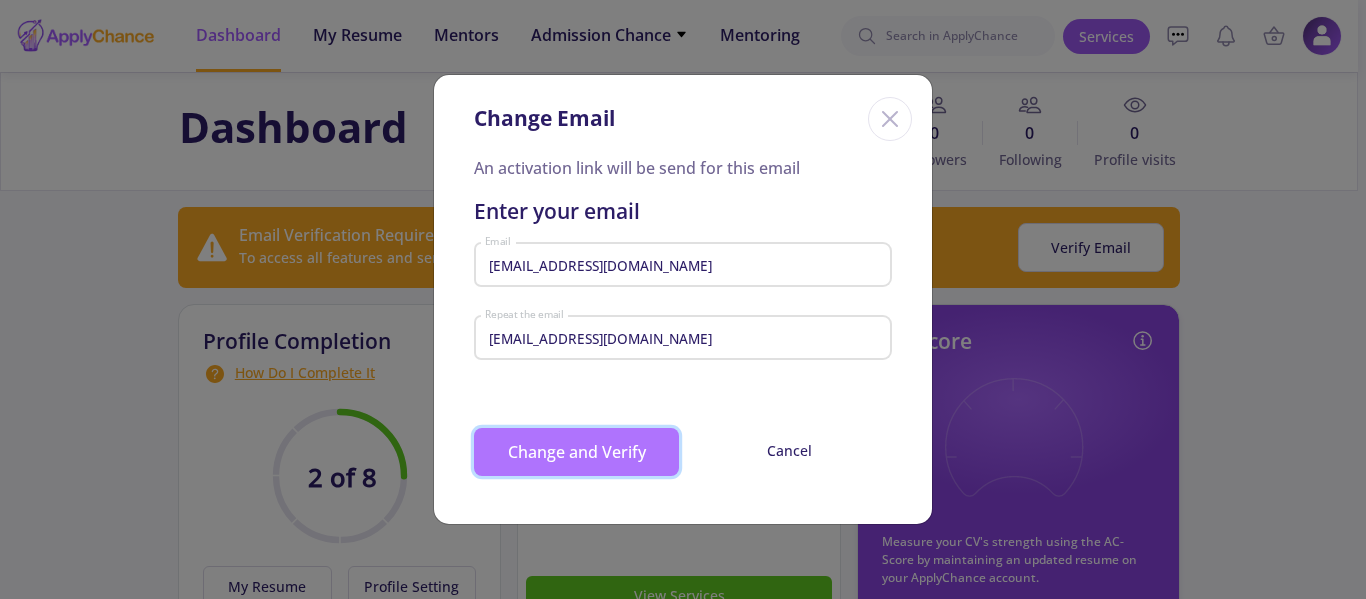 click on "Change and Verify" at bounding box center [576, 452] 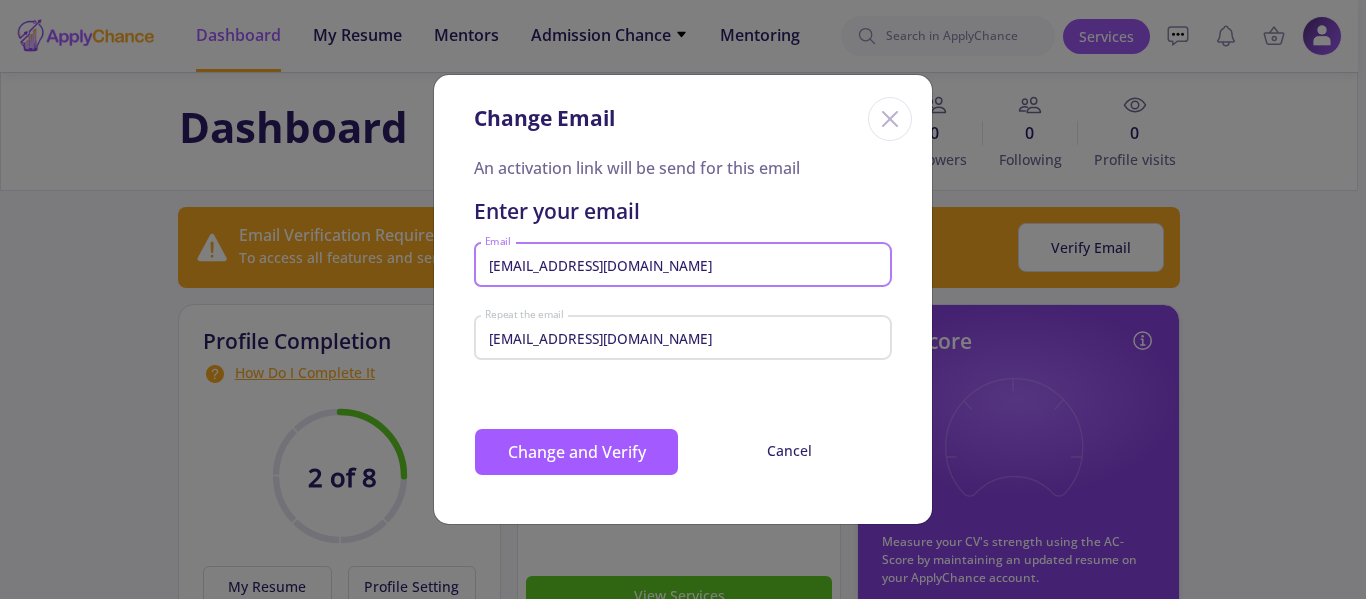 drag, startPoint x: 687, startPoint y: 264, endPoint x: 440, endPoint y: 263, distance: 247.00203 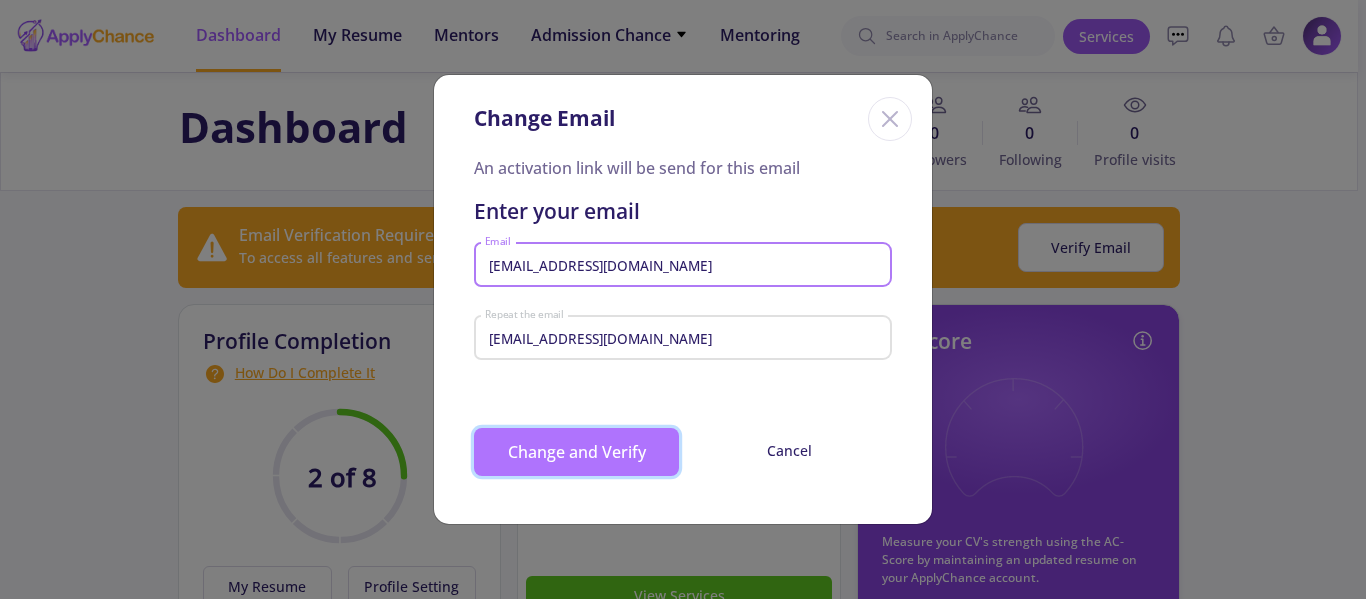 click on "Change and Verify" at bounding box center (576, 452) 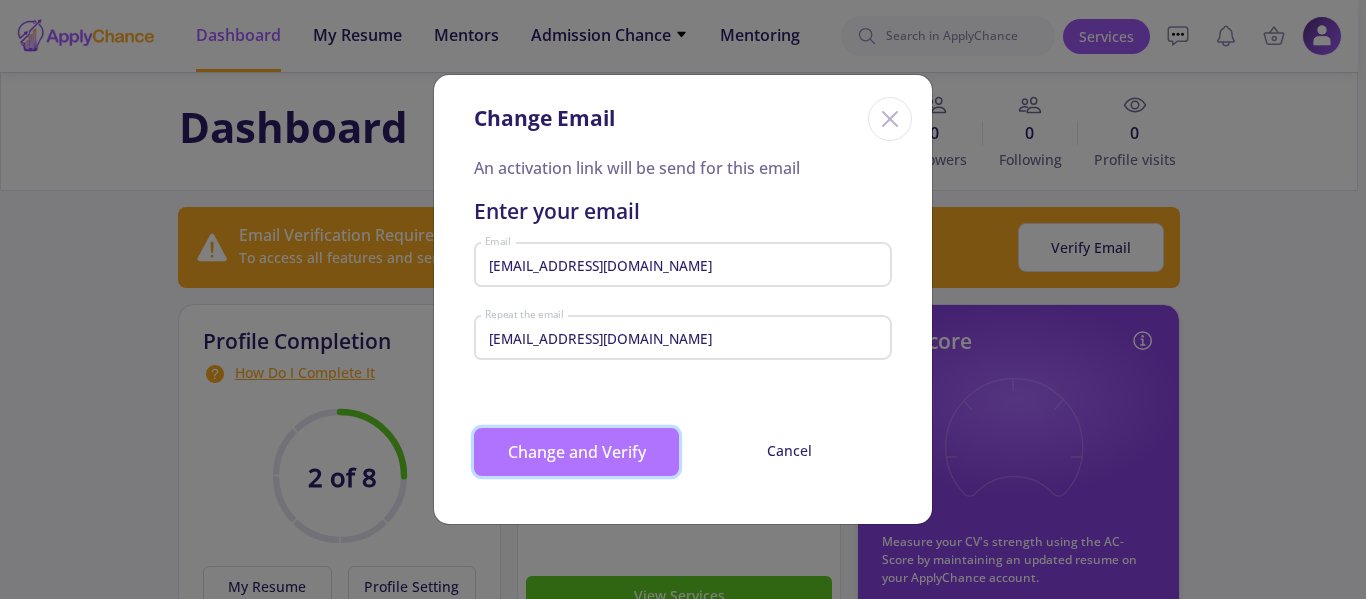 click on "Change and Verify" at bounding box center [576, 452] 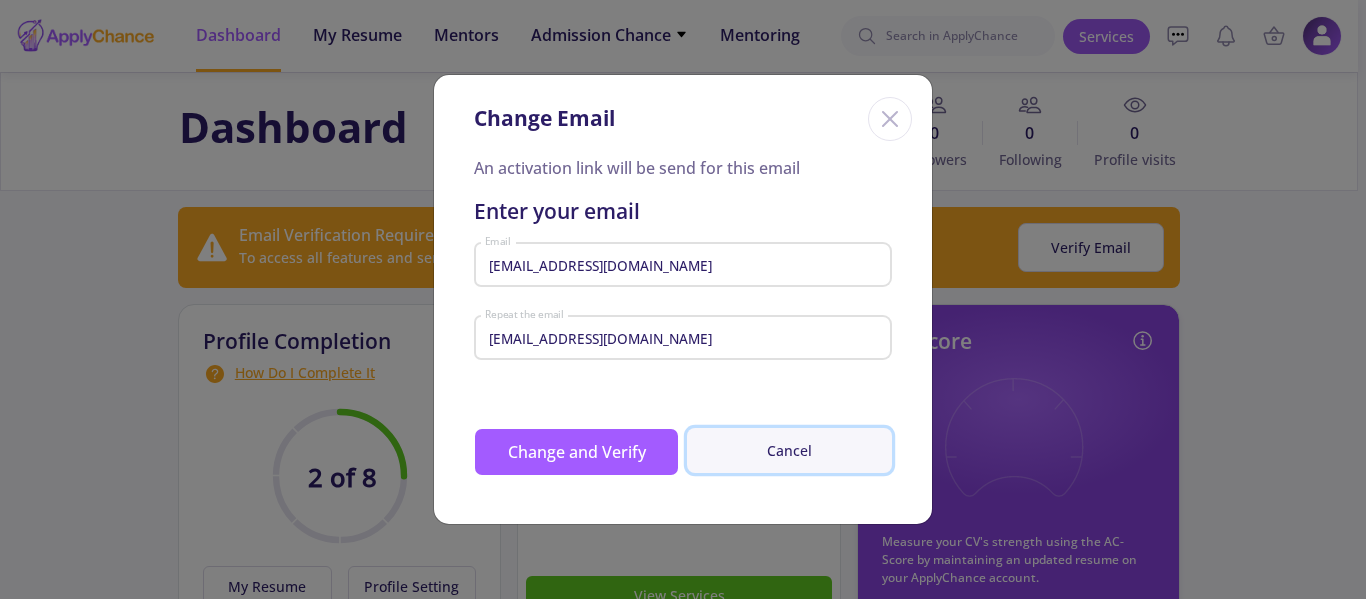 click on "Cancel" at bounding box center (789, 450) 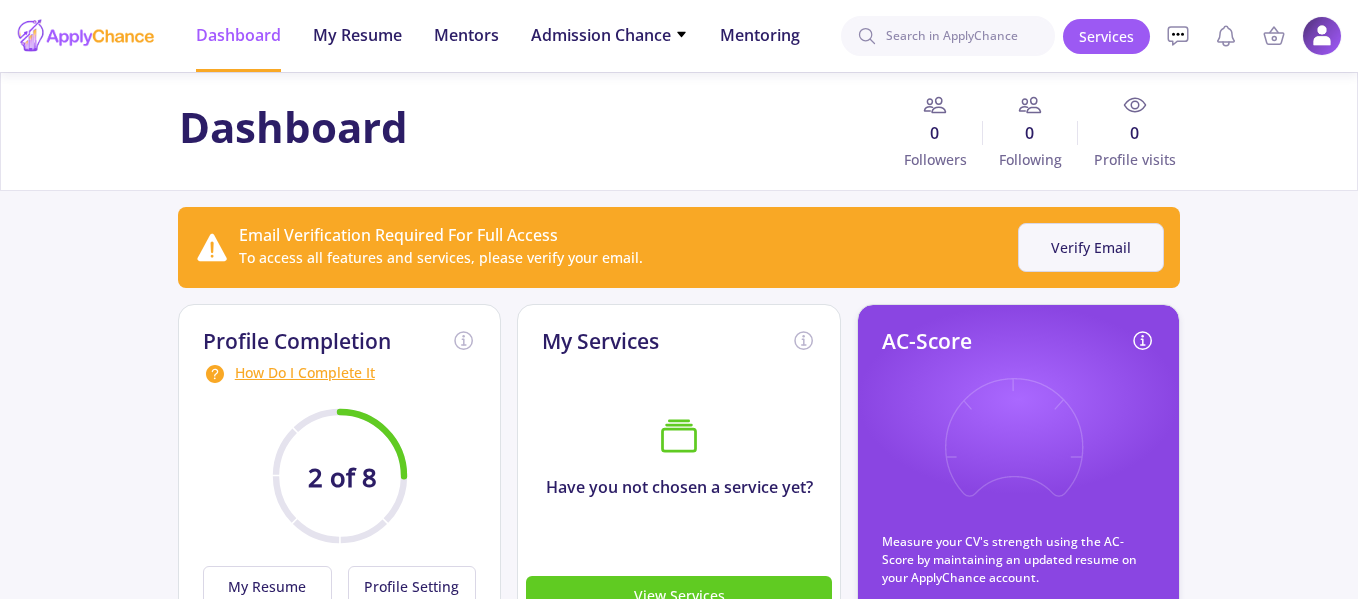 drag, startPoint x: 1069, startPoint y: 202, endPoint x: 1073, endPoint y: 232, distance: 30.265491 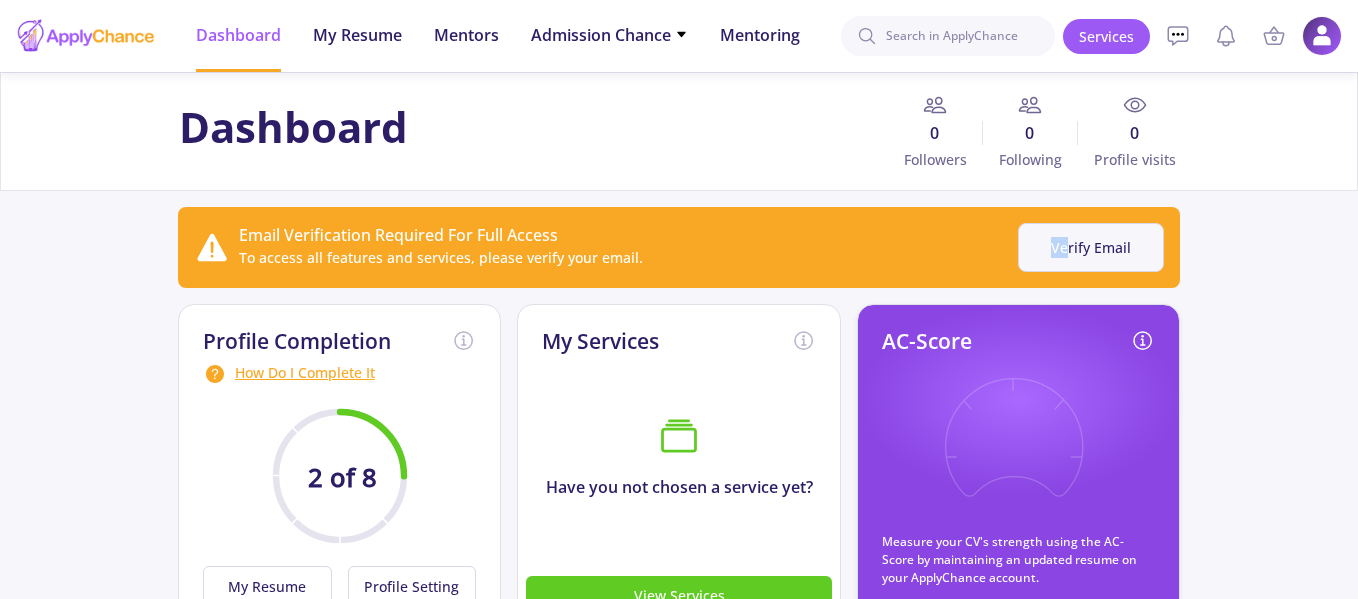 click on "Verify Email" 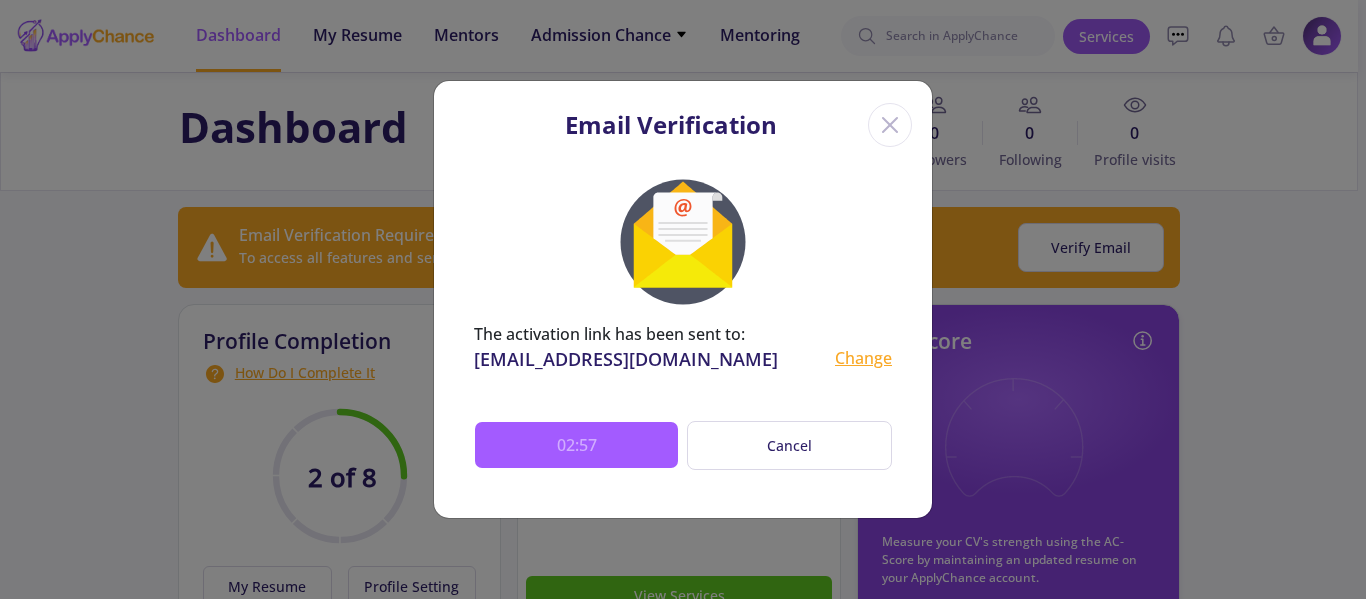 click on "Change" at bounding box center (863, 359) 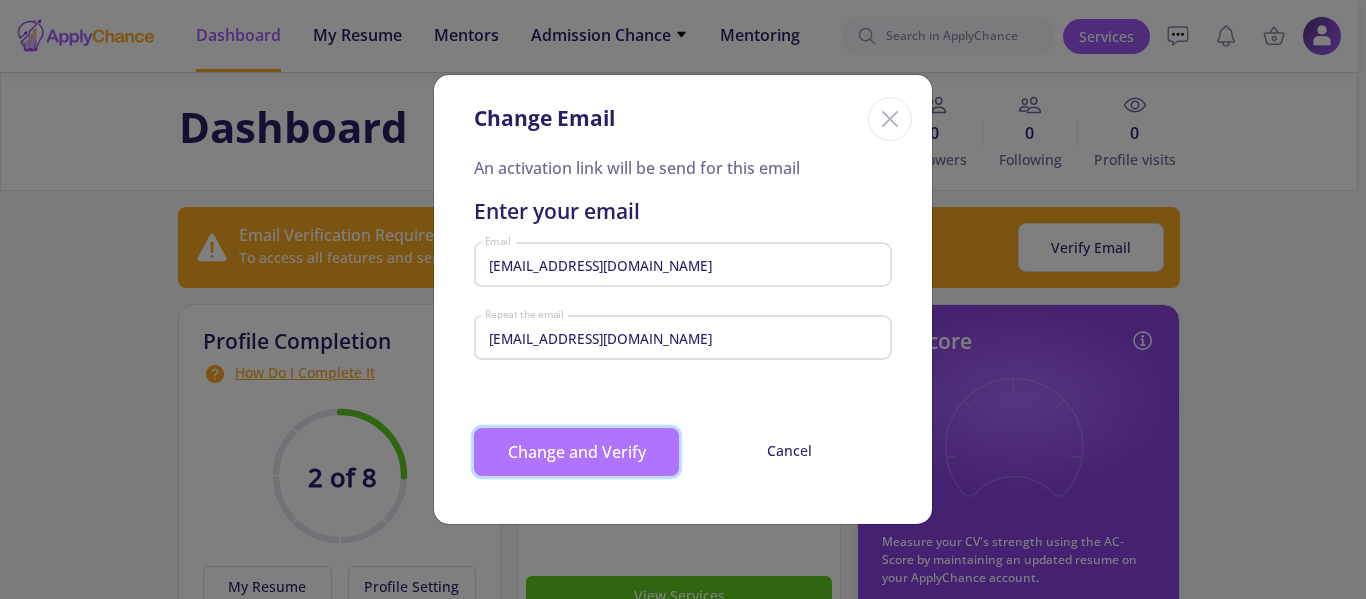 click on "Change and Verify" at bounding box center [576, 452] 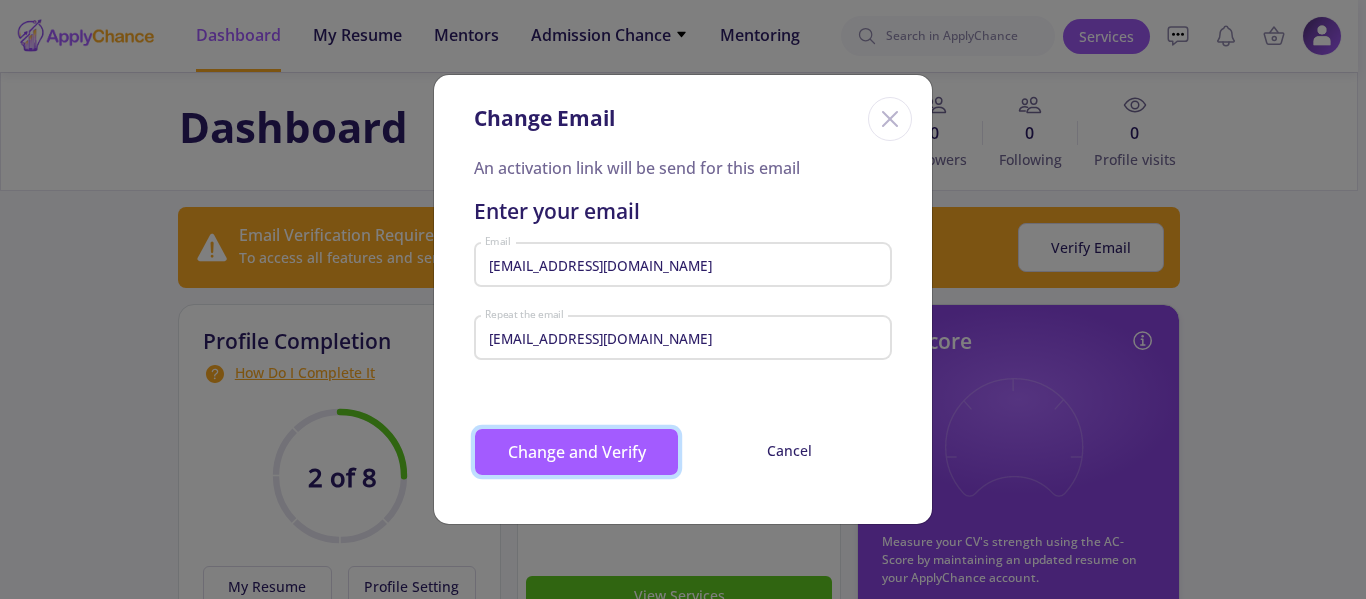 click on "Change and Verify" at bounding box center (576, 452) 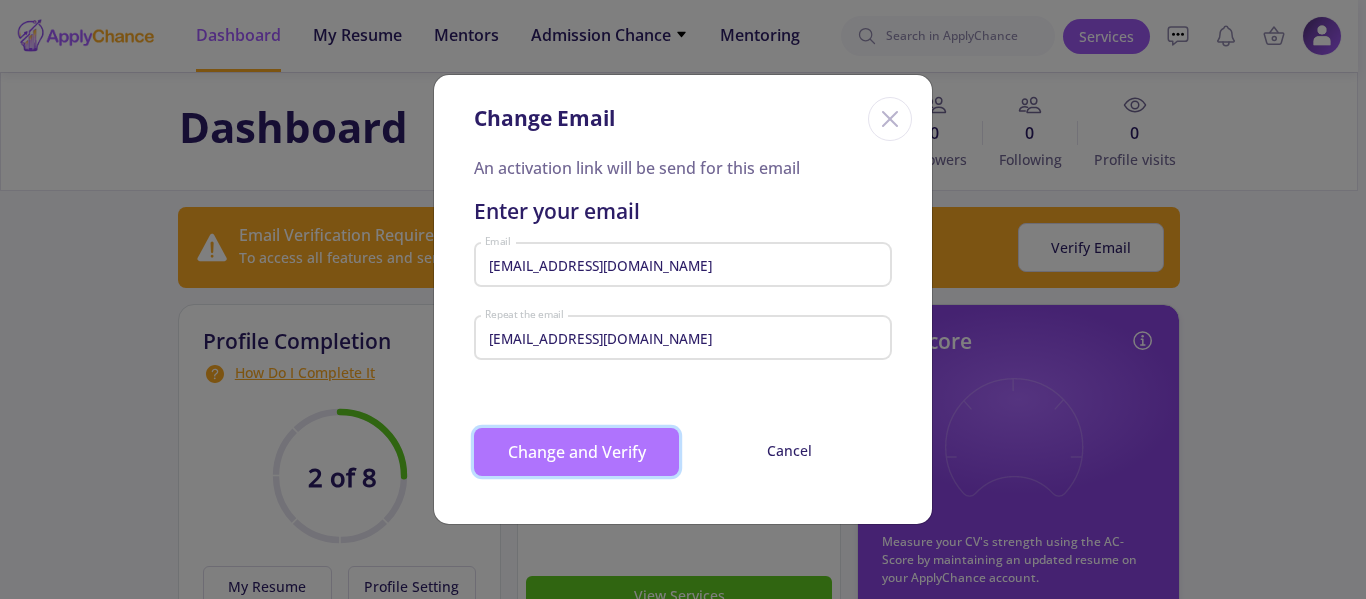 click on "Change and Verify" at bounding box center [576, 452] 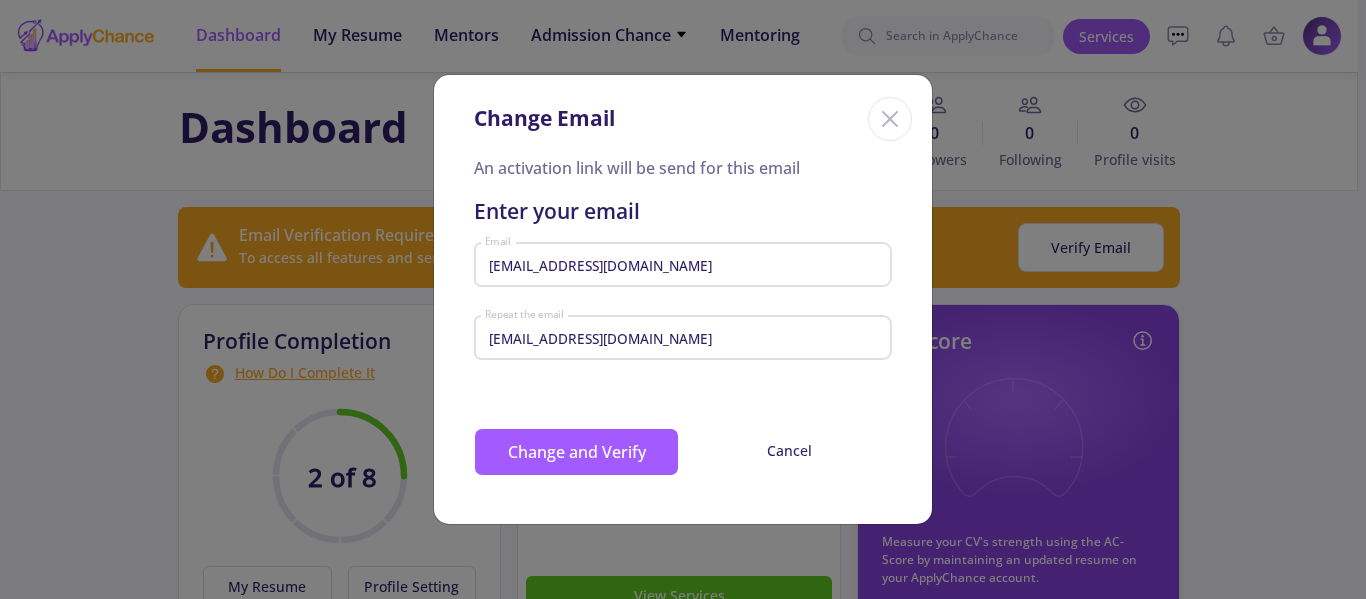 click 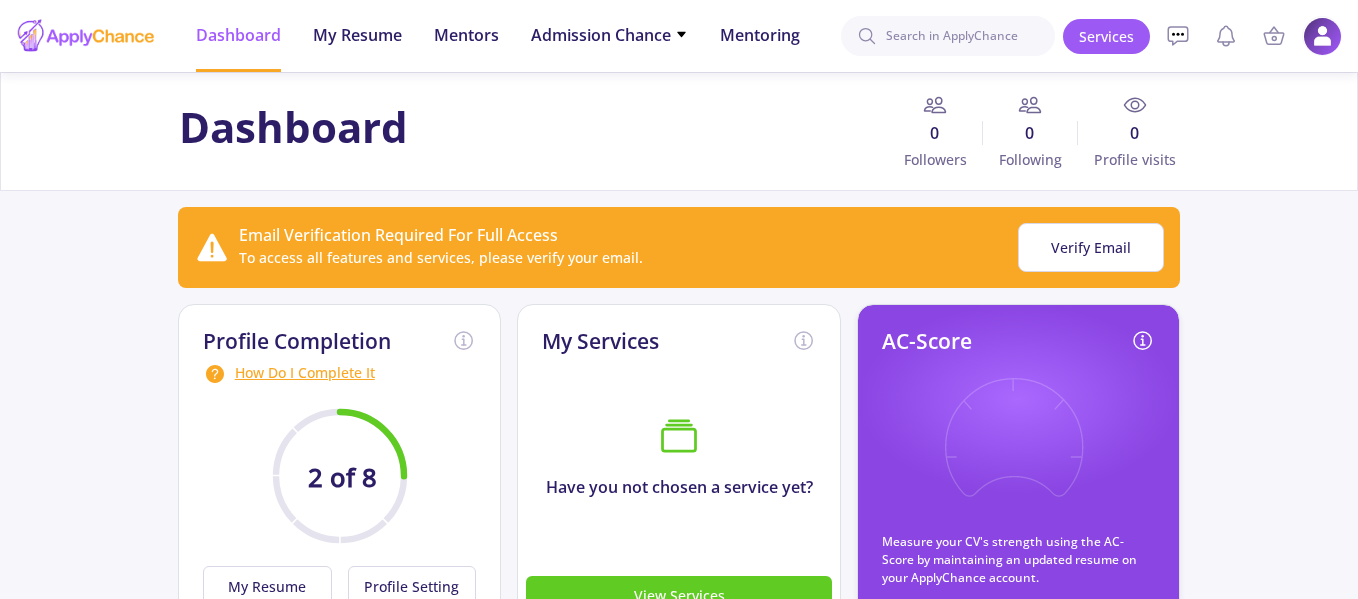 click at bounding box center [1322, 36] 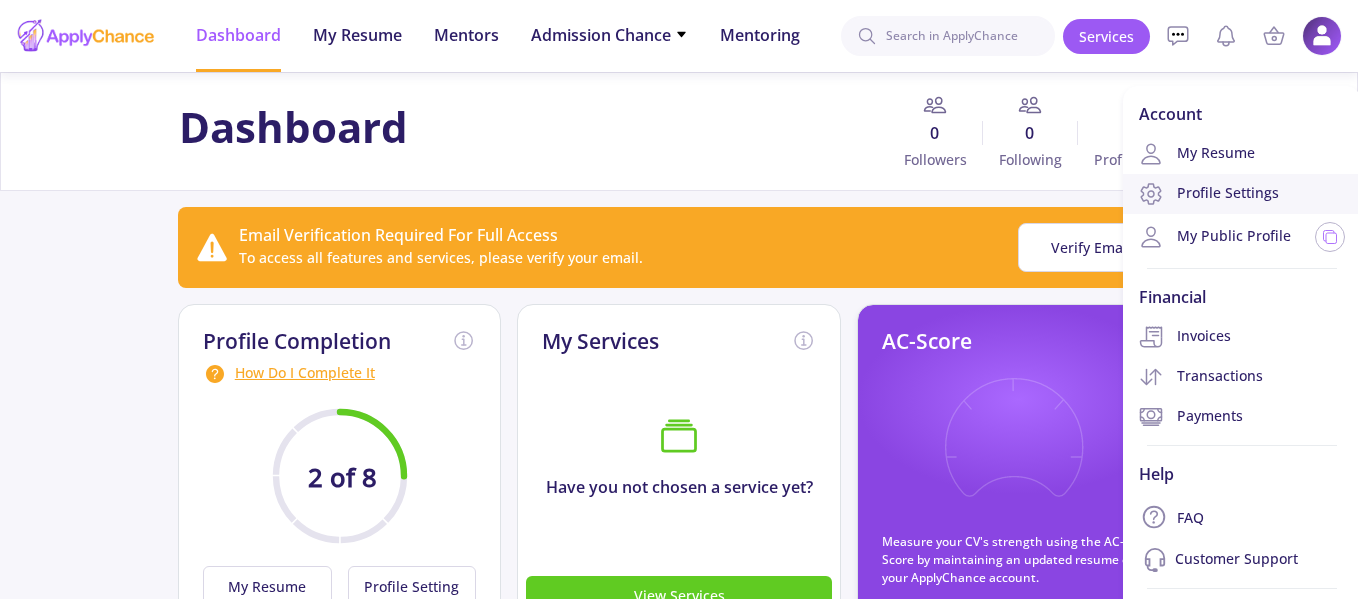 click on "Profile Settings" 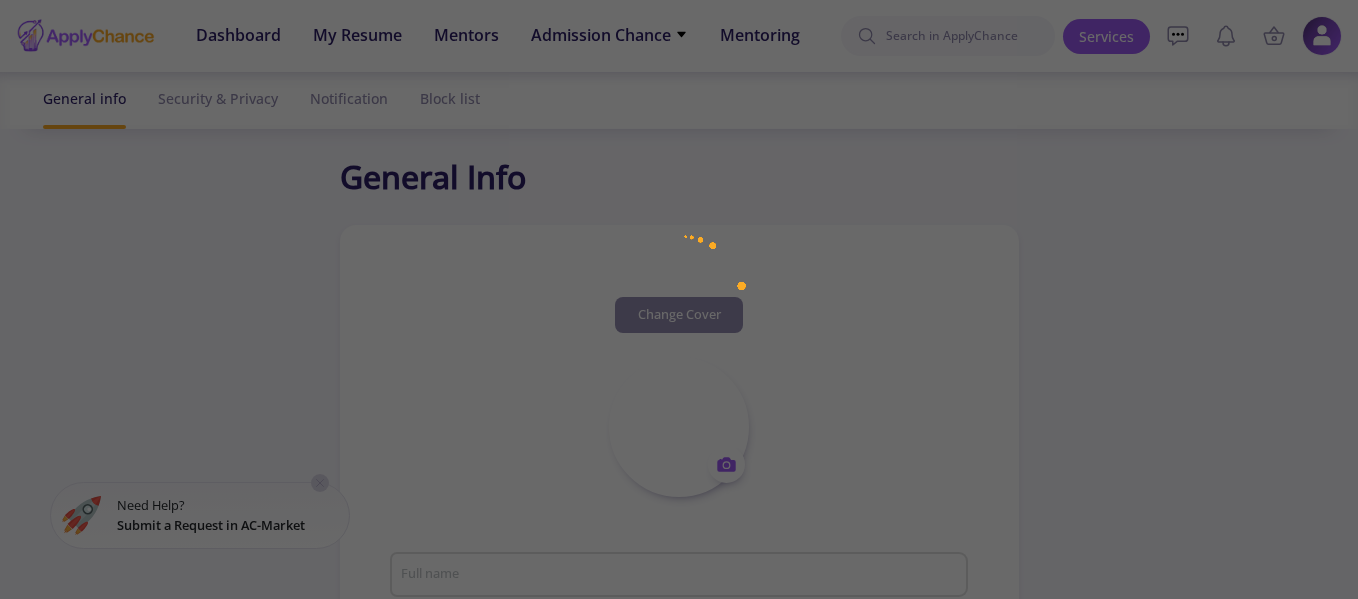 click at bounding box center [679, 299] 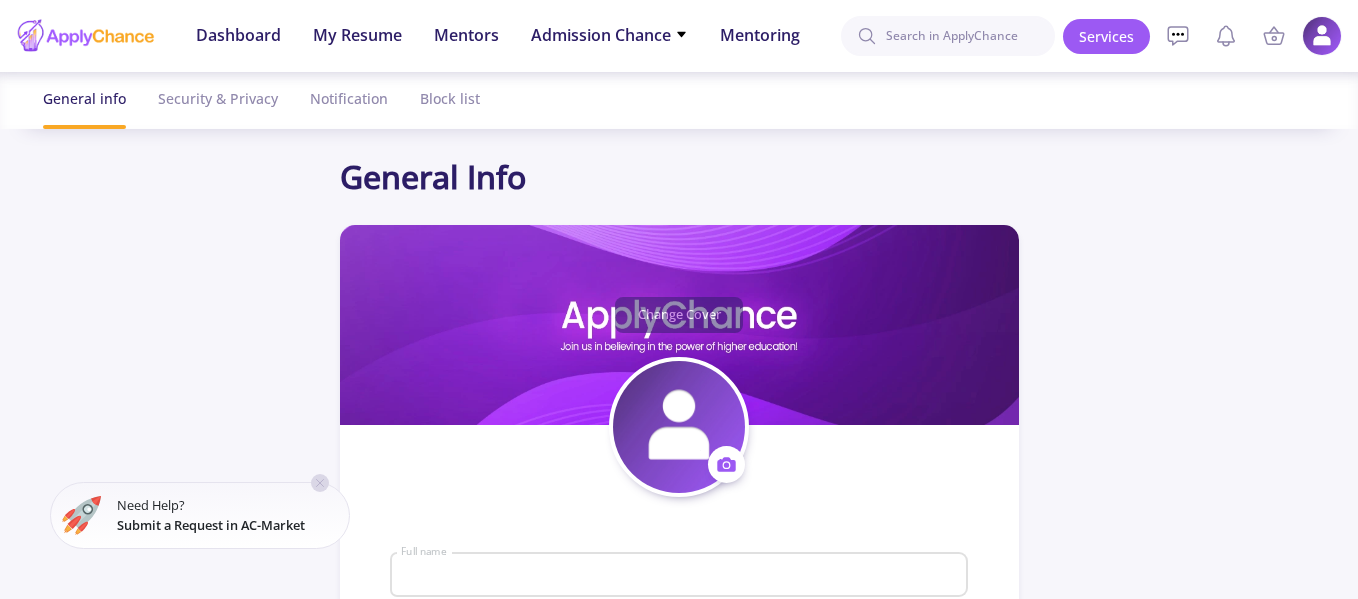 type on "motahare Fanian" 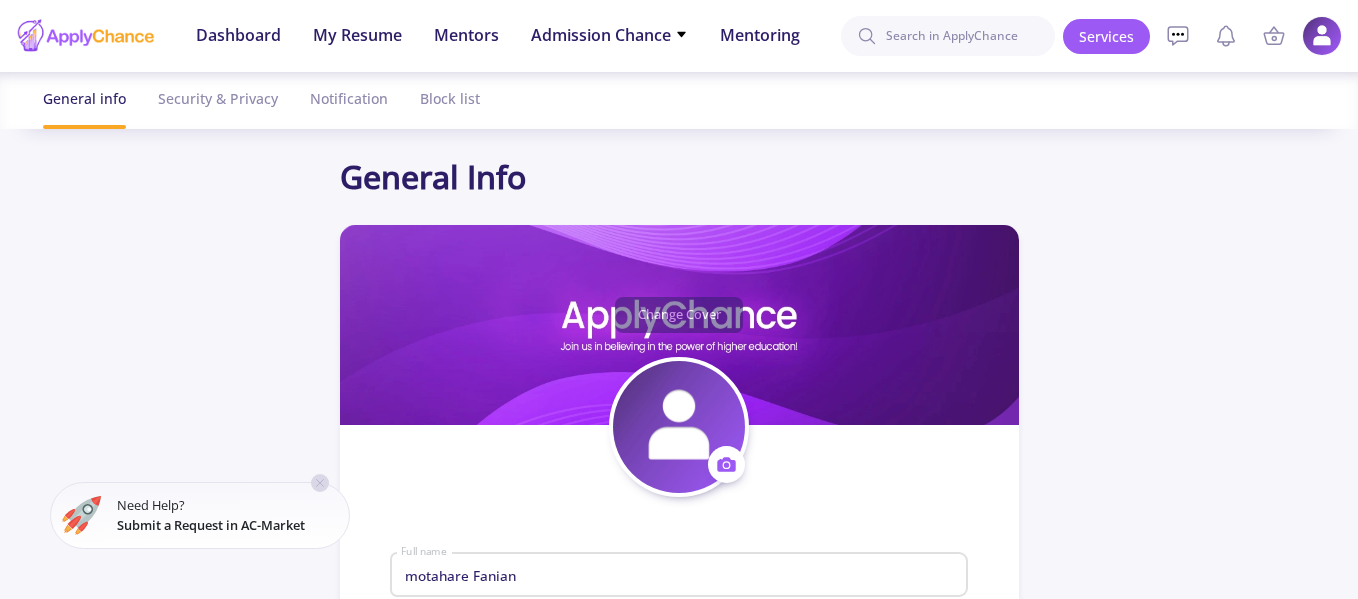 type on "motahareFanian" 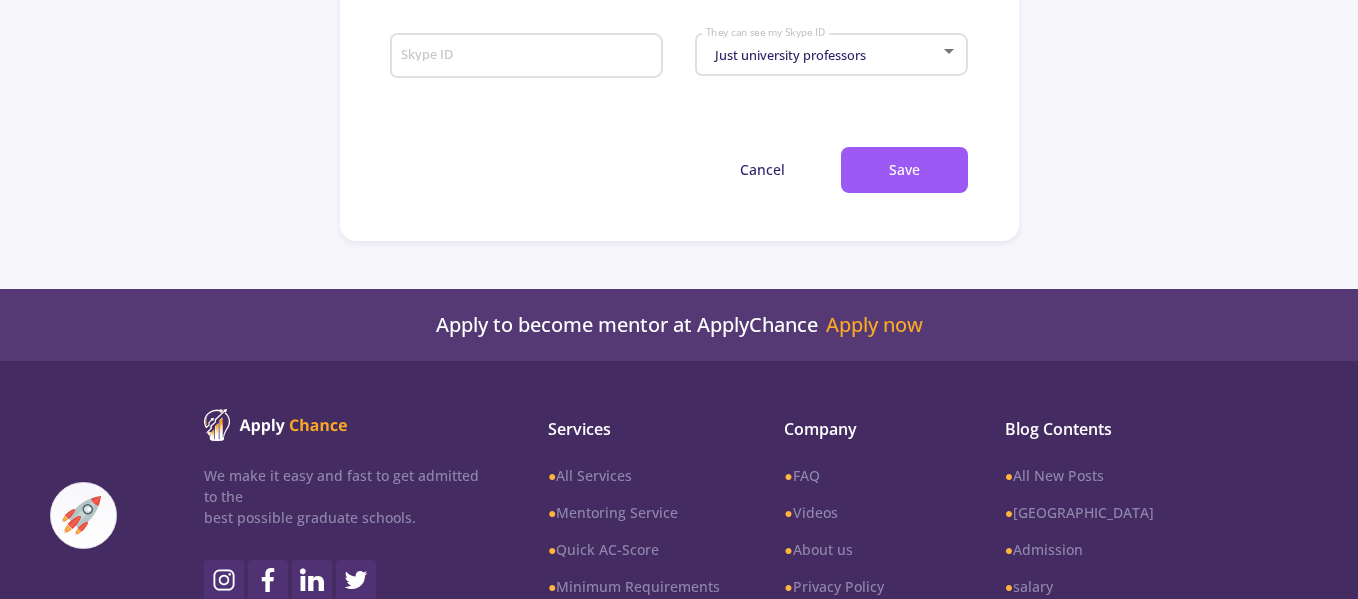 scroll, scrollTop: 667, scrollLeft: 0, axis: vertical 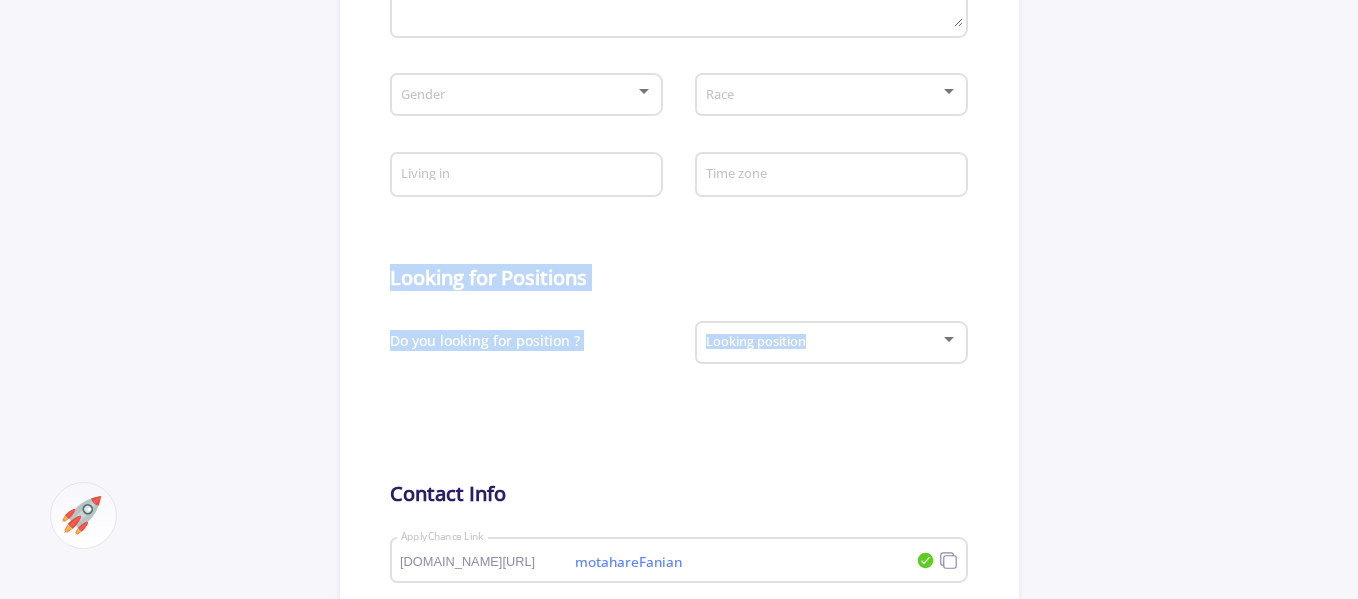 drag, startPoint x: 1352, startPoint y: 365, endPoint x: 1365, endPoint y: 320, distance: 46.840153 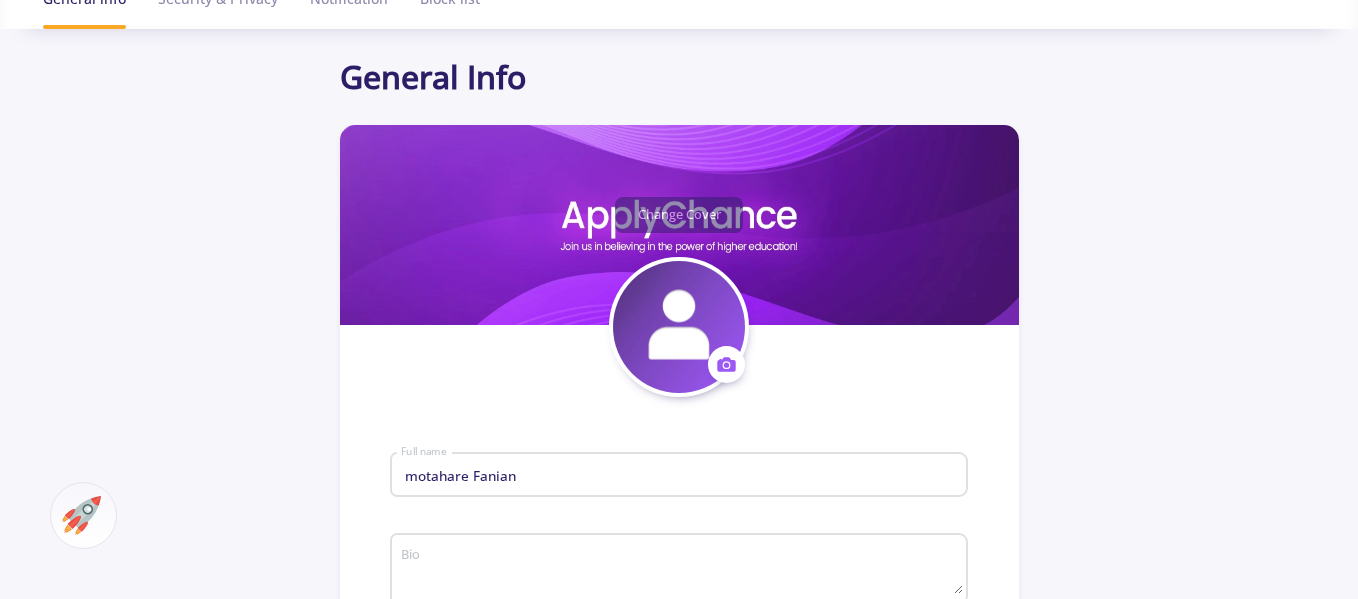 scroll, scrollTop: 0, scrollLeft: 0, axis: both 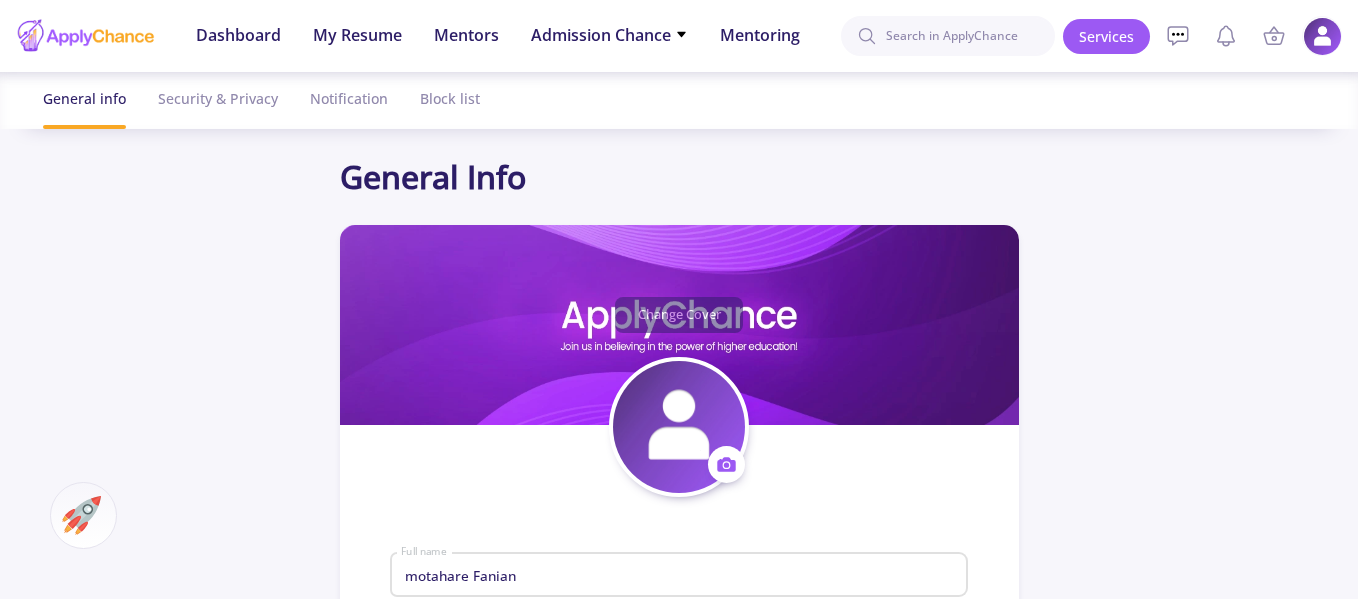 click at bounding box center [1322, 36] 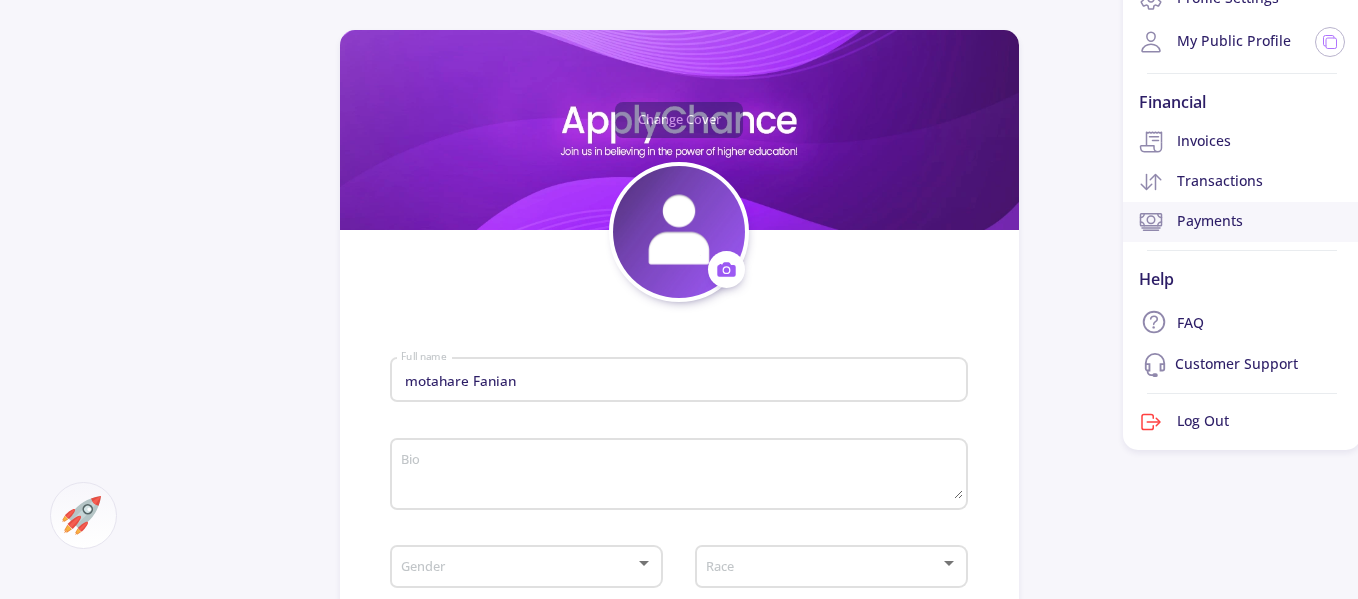 scroll, scrollTop: 0, scrollLeft: 0, axis: both 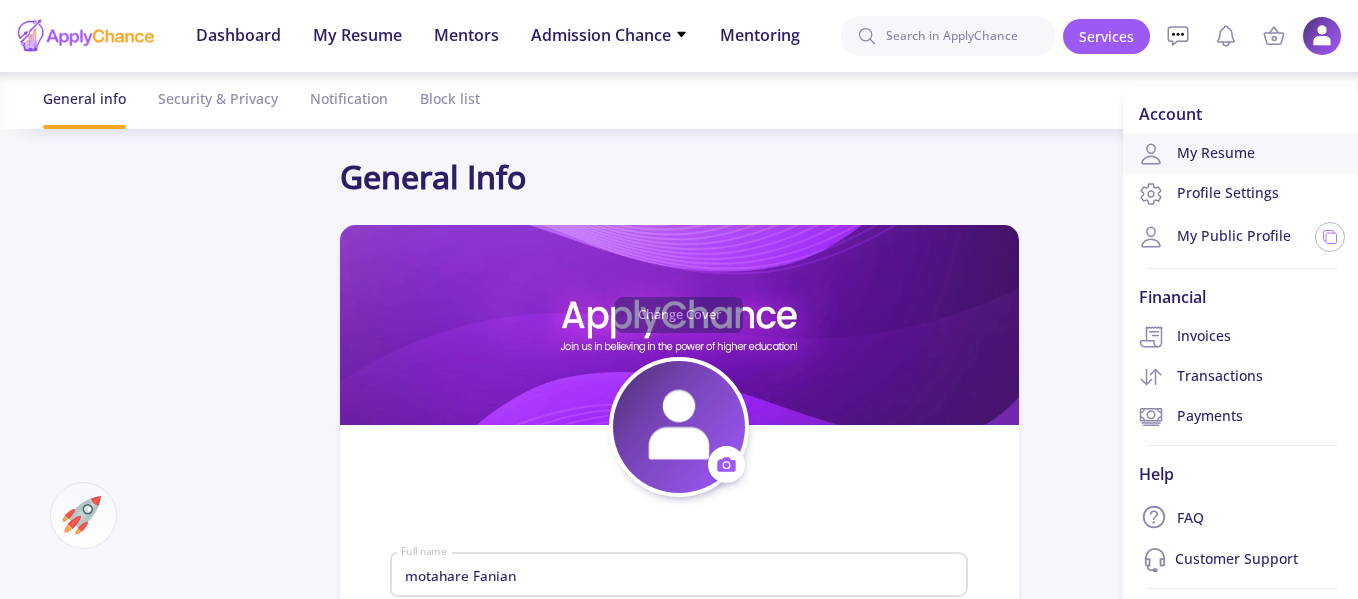 click on "My Resume" 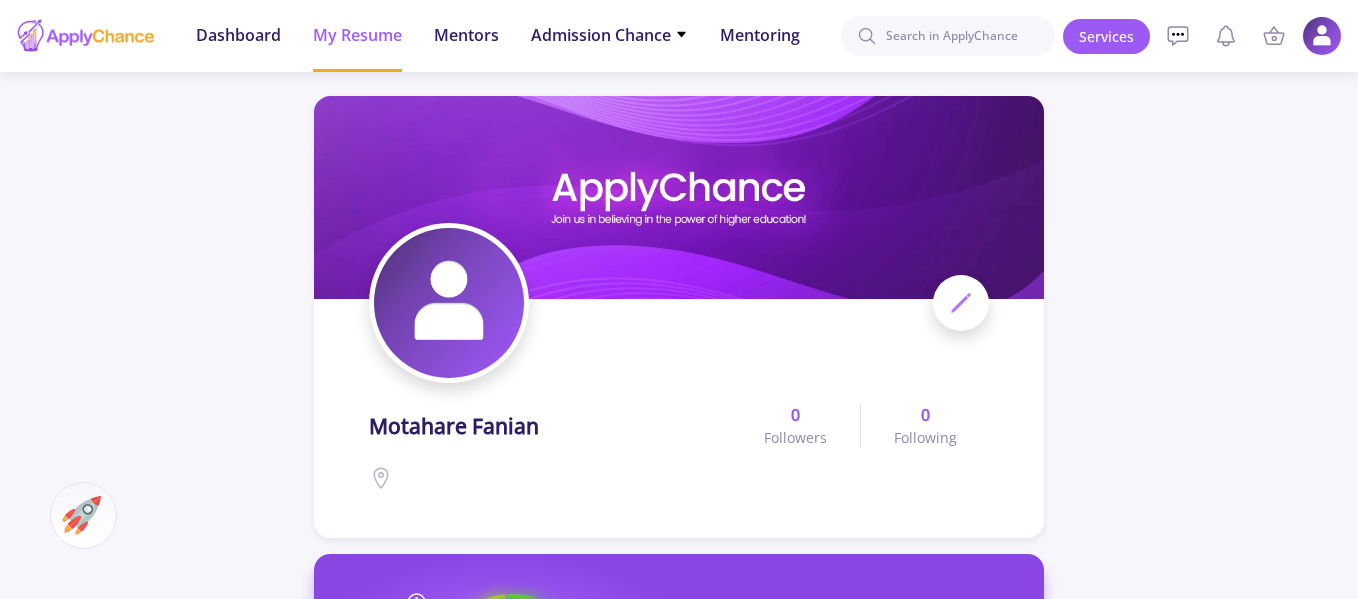 scroll, scrollTop: 667, scrollLeft: 0, axis: vertical 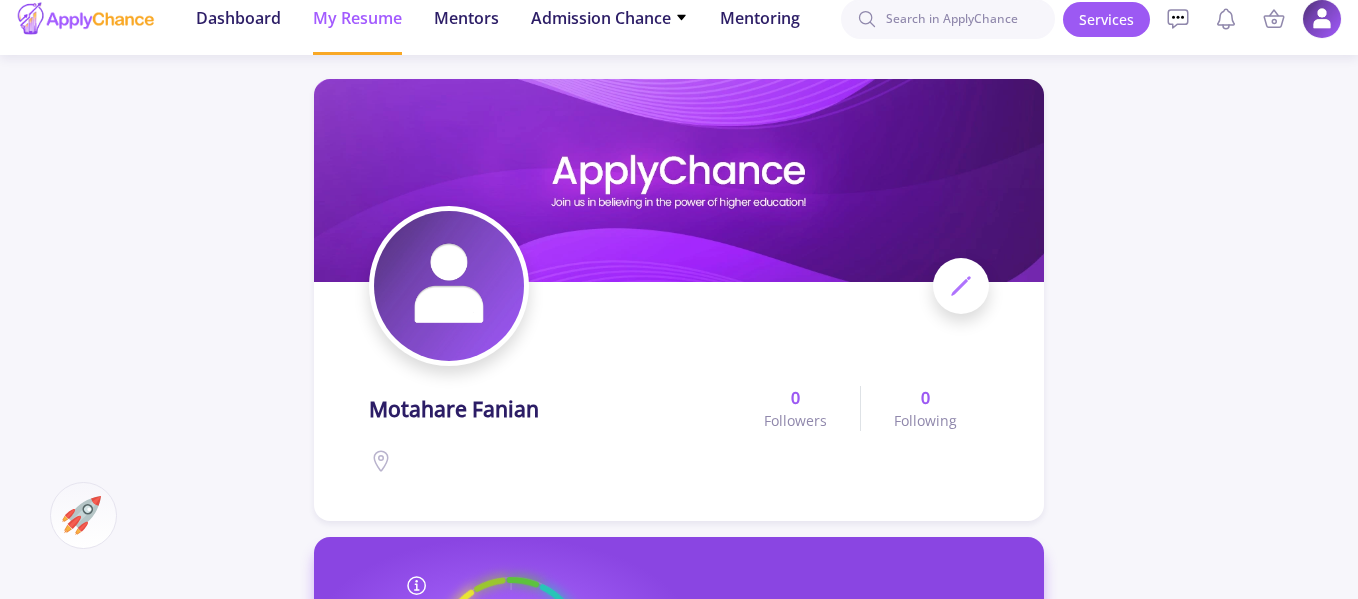 click 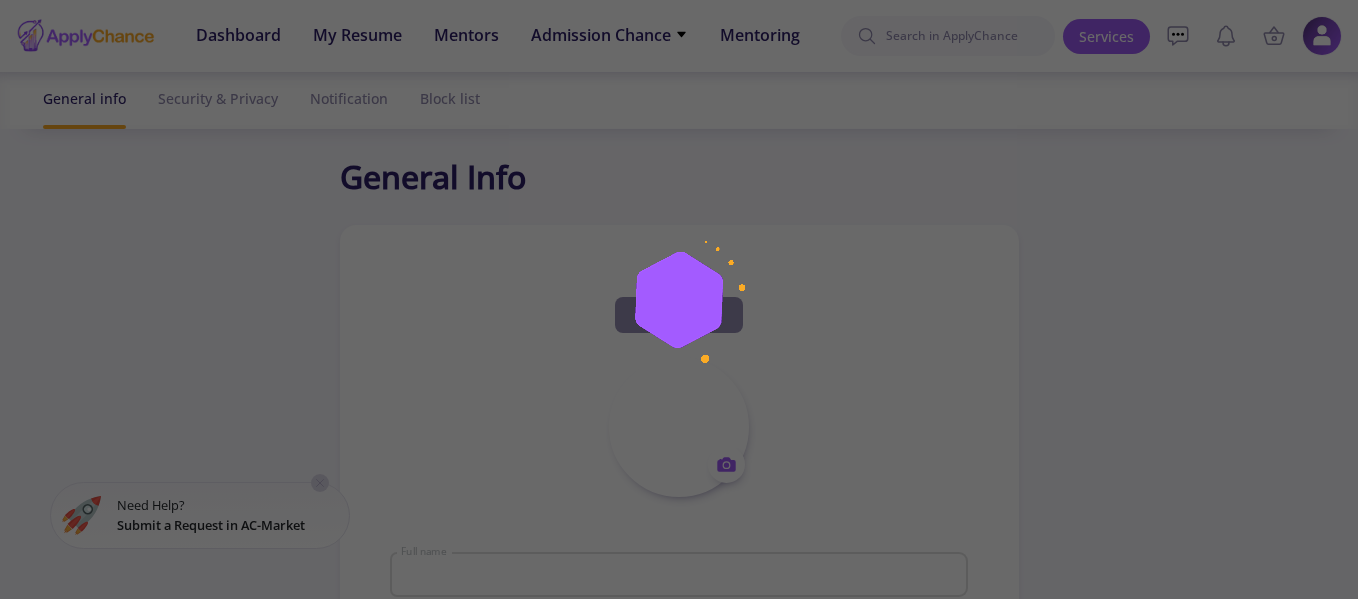 type on "motahare Fanian" 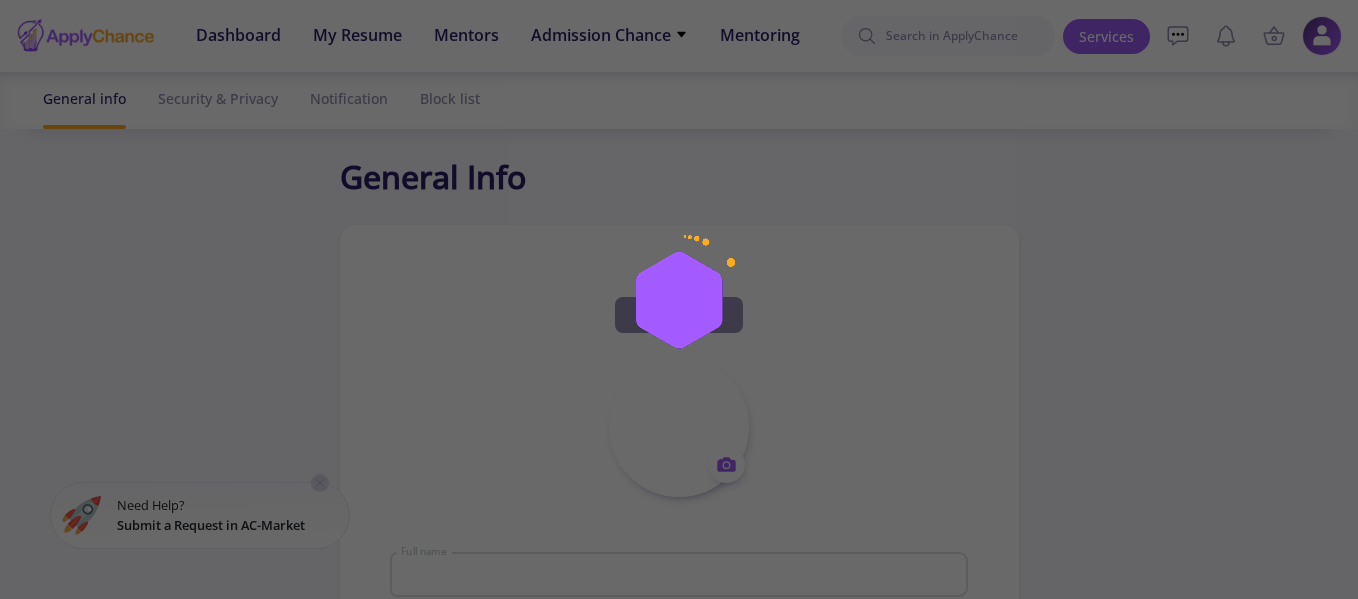 type on "motahareFanian" 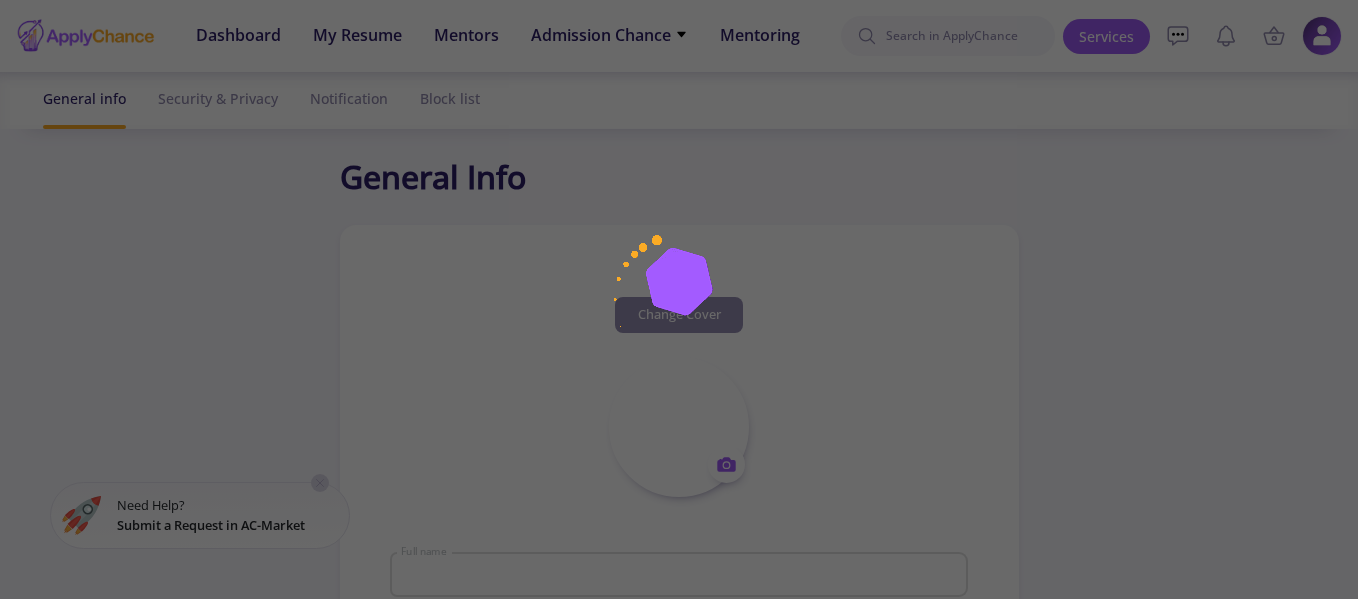 type on "fanian.tmo65@gmail.com" 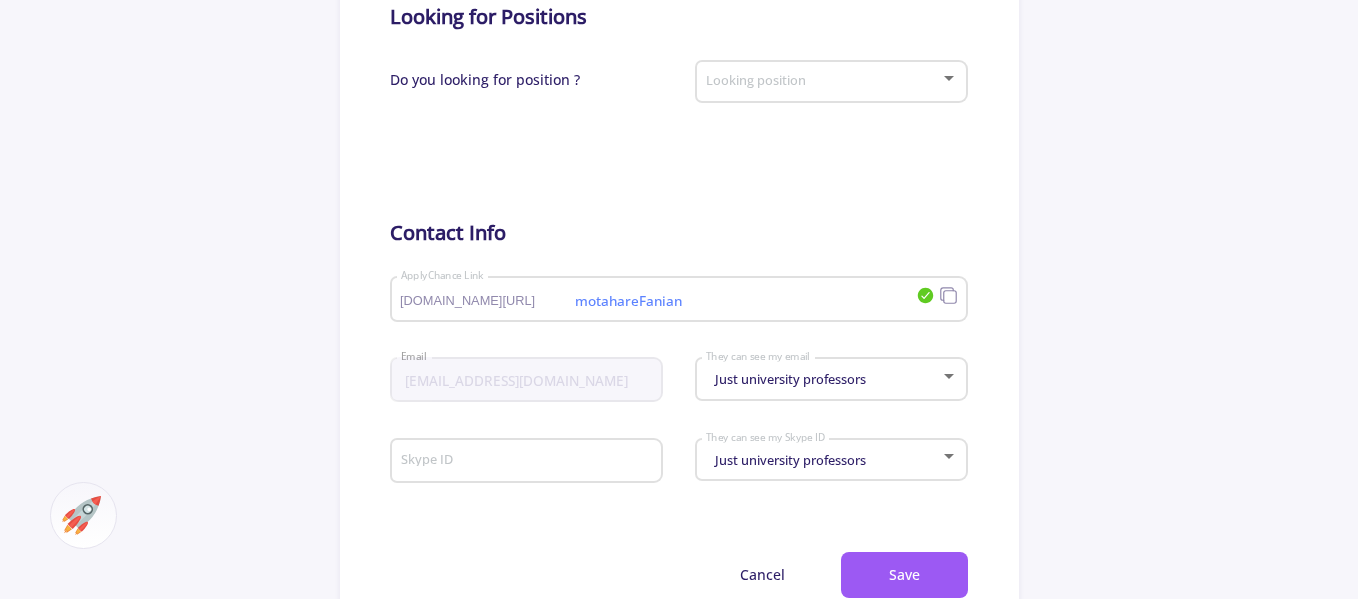 scroll, scrollTop: 921, scrollLeft: 0, axis: vertical 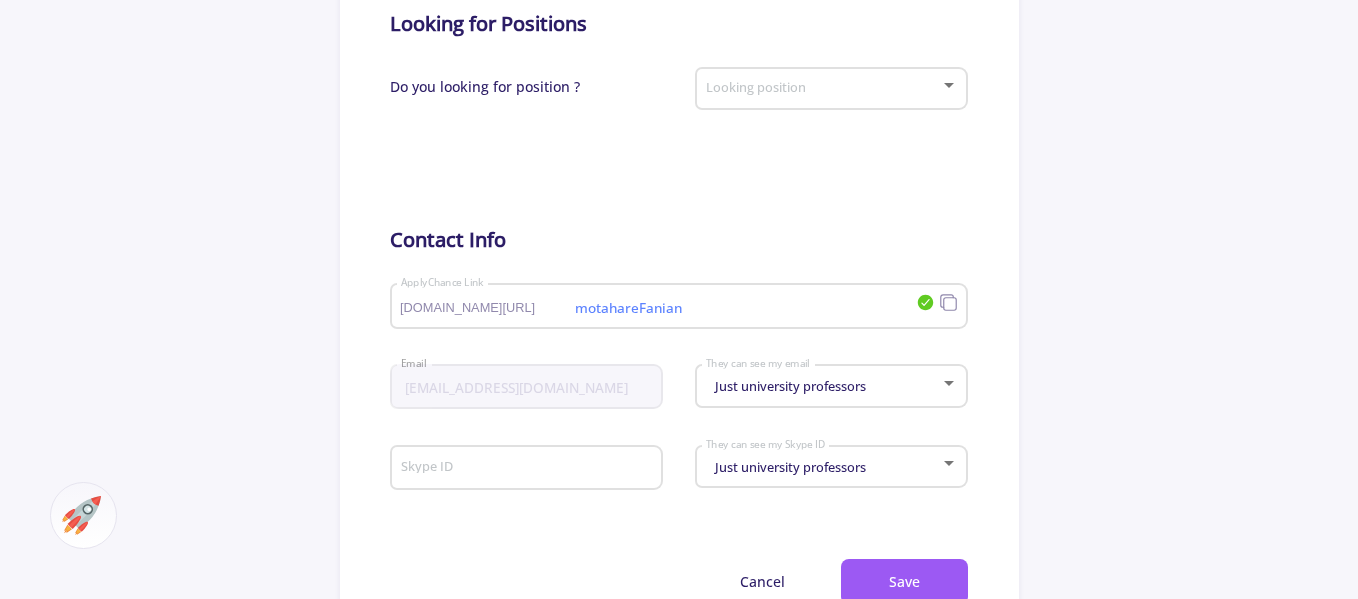 click on "Just university professors They can see my email" 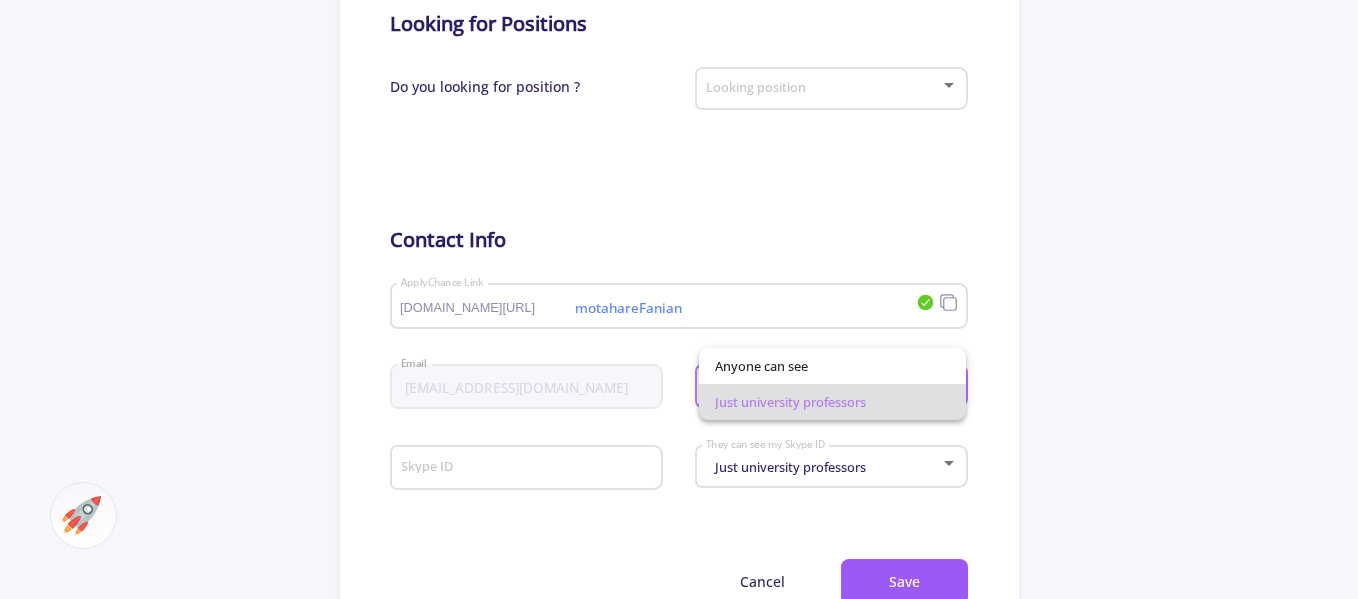 click on "Just university professors" at bounding box center [832, 402] 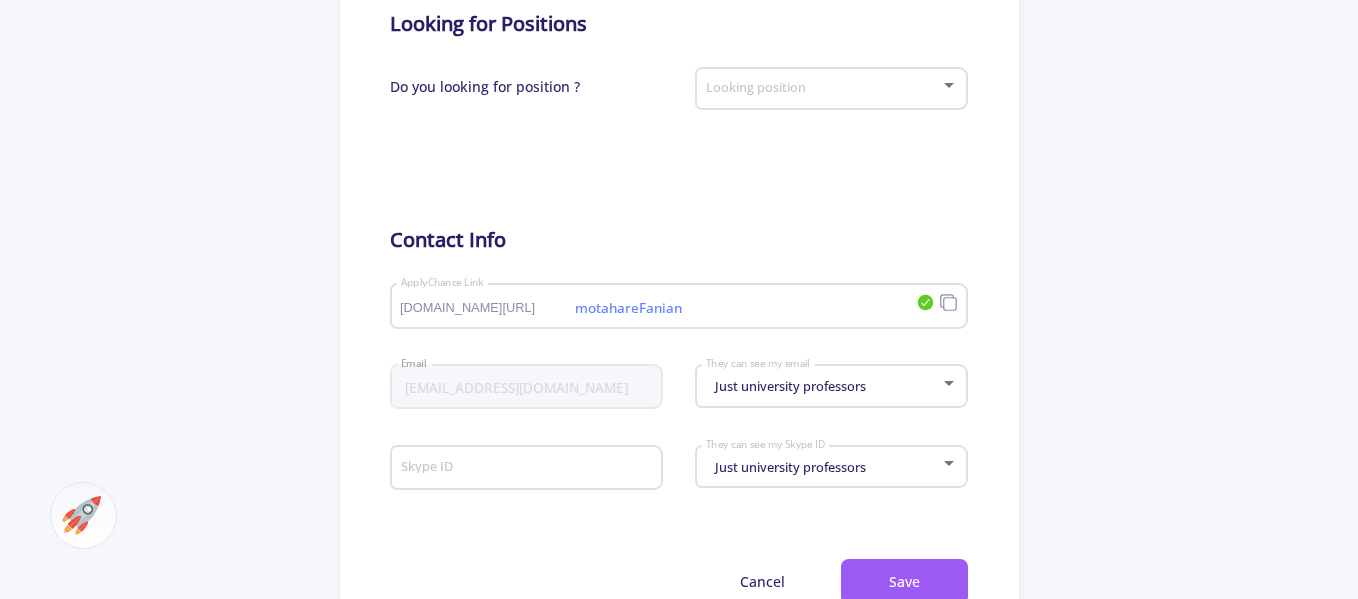 click on "Change Cover  Change cover   Remove cover   Change photo  Remove photo motahare Fanian Full name Bio Gender Race Living in Time zone Looking for Positions Do you looking for position ? Looking position Contact Info motahareFanian applychance.com/user-profile/ ApplyChance Link fanian.tmo65@gmail.com Email Just university professors They can see my email Skype ID Just university professors They can see my Skype ID  Cancel  Save" 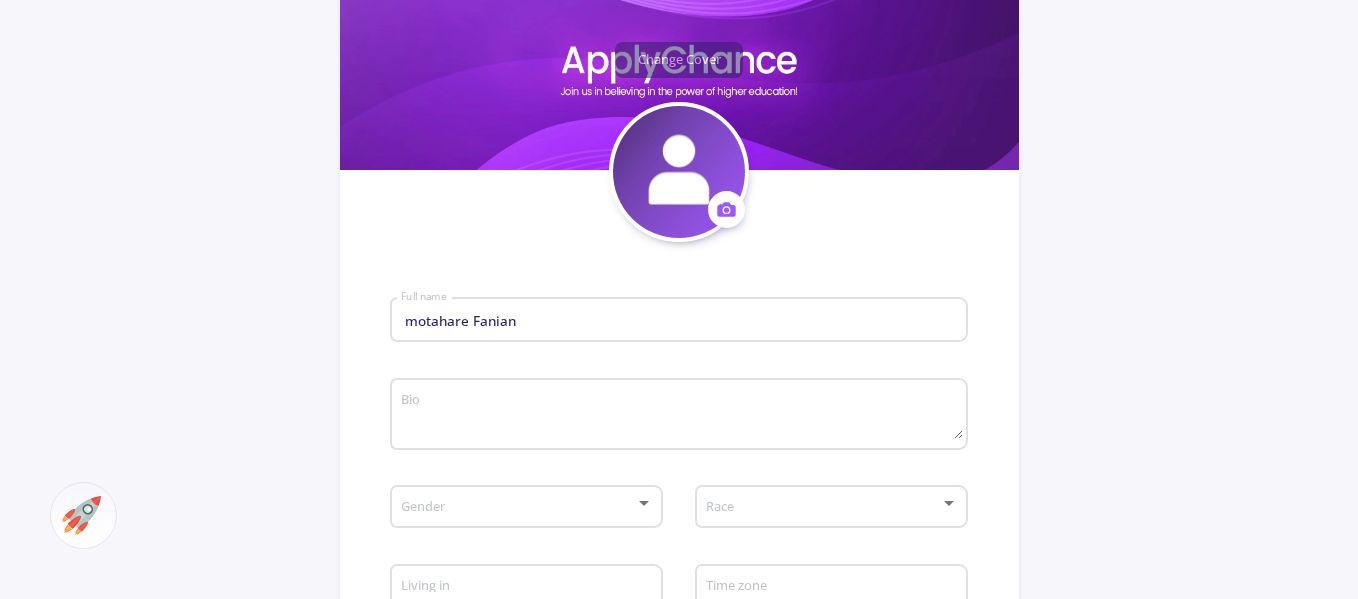 scroll, scrollTop: 921, scrollLeft: 0, axis: vertical 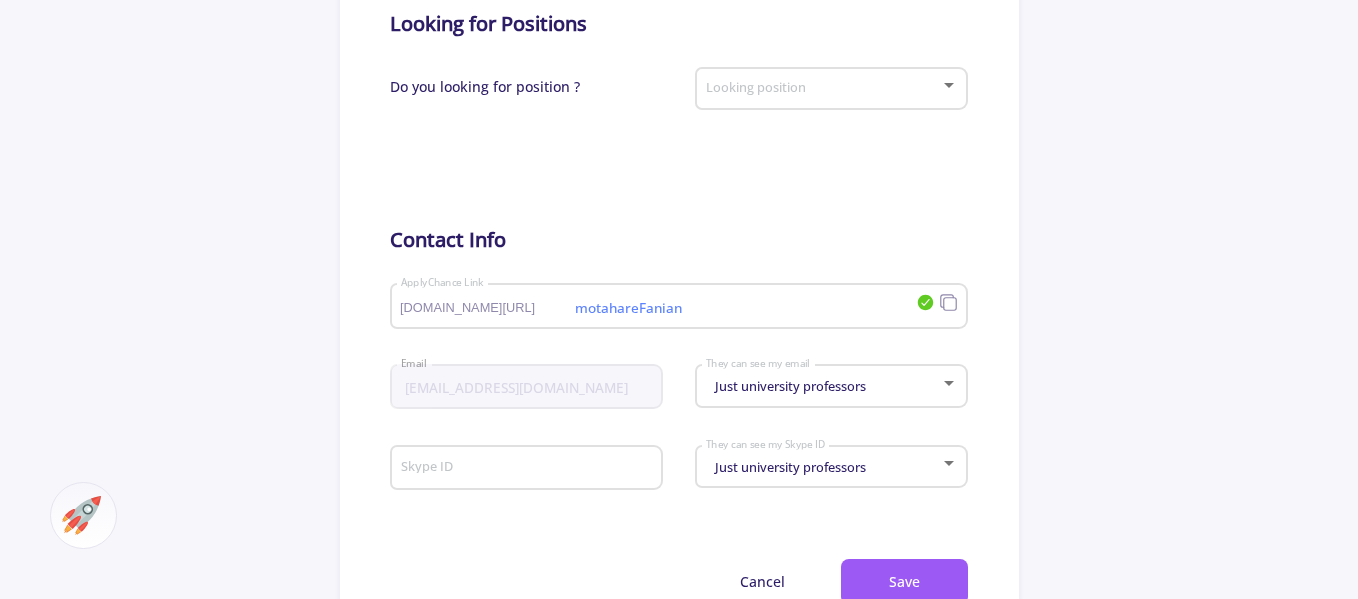 click at bounding box center (825, 89) 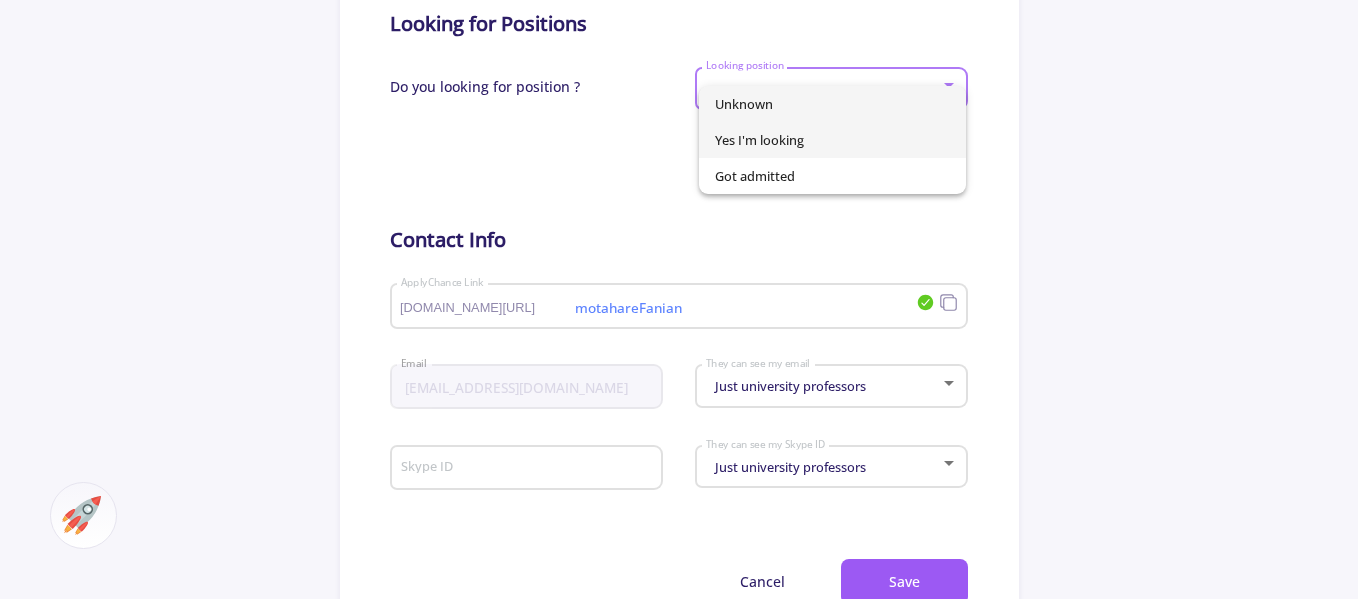 click on "Yes I'm looking" at bounding box center (832, 140) 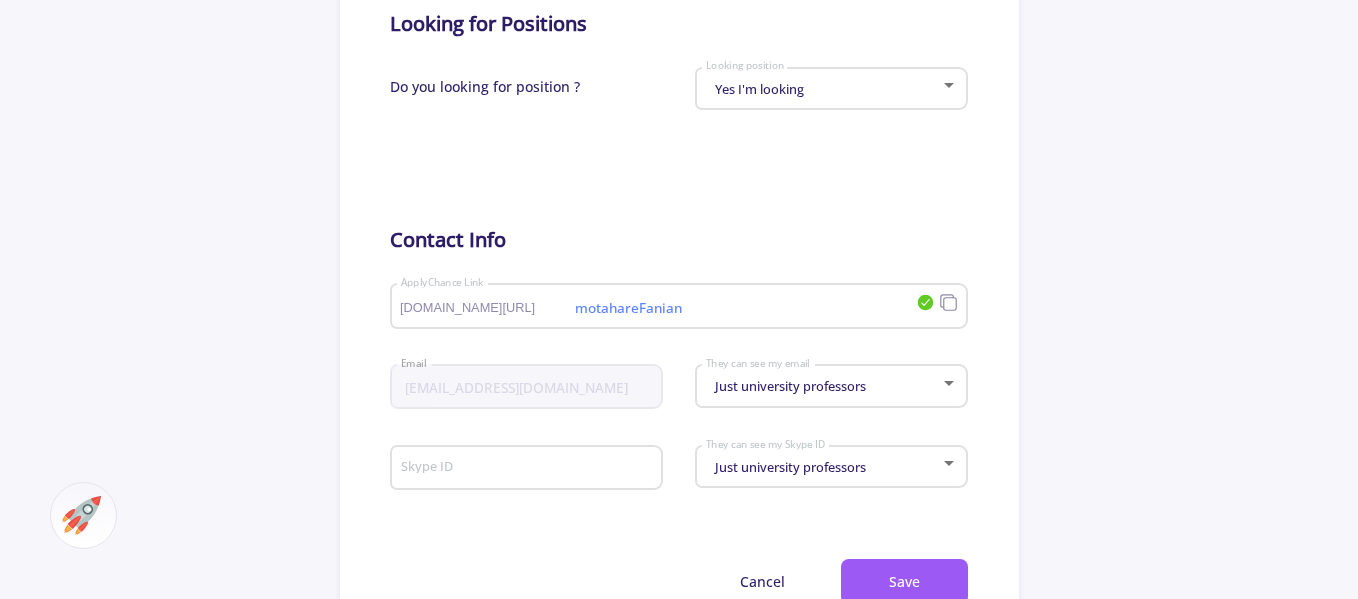 drag, startPoint x: 625, startPoint y: 374, endPoint x: 358, endPoint y: 377, distance: 267.01685 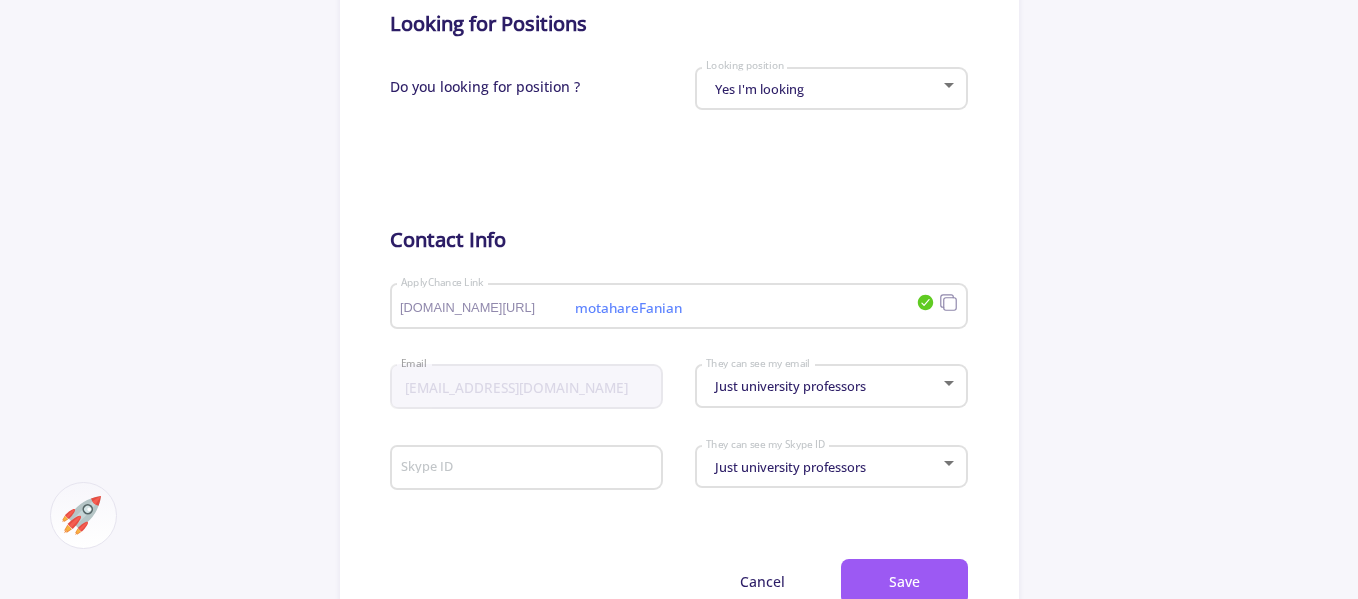 click on "Just university professors" at bounding box center (822, 386) 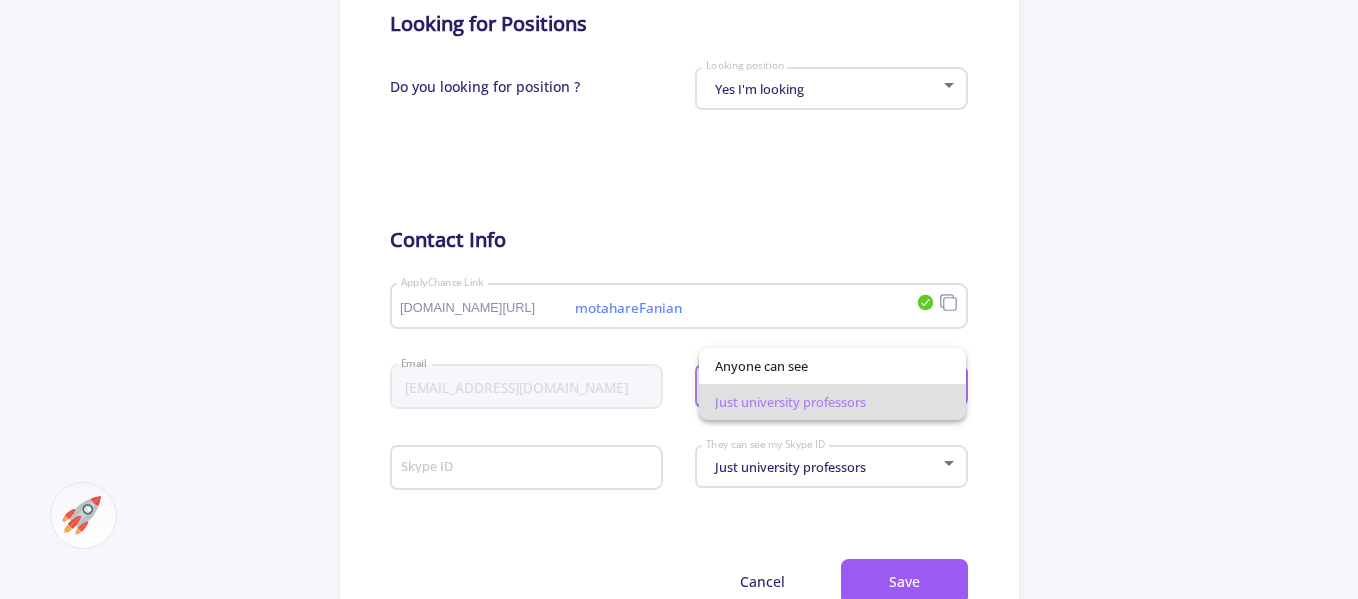 click at bounding box center (679, 299) 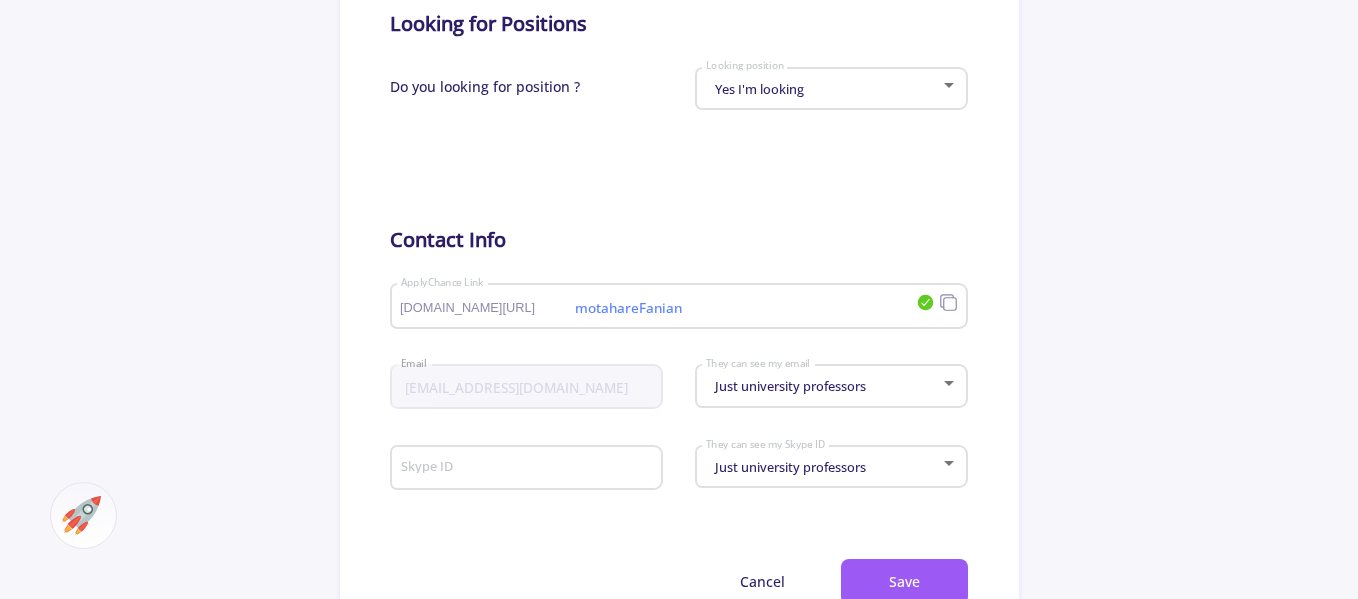 scroll, scrollTop: 0, scrollLeft: 0, axis: both 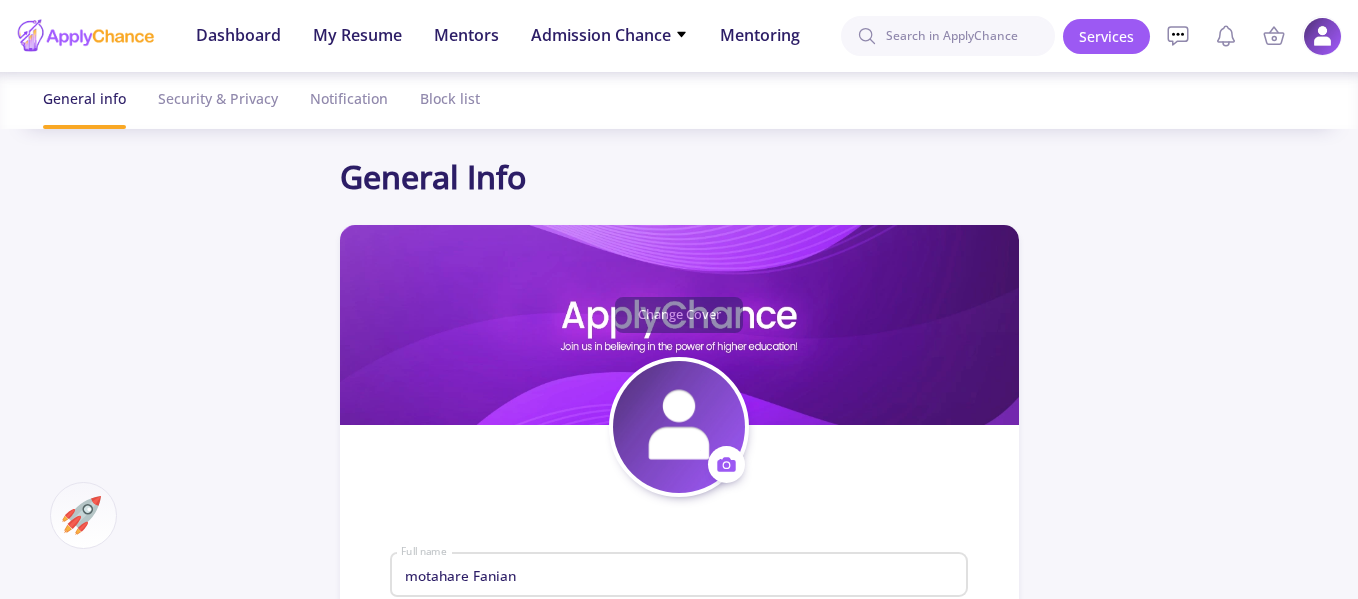 click at bounding box center (1322, 36) 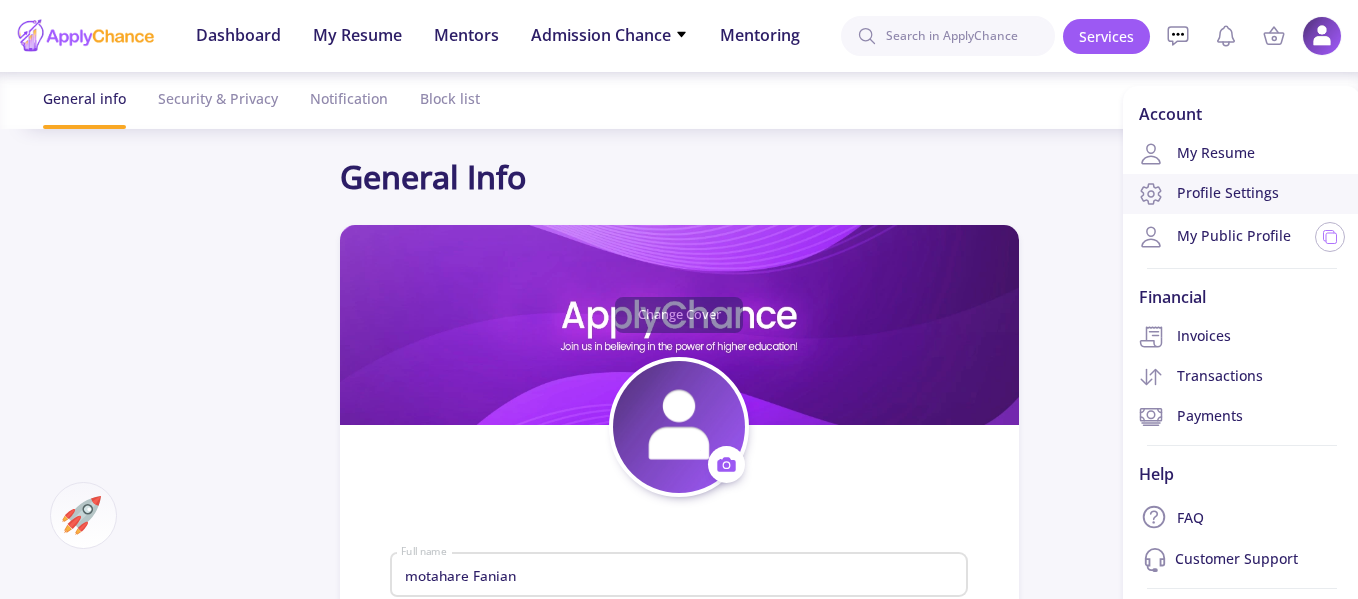 click on "Profile Settings" 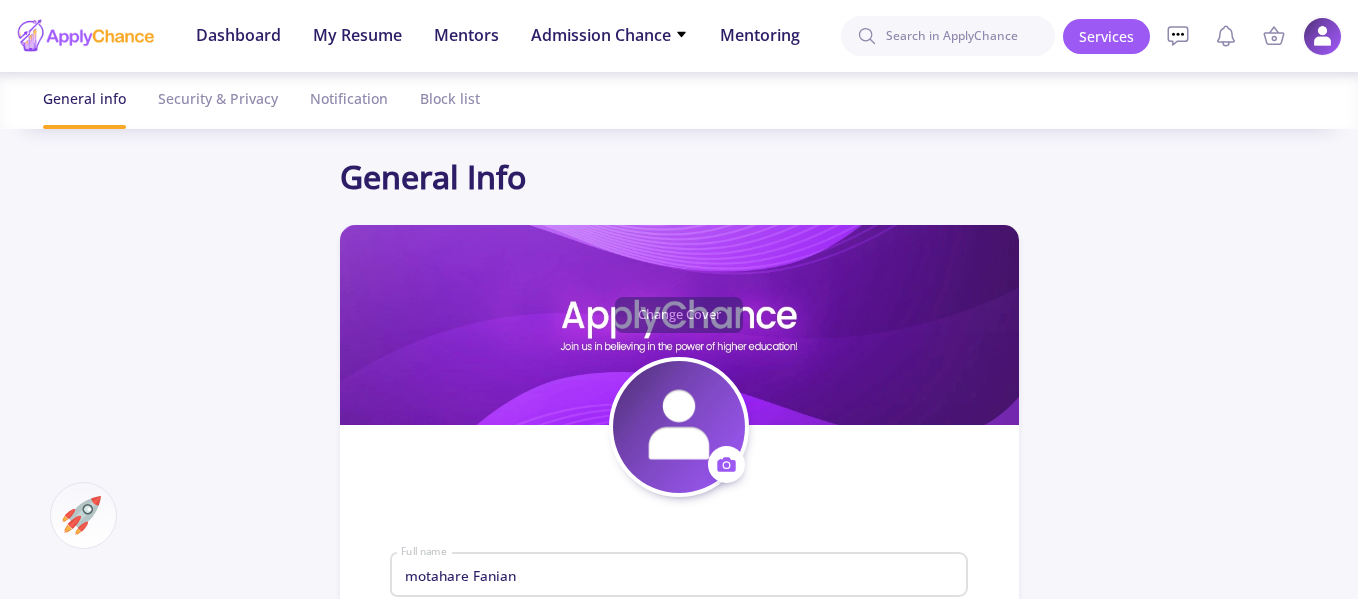 click at bounding box center (1322, 36) 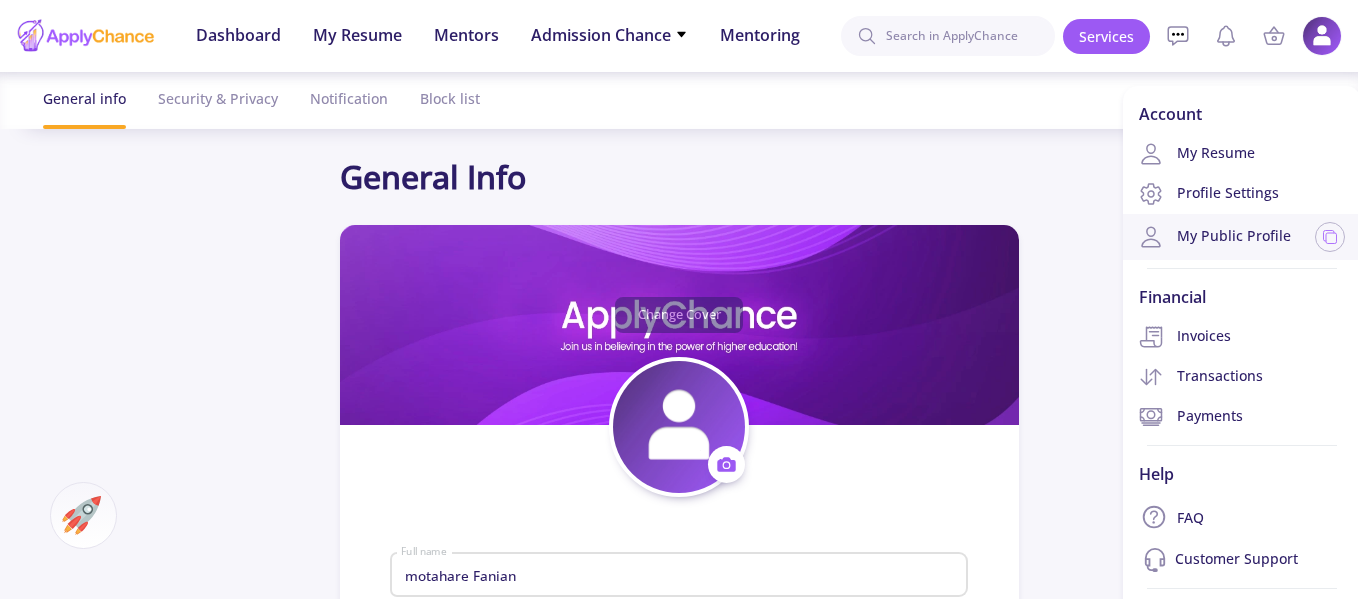 click on "My Public Profile" 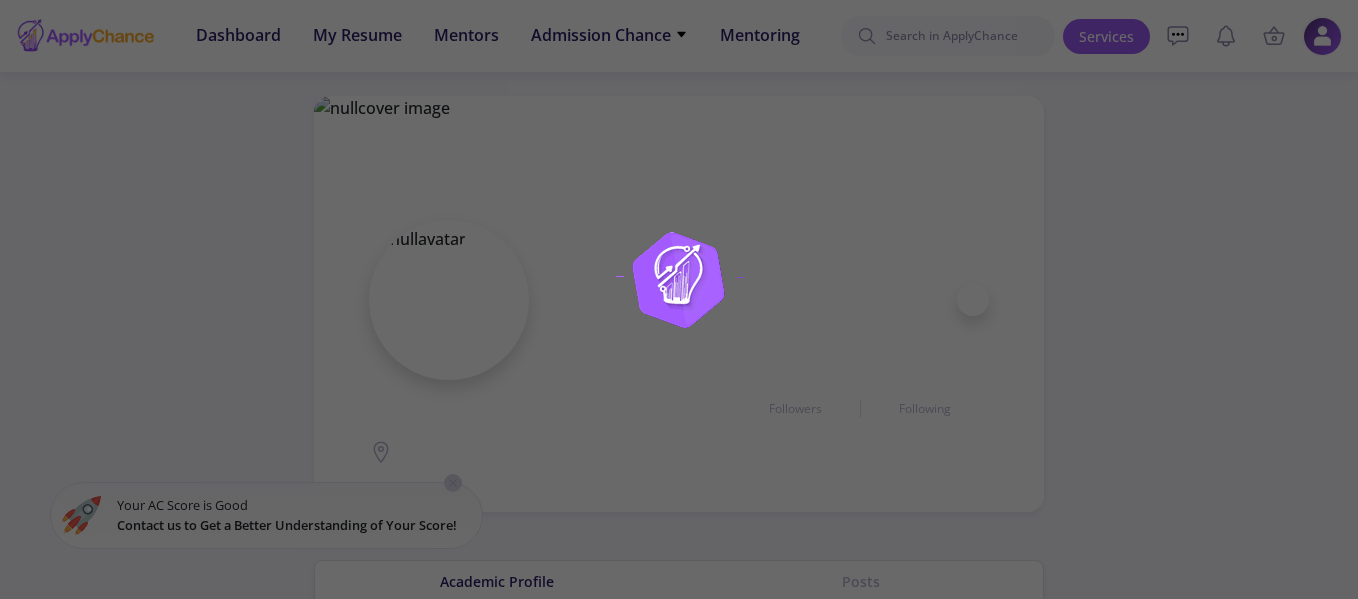 click on "Dashboard My Resume Services Mentors Admission Chance With Minimum Requirements Only My Chance of Admission Mentoring Dashboard My Resume Mentors  Admission Chance   With Minimum Requirements   Only My Chance of Admission  Mentoring Services My Cart  Empty  Your Cart Is Empty  Add your service to the cart right now  View Services Services Account  My Resume   Profile Settings   My Public Profile  Financial  Invoices   Transactions   Payments  Help  FAQ
Customer Support   Log Out  Messages Mentoring conversations  Block  Followers Following Share × Academic Profile Posts Your AC Score is Good    Contact us to Get a Better Understanding of Your Score!  Apply to become mentor at ApplyChance  Apply now  Apply to become mentor at ApplyChance  Apply now  We make it easy and fast to get admitted to the   best possible graduate schools.  Services ●  All Services ●  Mentoring Service ●  Quick AC-Score ●  Minimum Requirements ●  Our Mentors Company ●  FAQ ●" at bounding box center (679, 597) 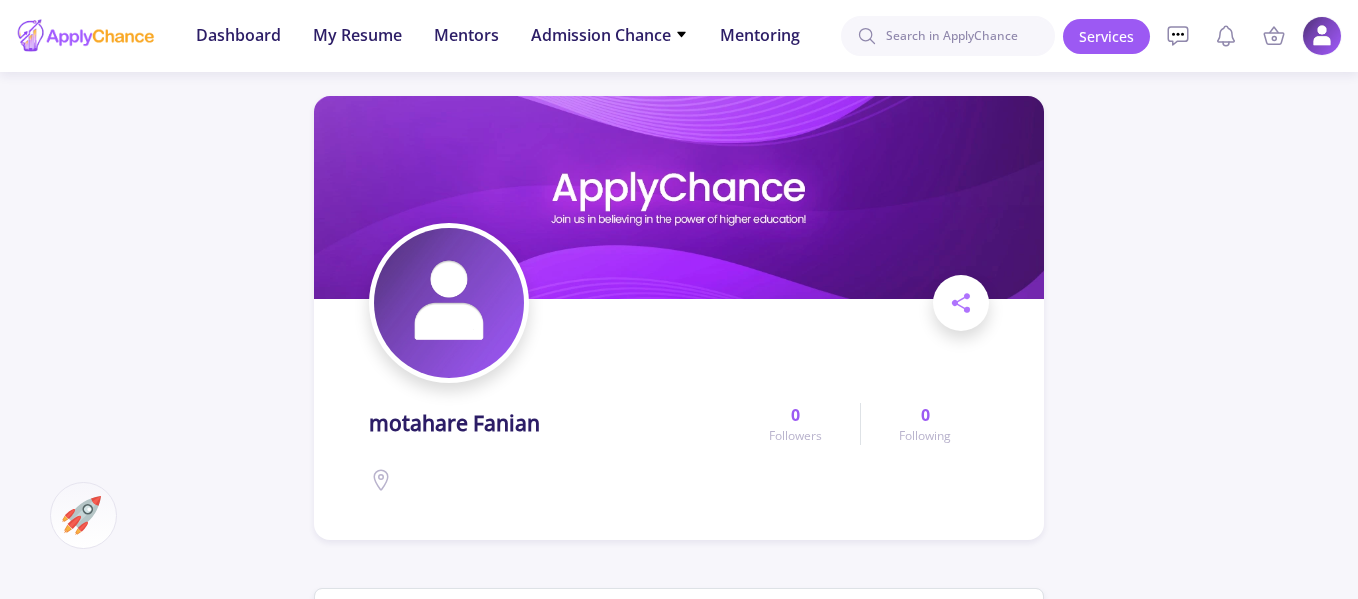 scroll, scrollTop: 667, scrollLeft: 0, axis: vertical 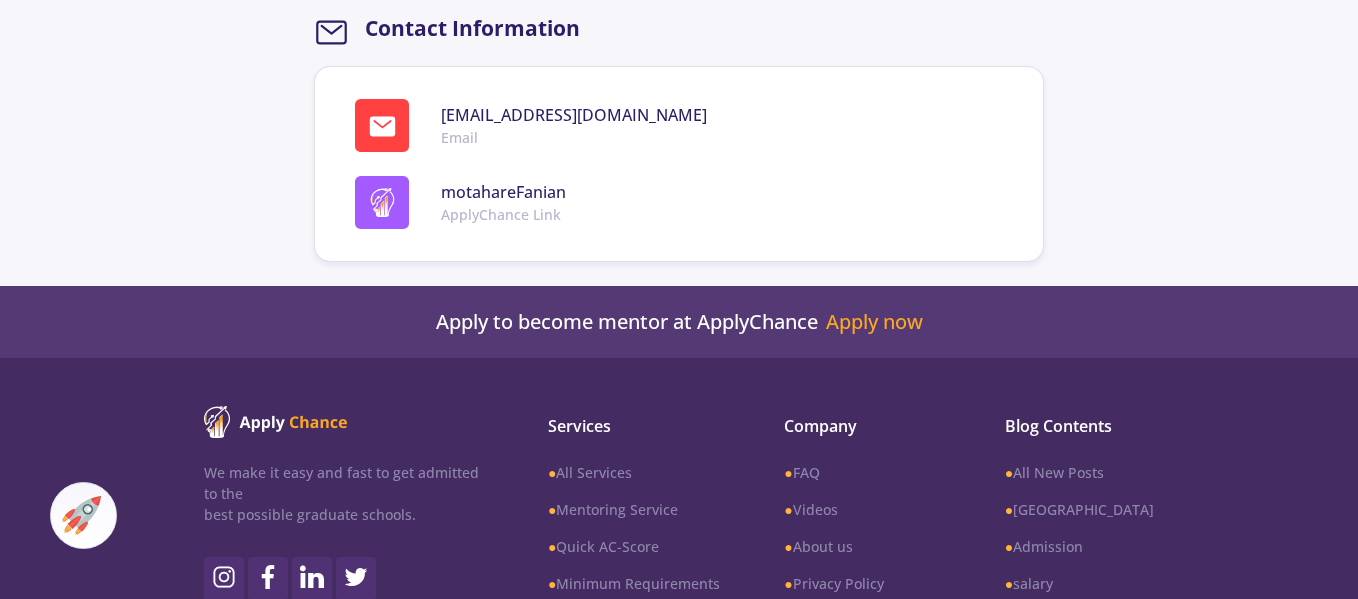 click on "Email" 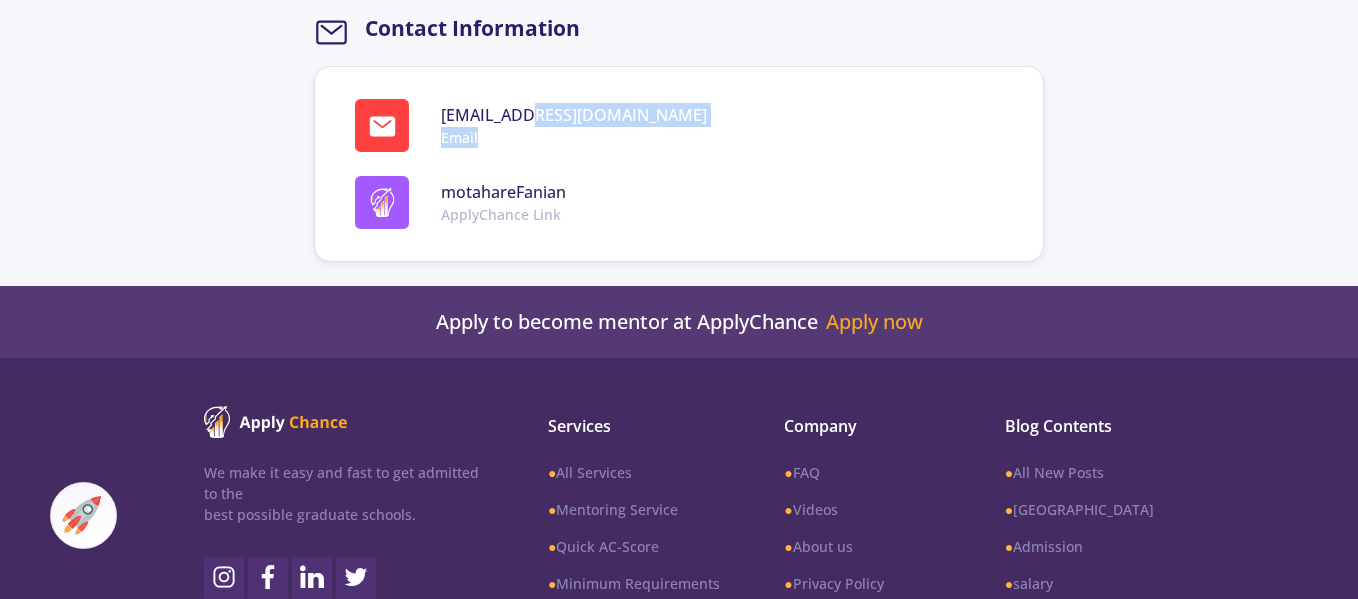 drag, startPoint x: 522, startPoint y: 127, endPoint x: 534, endPoint y: 126, distance: 12.0415945 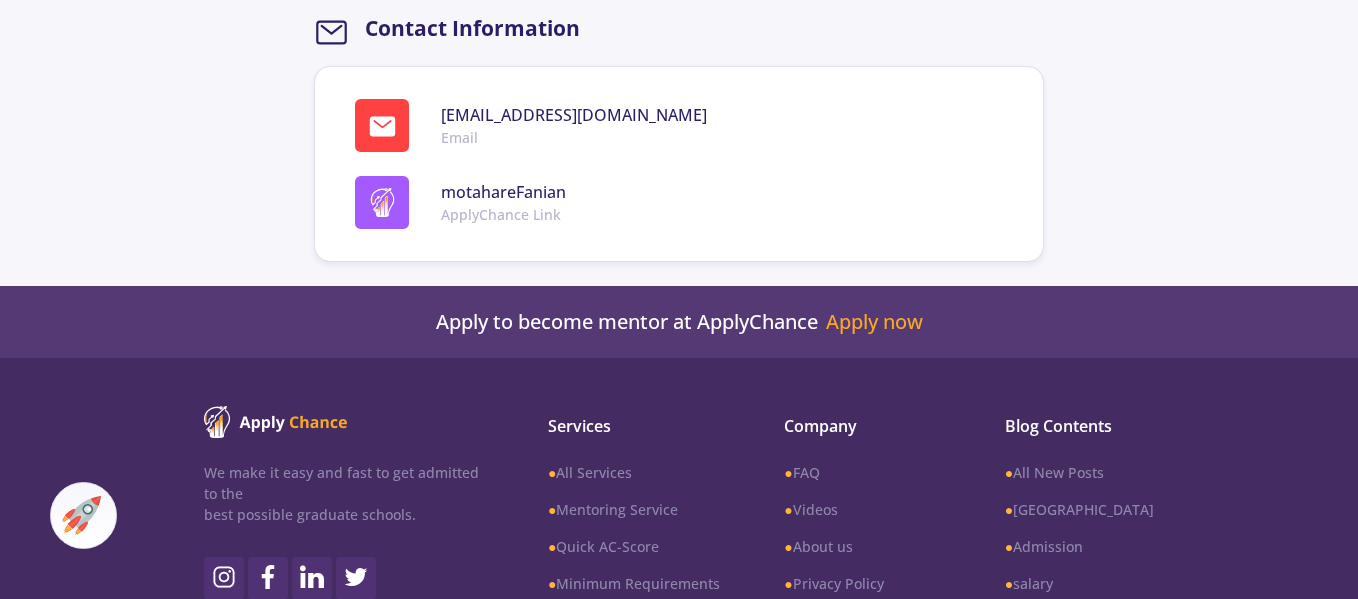 drag, startPoint x: 555, startPoint y: 114, endPoint x: 448, endPoint y: 115, distance: 107.00467 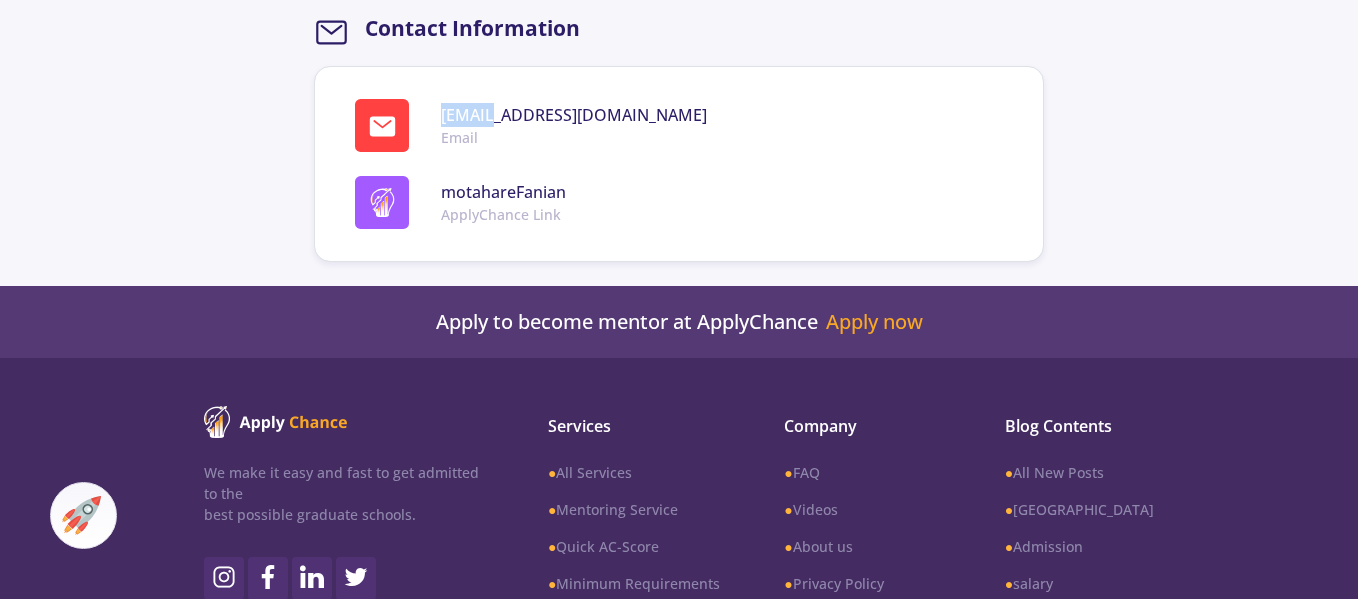 click 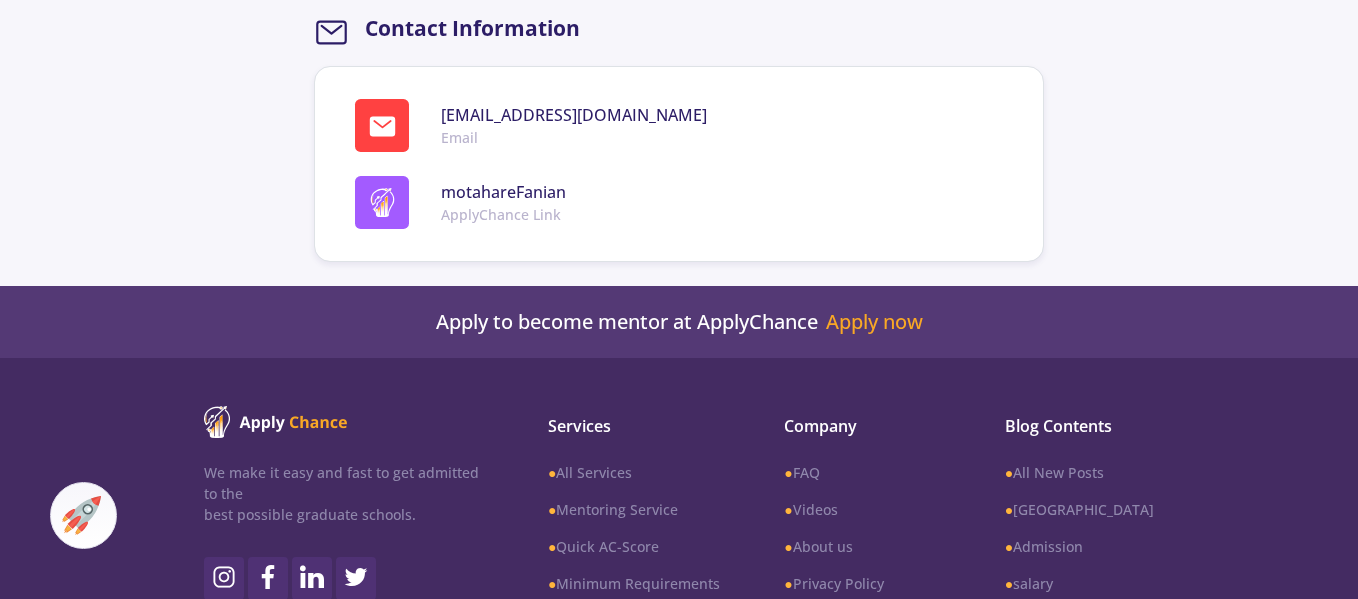click on "fanian.tmo65@gmail.com" 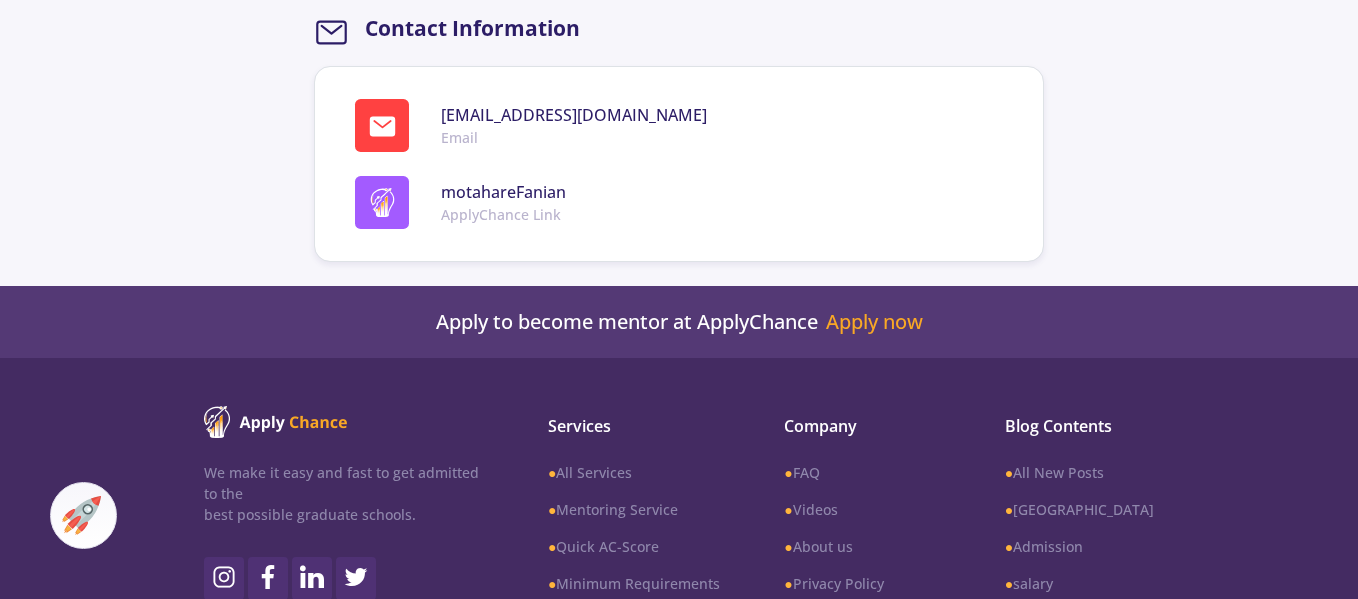 scroll, scrollTop: 0, scrollLeft: 0, axis: both 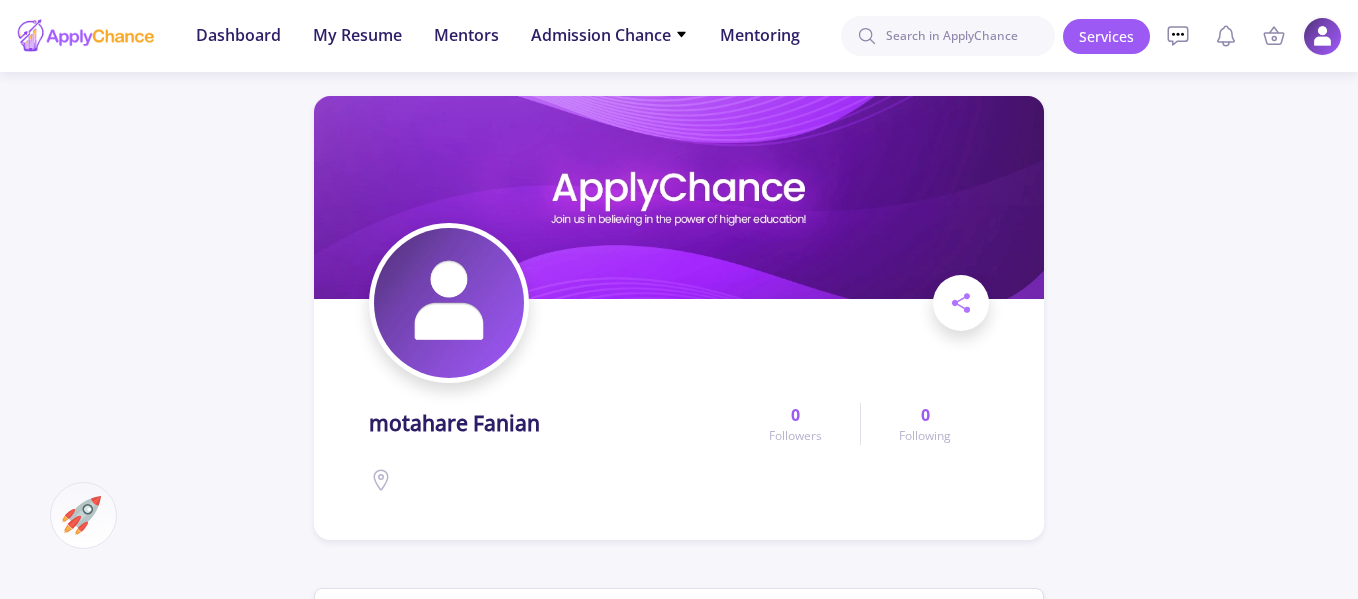 click at bounding box center (1322, 36) 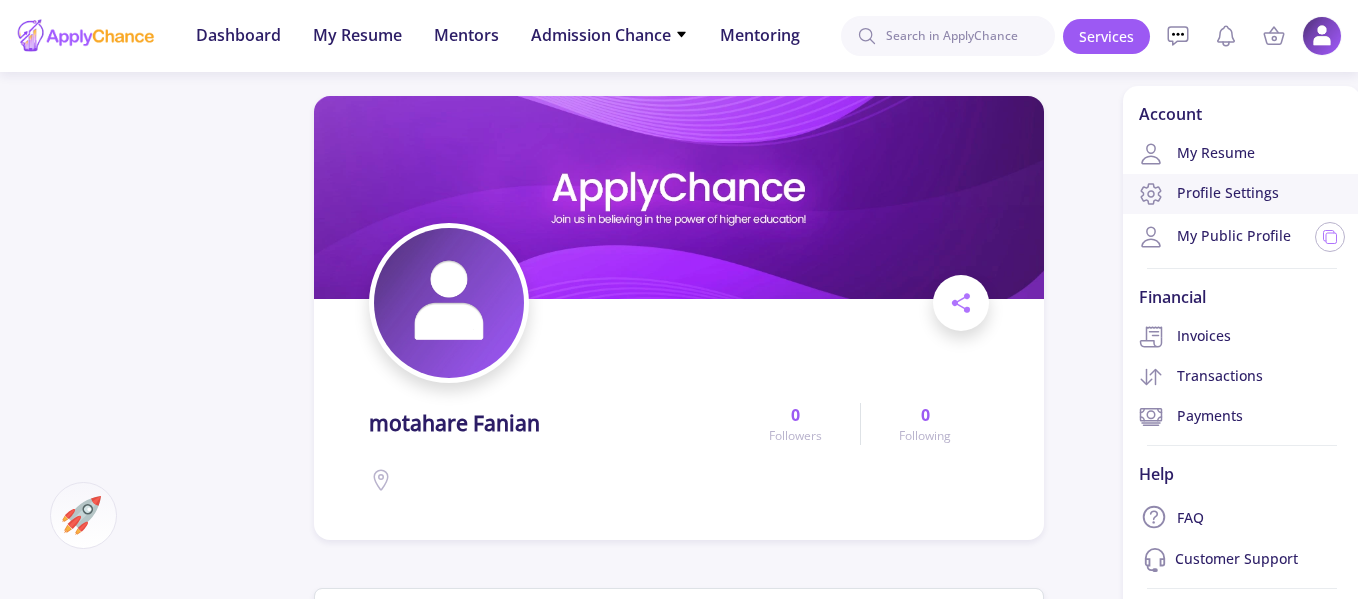 click on "Profile Settings" 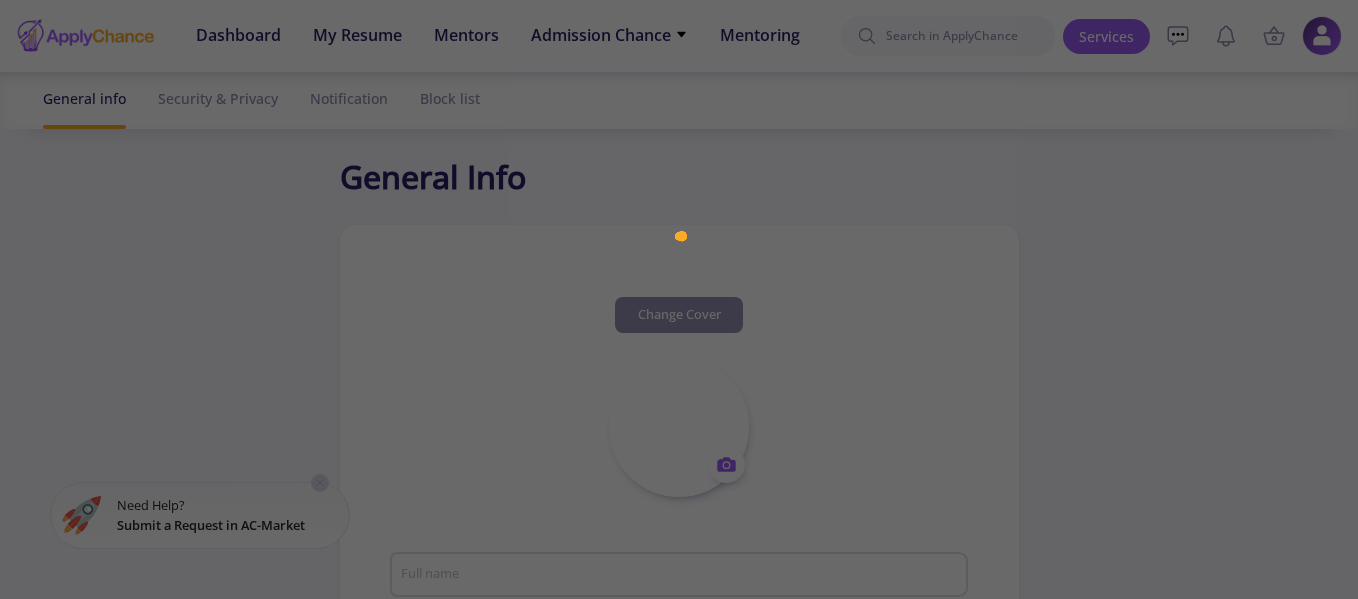 type on "motahare Fanian" 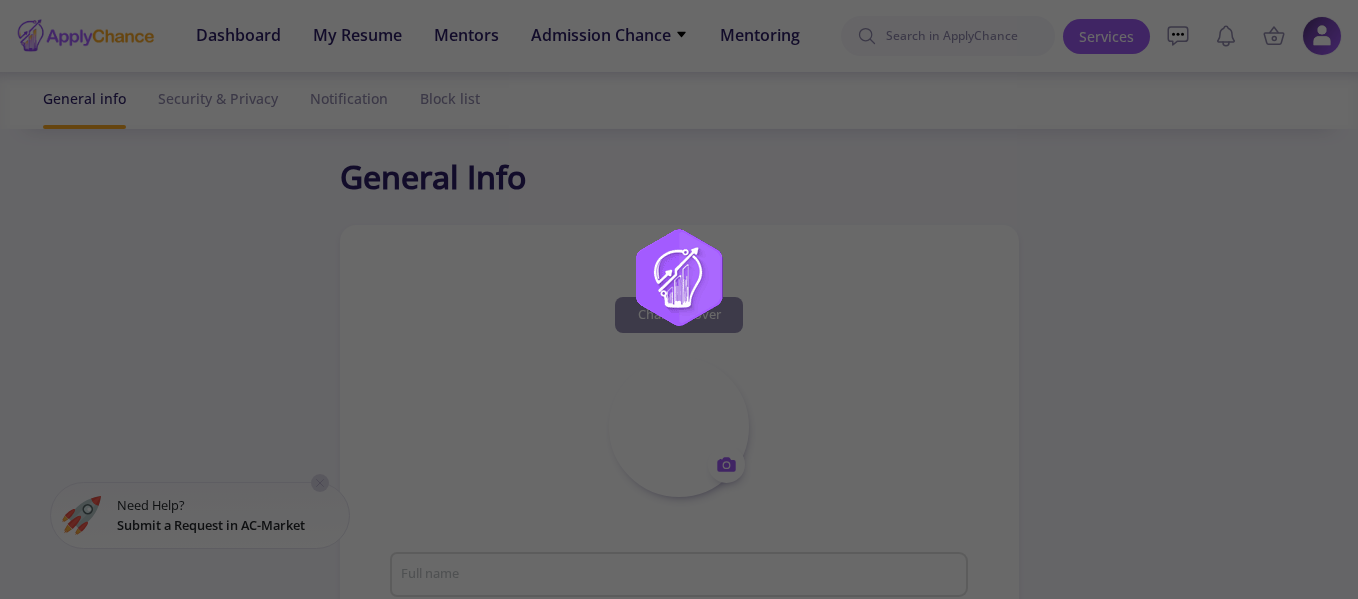 type on "motahareFanian" 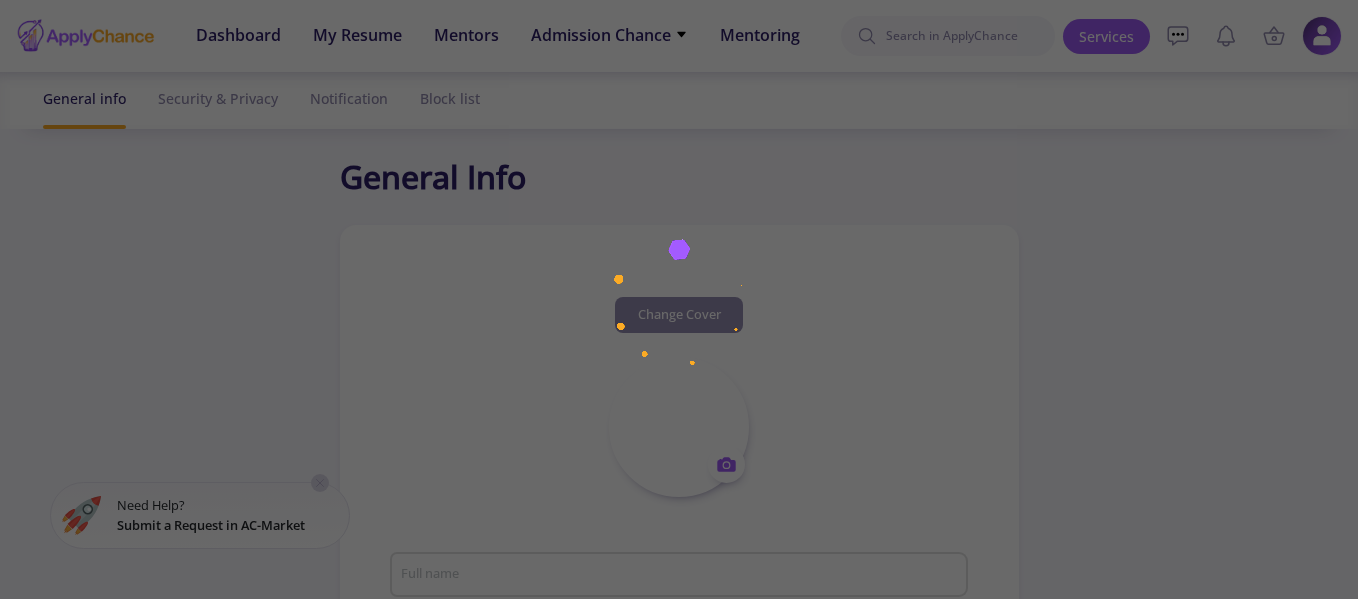 type on "fanian.tmo65@gmail.com" 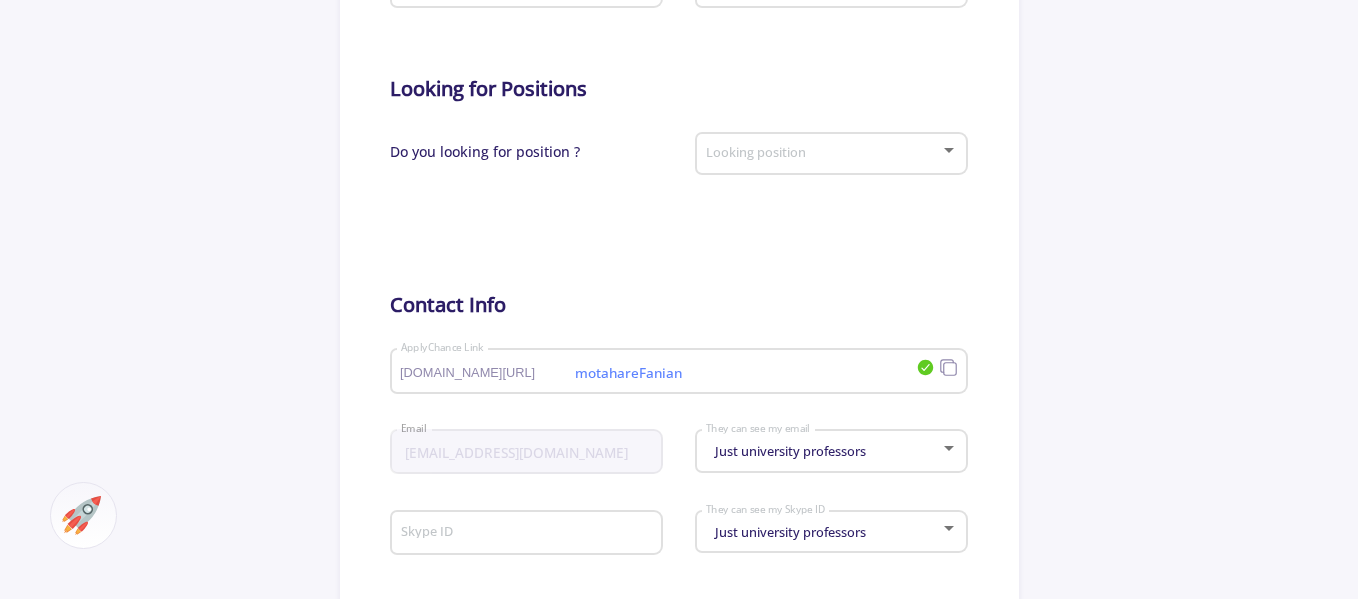 scroll, scrollTop: 1112, scrollLeft: 0, axis: vertical 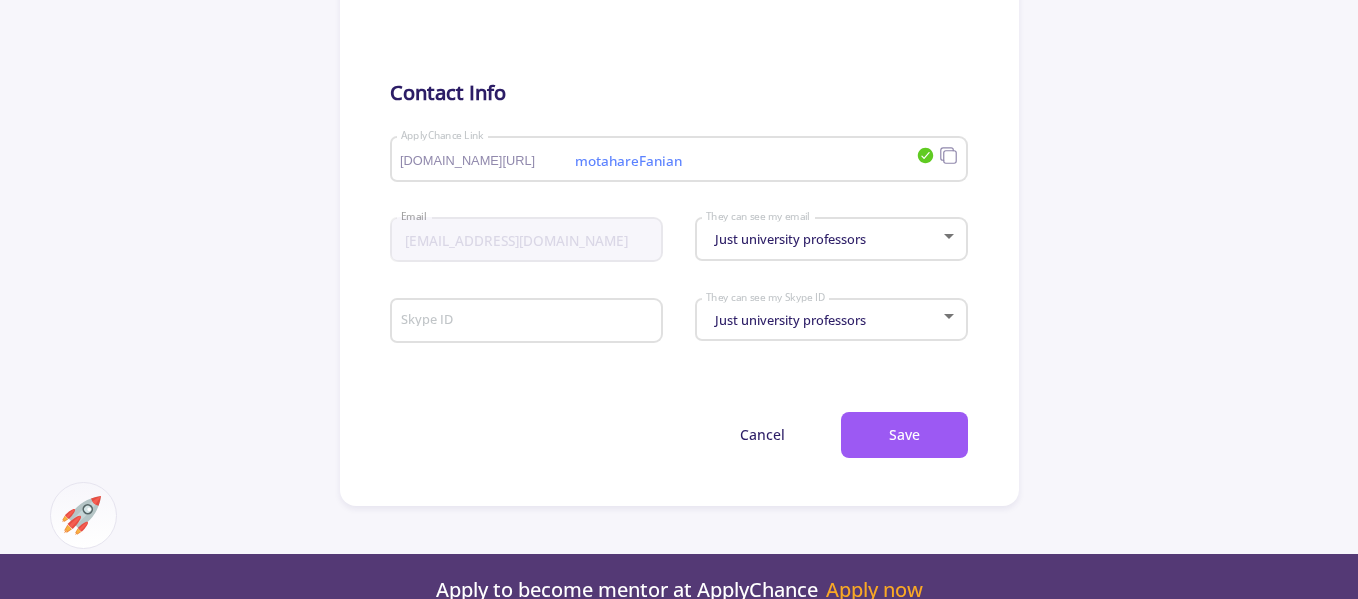 drag, startPoint x: 1016, startPoint y: 222, endPoint x: 1008, endPoint y: 361, distance: 139.23003 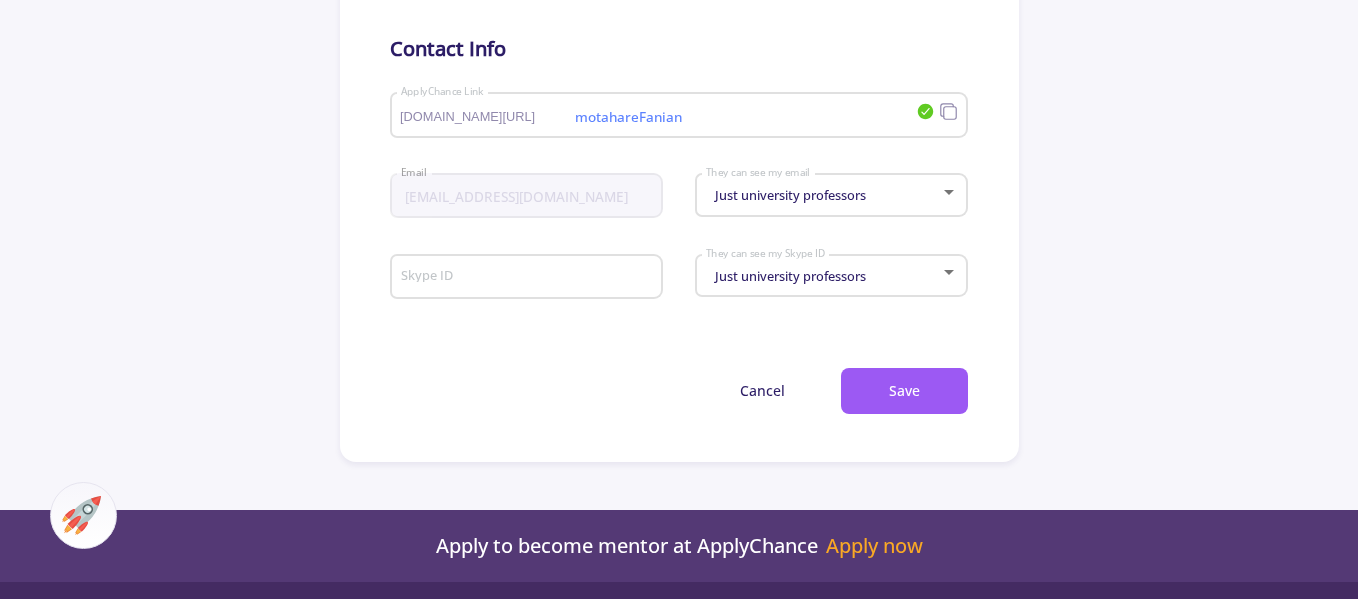 click on "Just university professors" at bounding box center (822, 195) 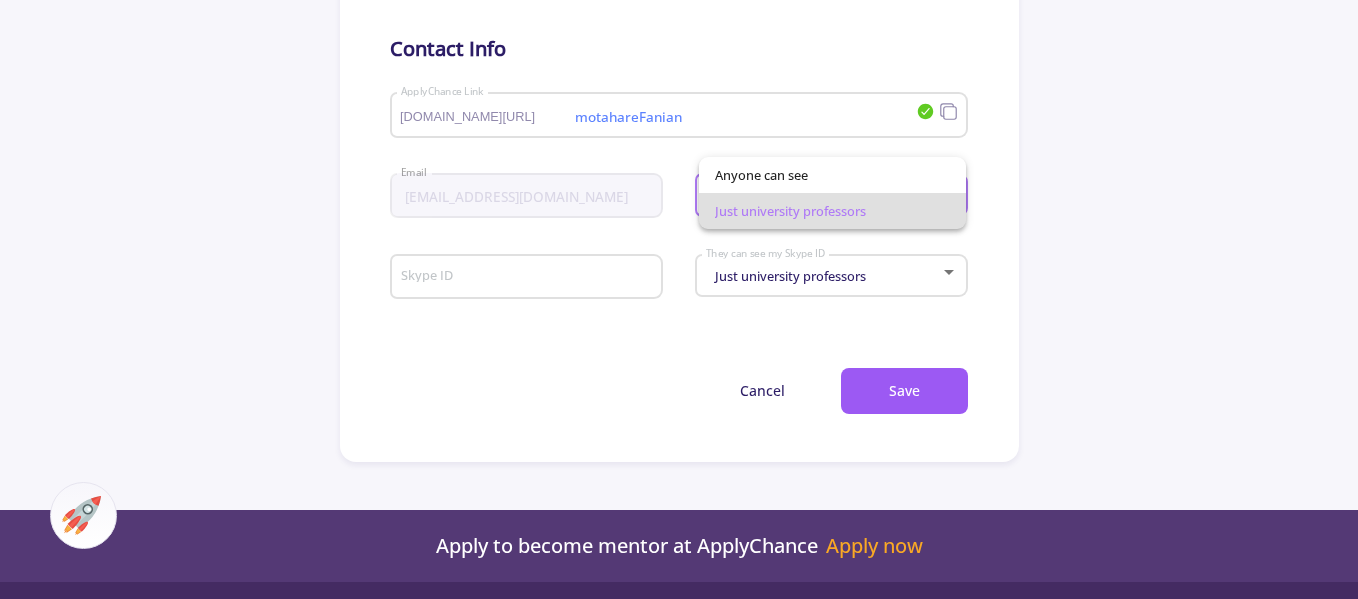 click on "Just university professors" at bounding box center [832, 211] 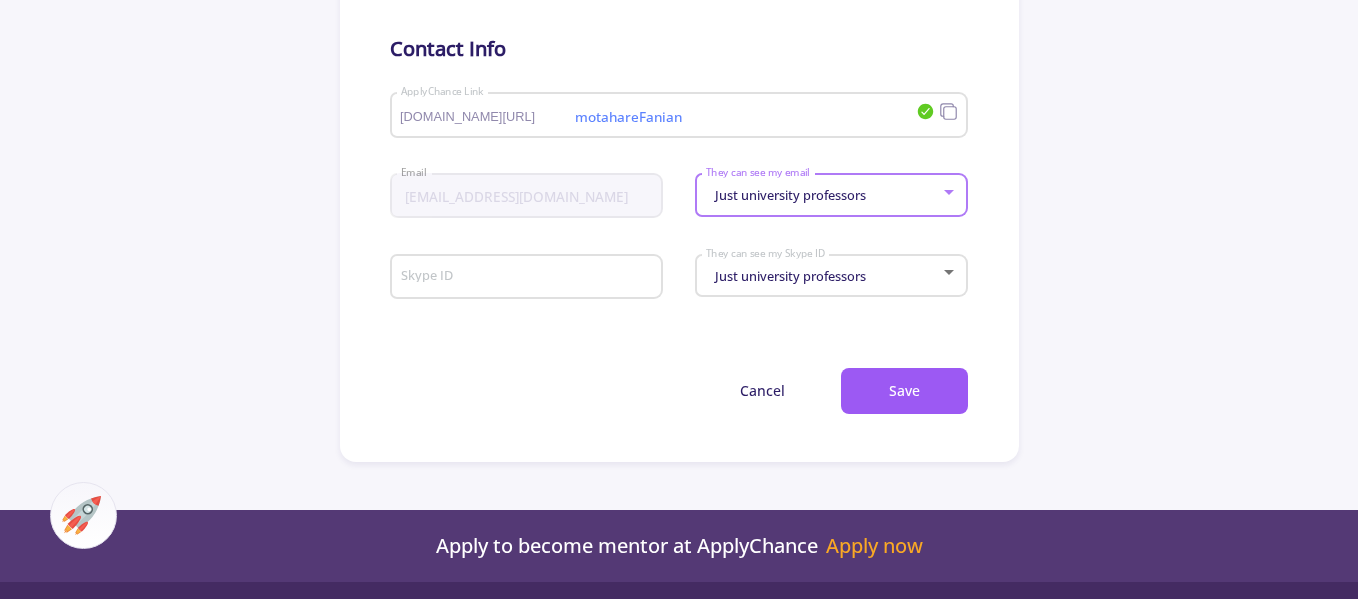 click on "Just university professors" at bounding box center (822, 276) 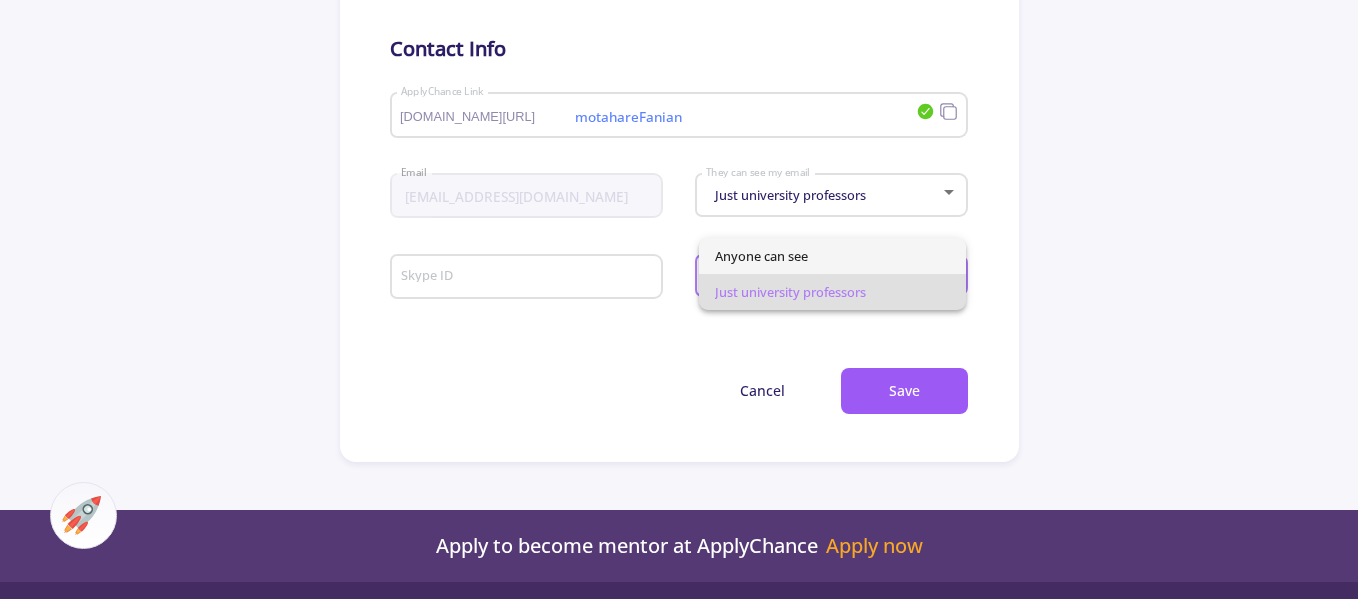 click on "Anyone can see" at bounding box center (832, 256) 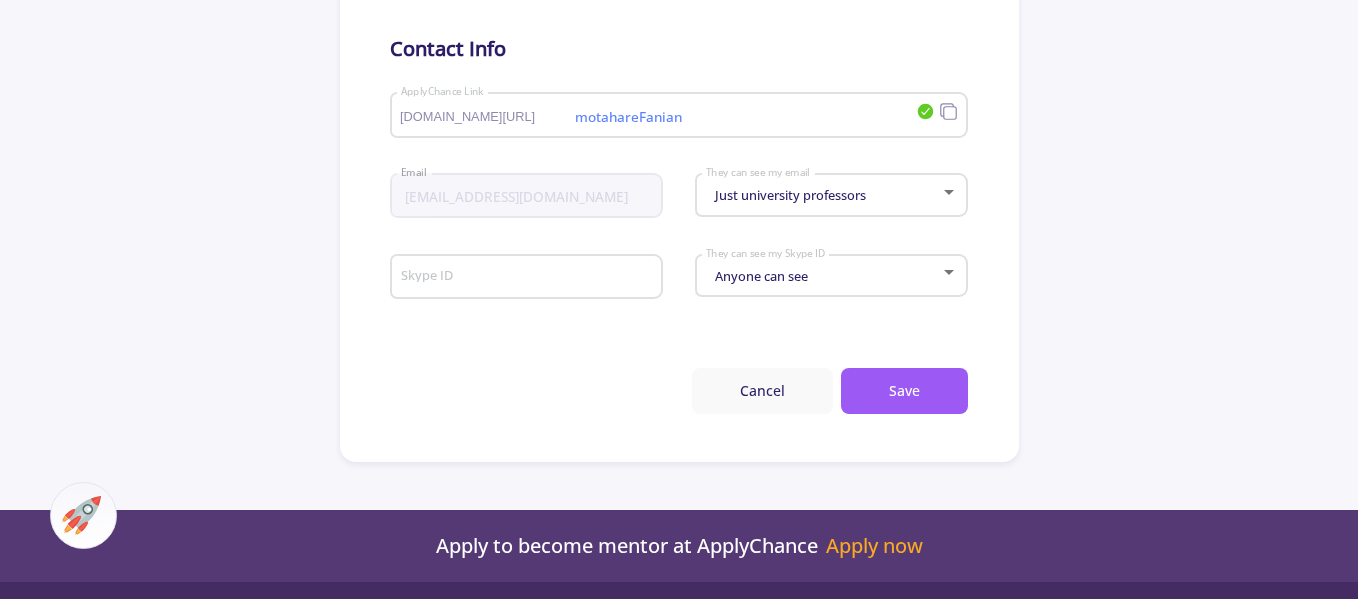 click on "Cancel" 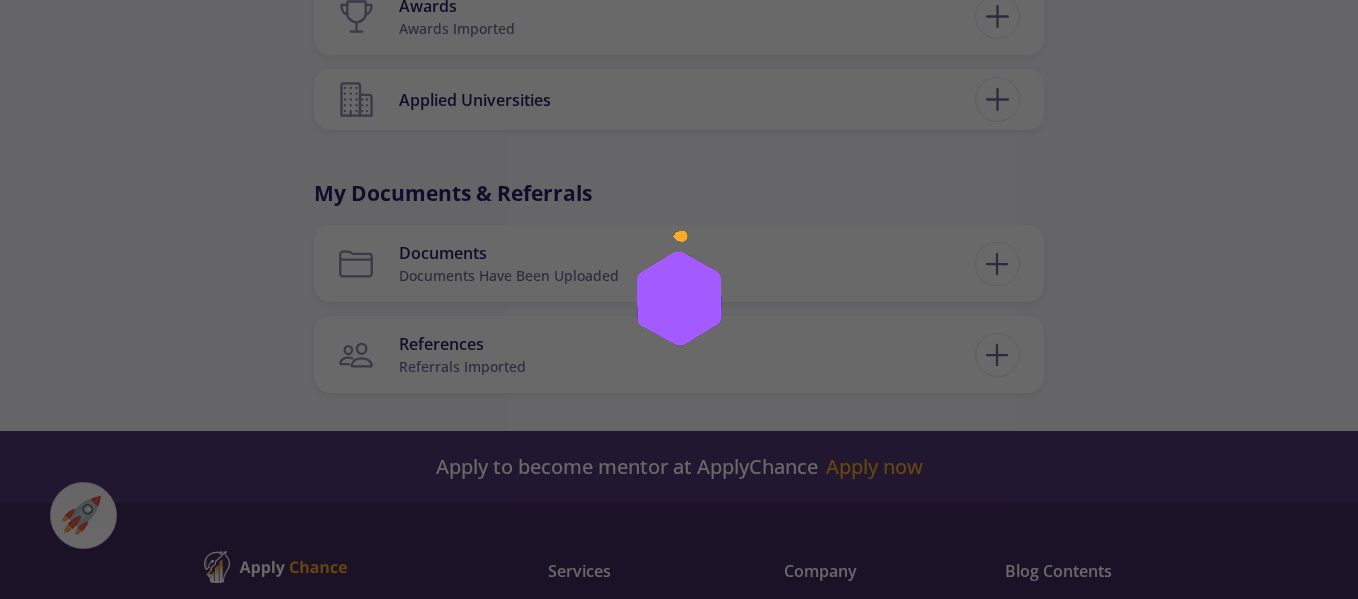 scroll, scrollTop: 0, scrollLeft: 0, axis: both 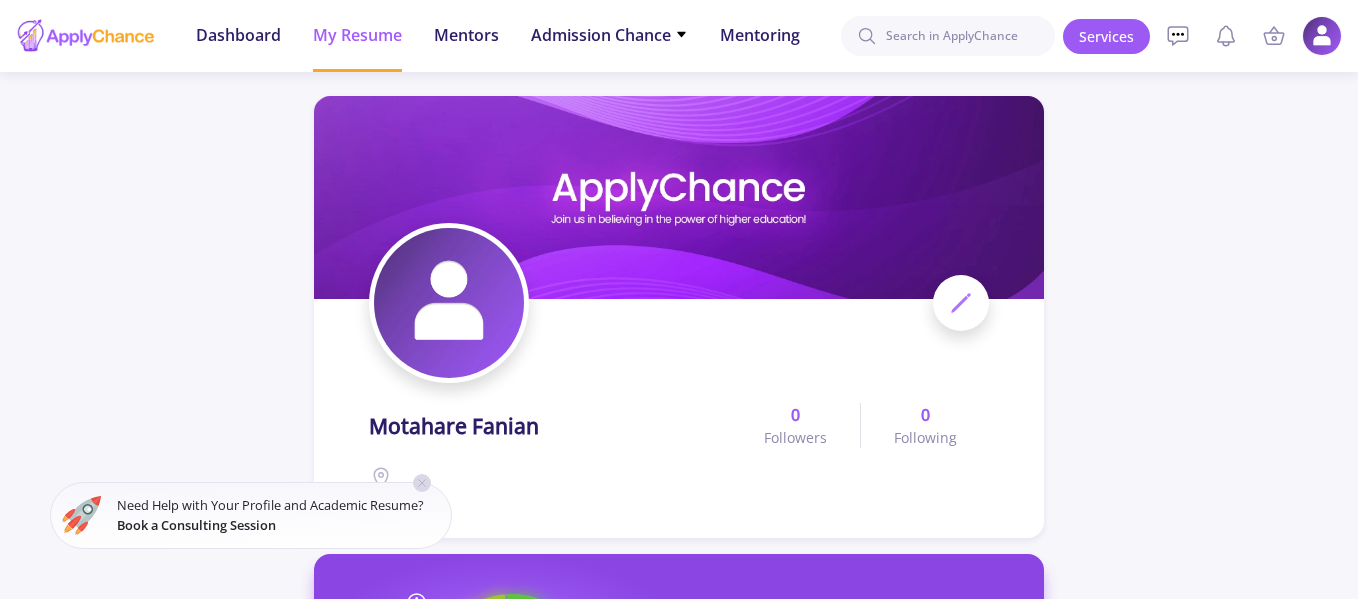 click at bounding box center (679, 299) 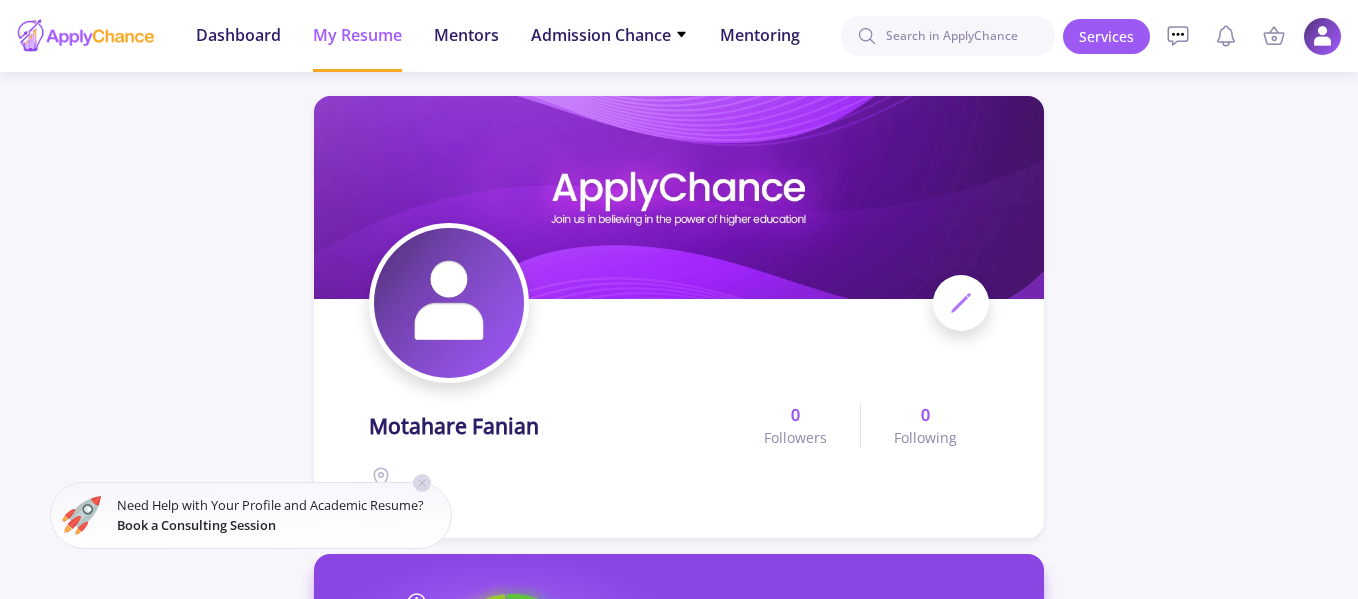 click at bounding box center (1322, 36) 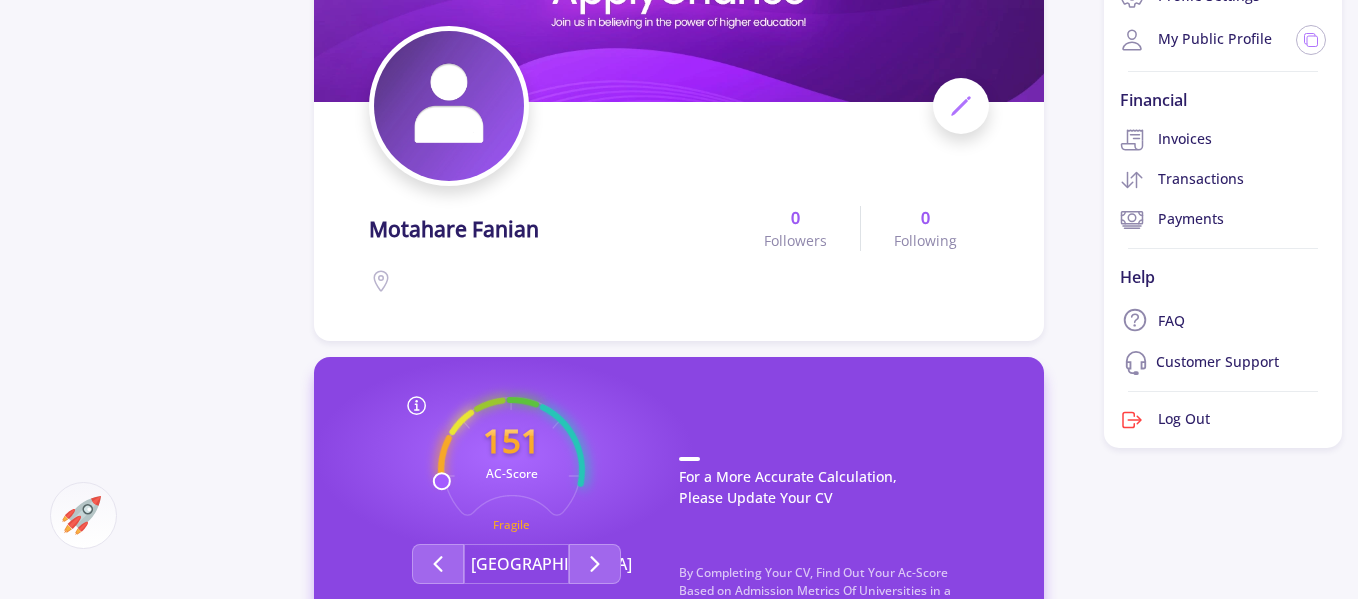 scroll, scrollTop: 0, scrollLeft: 0, axis: both 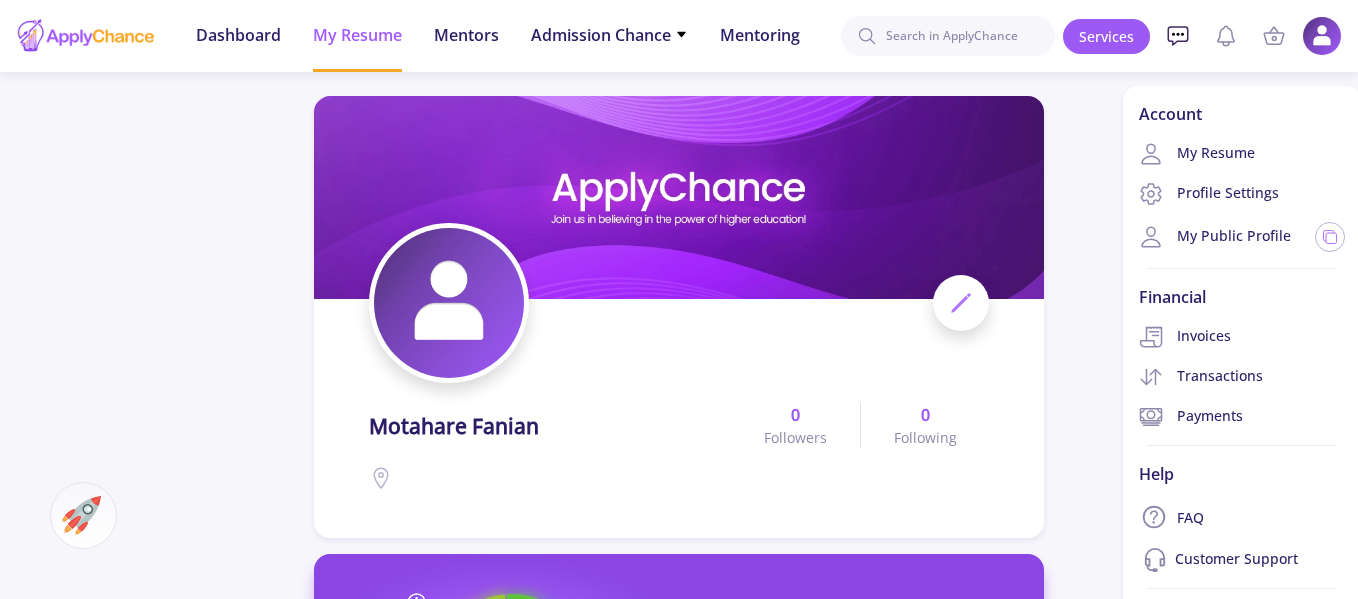 click 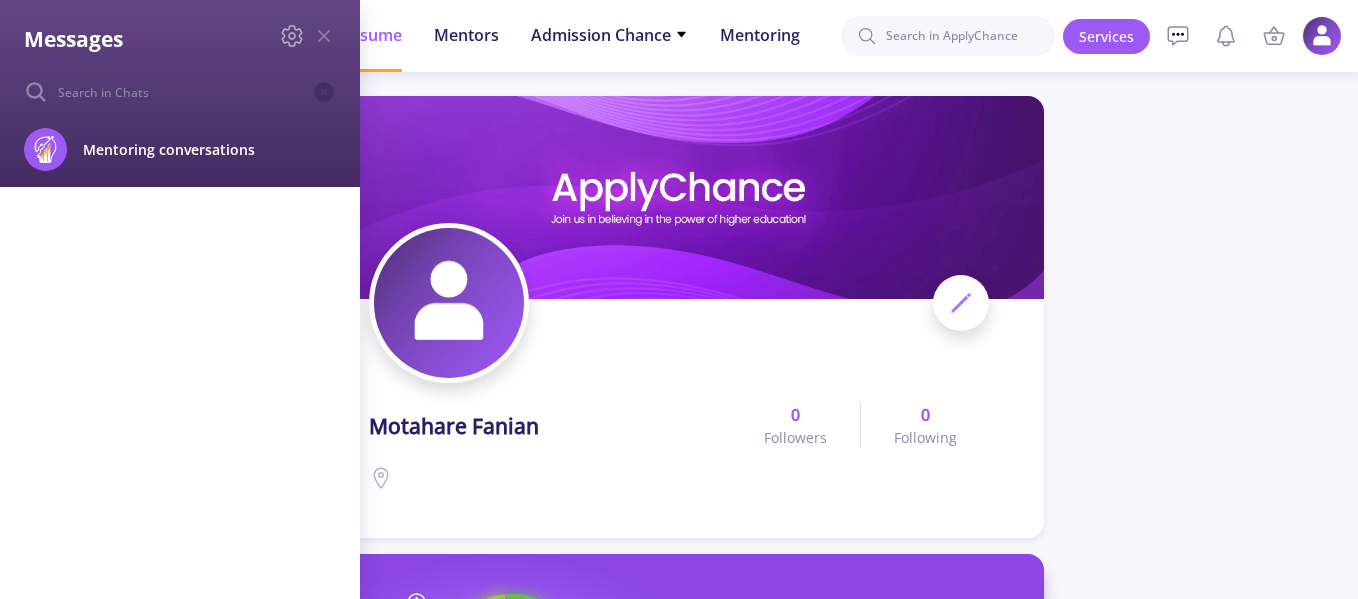 click 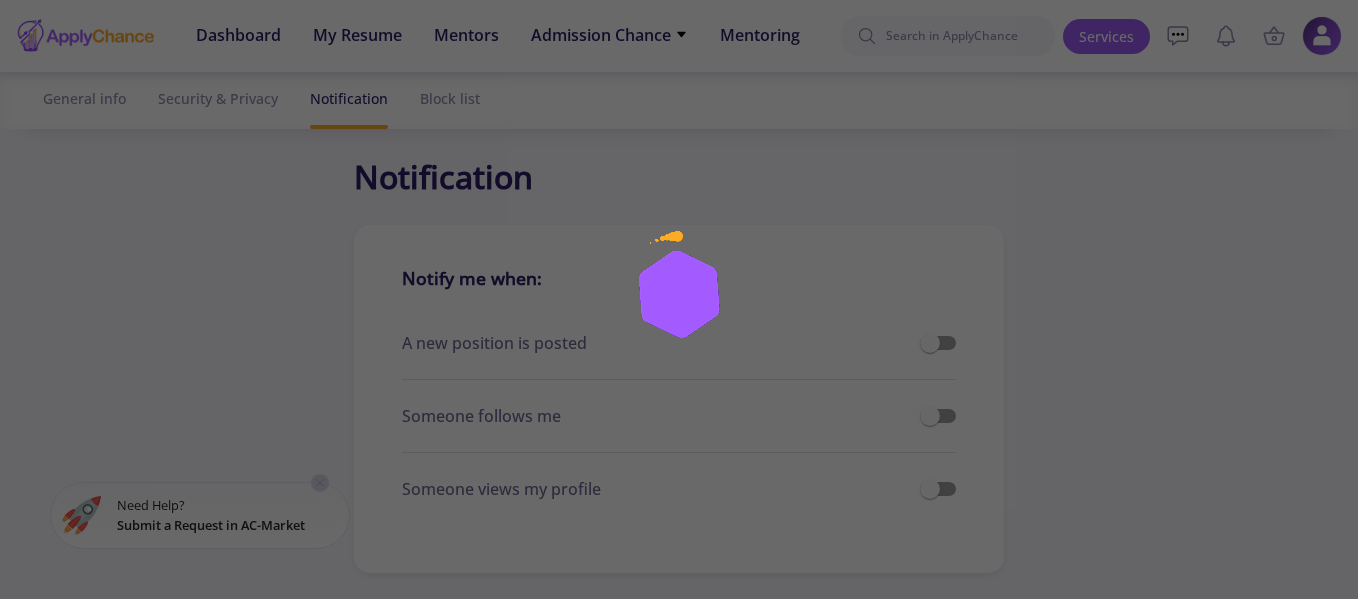 checkbox on "true" 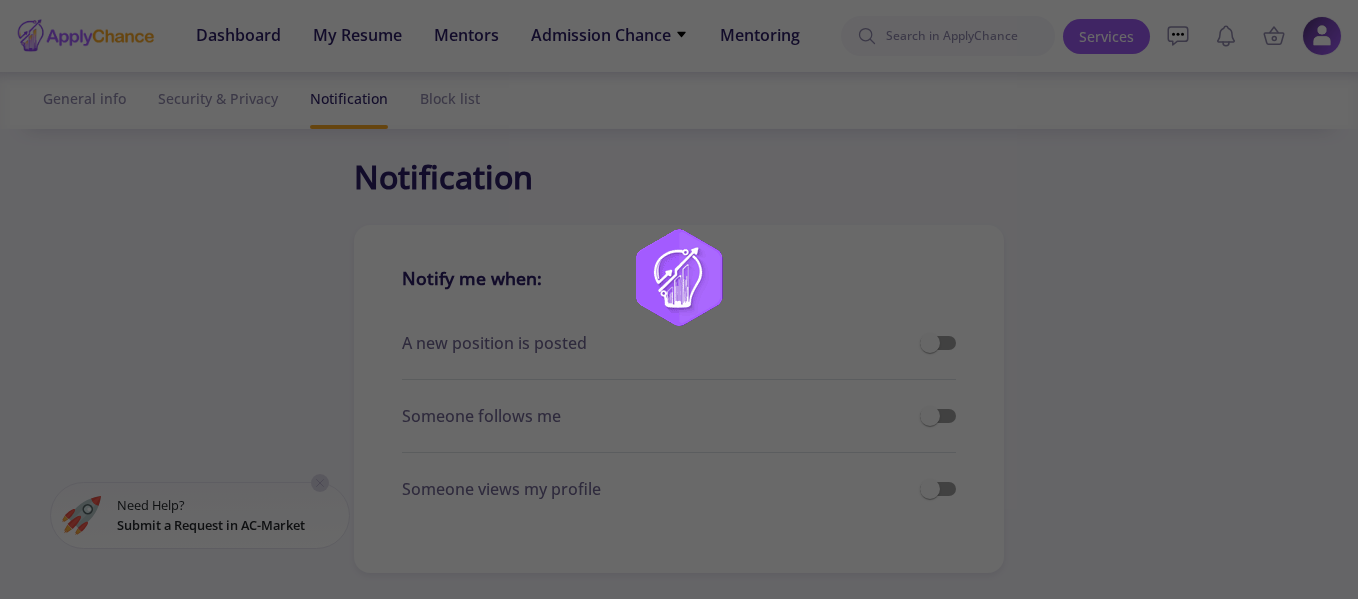 checkbox on "true" 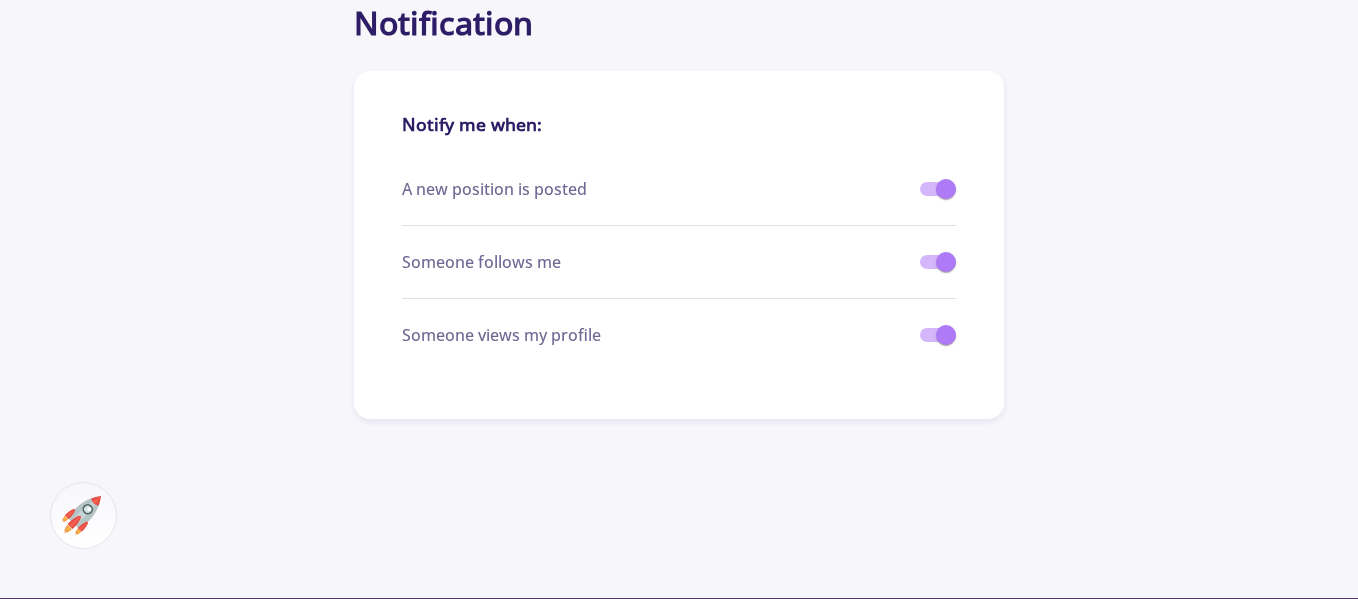 scroll, scrollTop: 123, scrollLeft: 0, axis: vertical 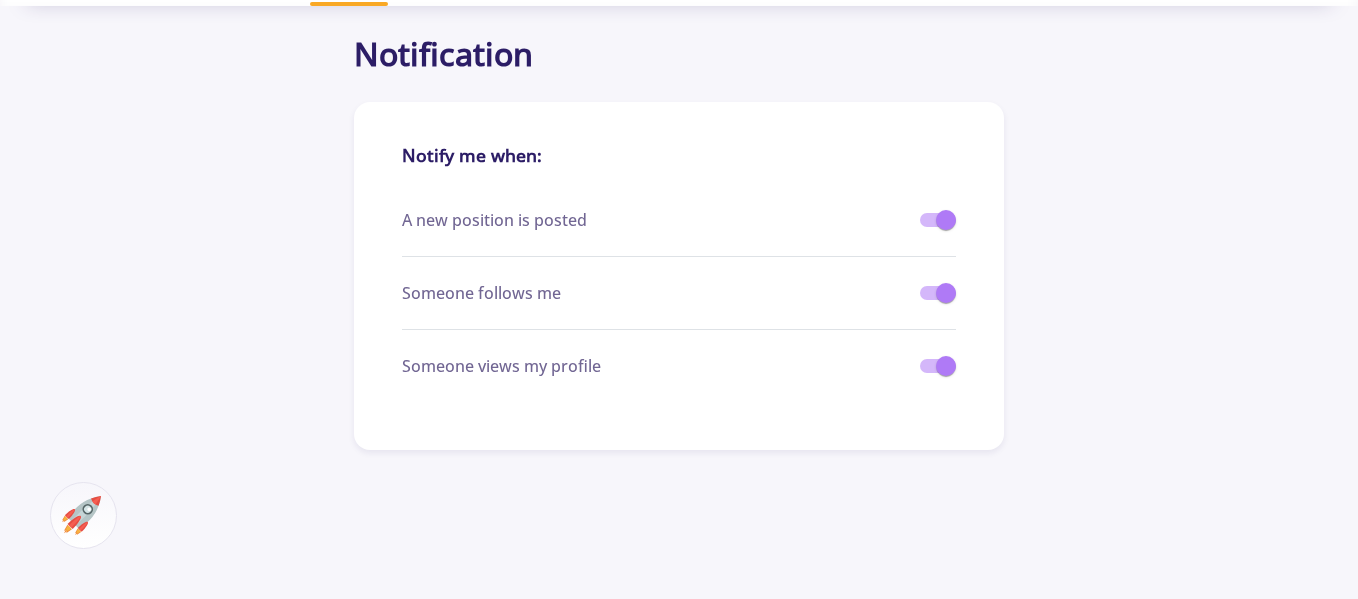 click at bounding box center (946, 366) 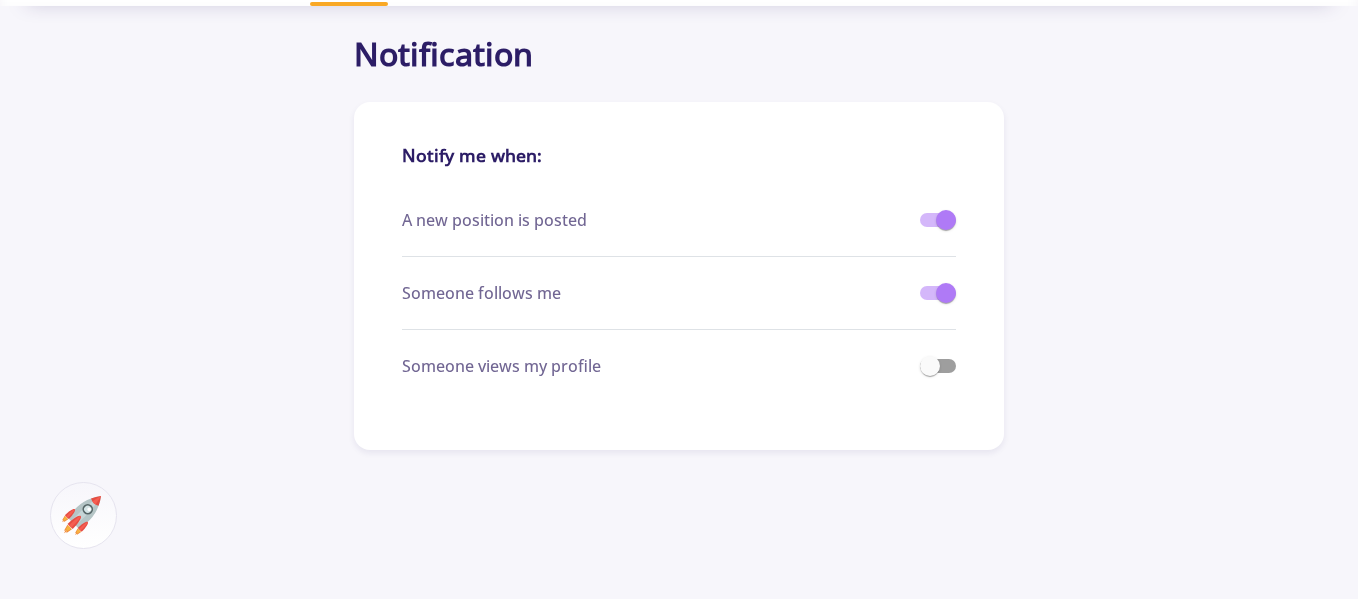 click at bounding box center [938, 293] 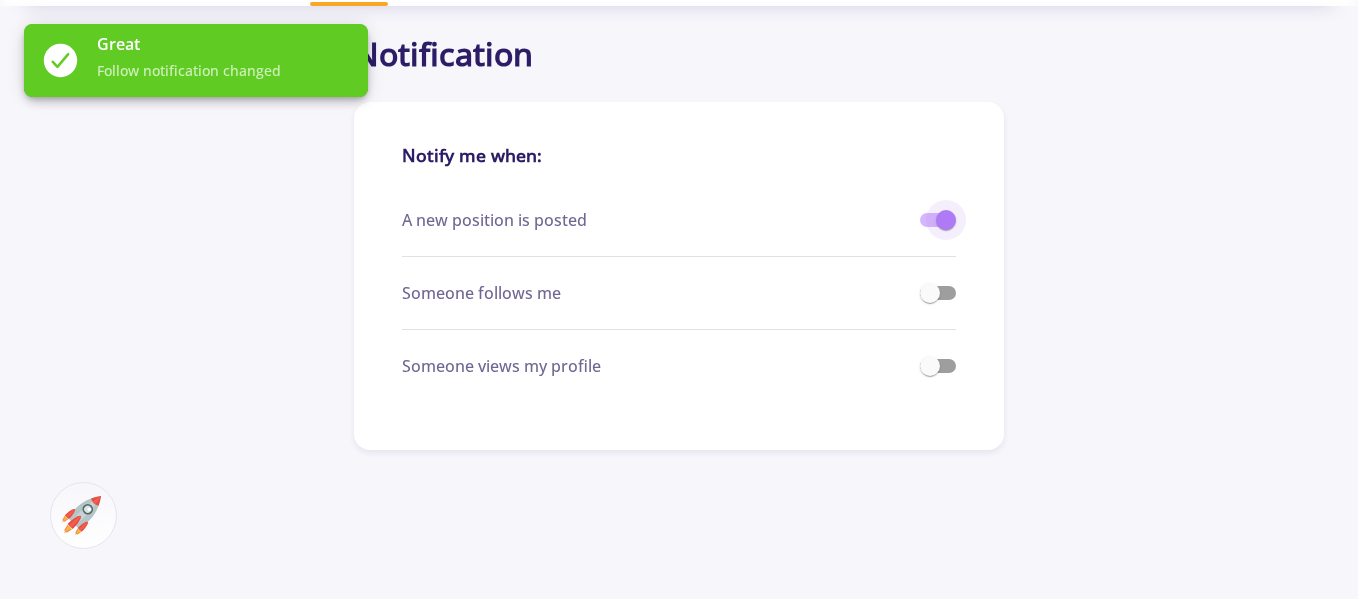 click at bounding box center (946, 220) 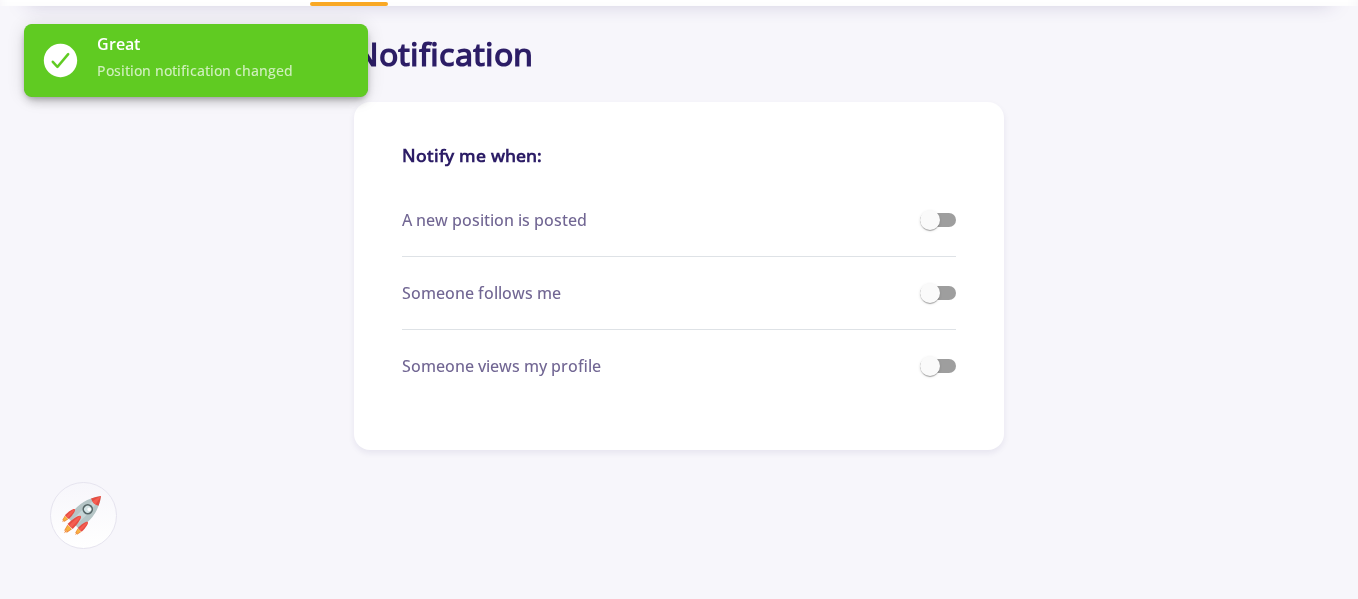 scroll, scrollTop: 0, scrollLeft: 0, axis: both 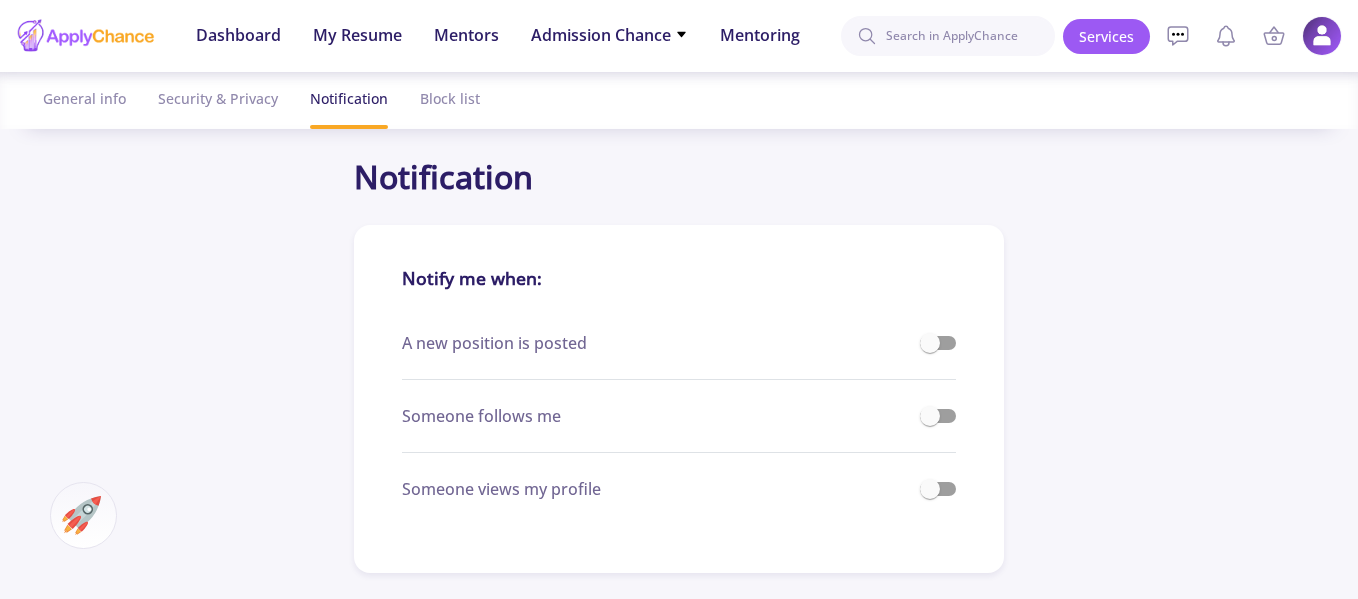 click at bounding box center [930, 343] 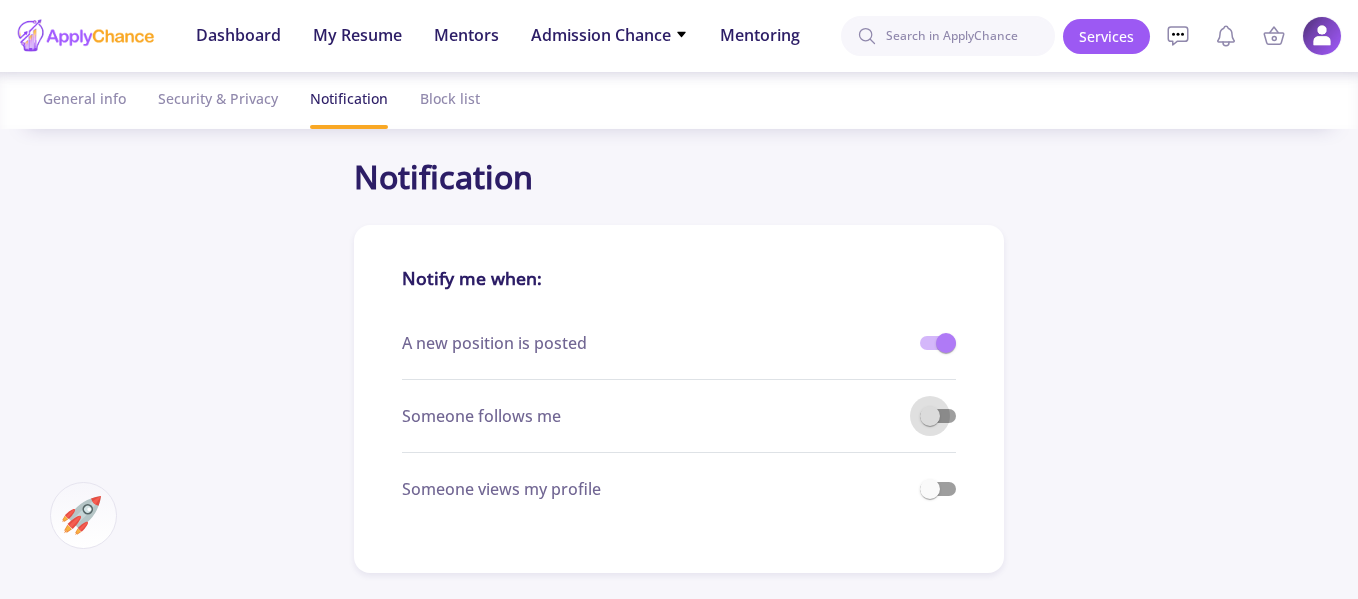 click at bounding box center (938, 416) 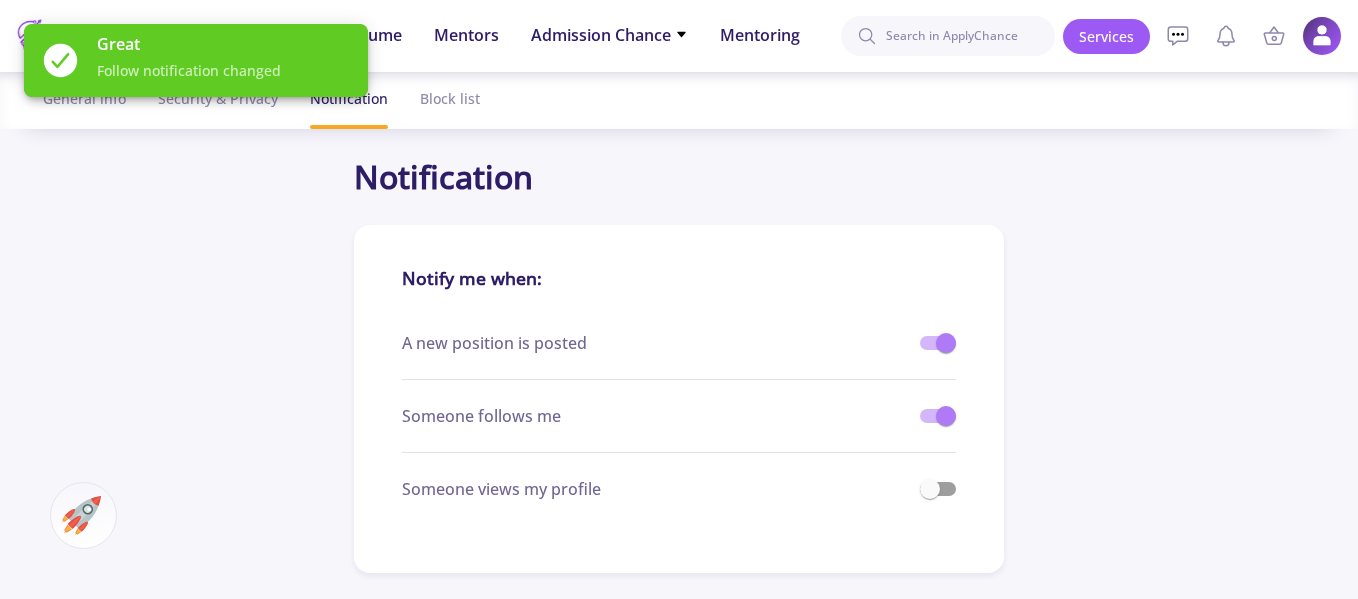 click at bounding box center [938, 489] 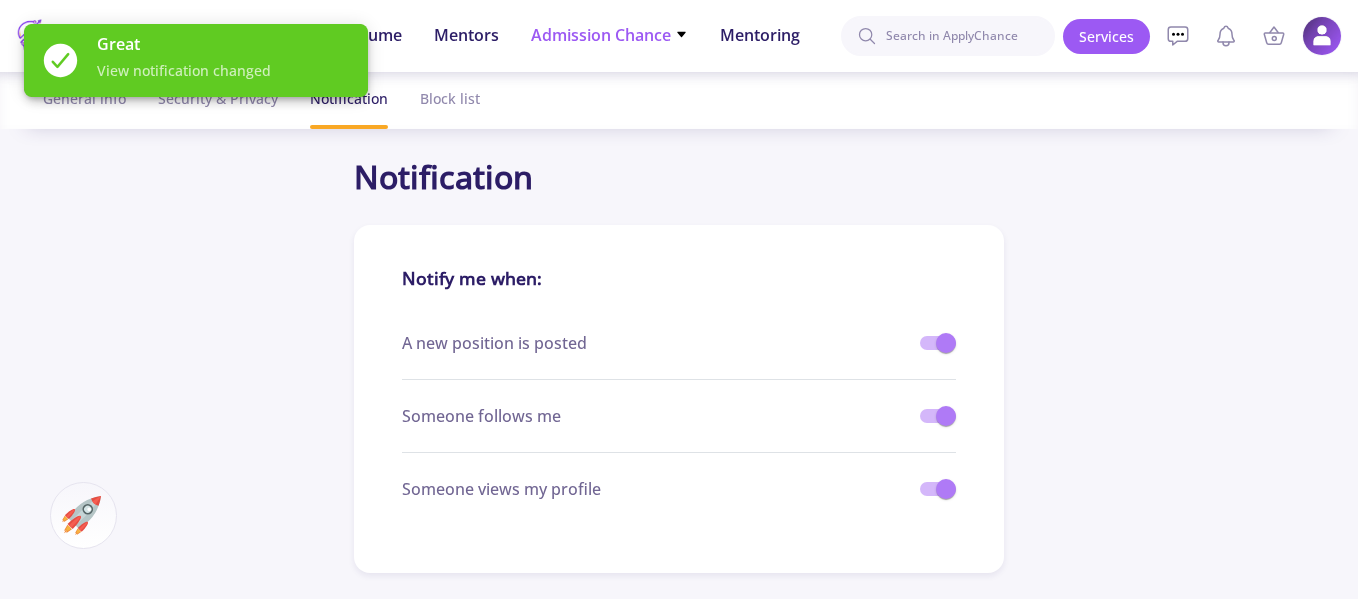 click on "Admission Chance" 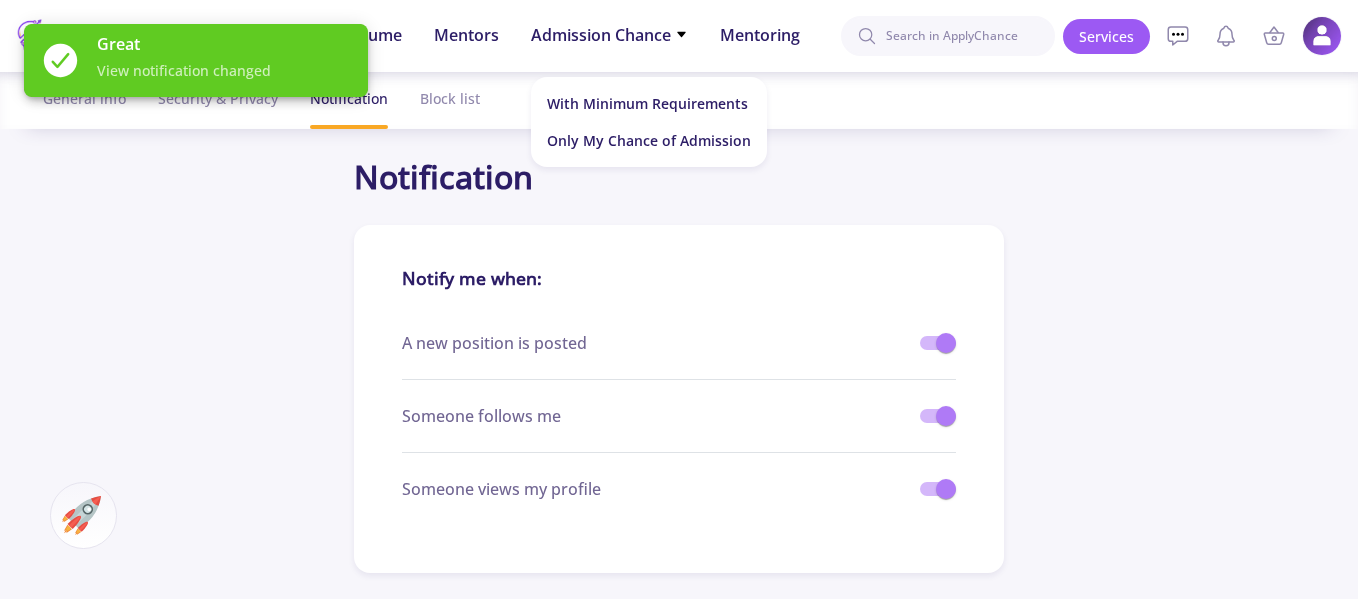 click on "Dashboard My Resume Mentors  Admission Chance   With Minimum Requirements   Only My Chance of Admission  Mentoring" 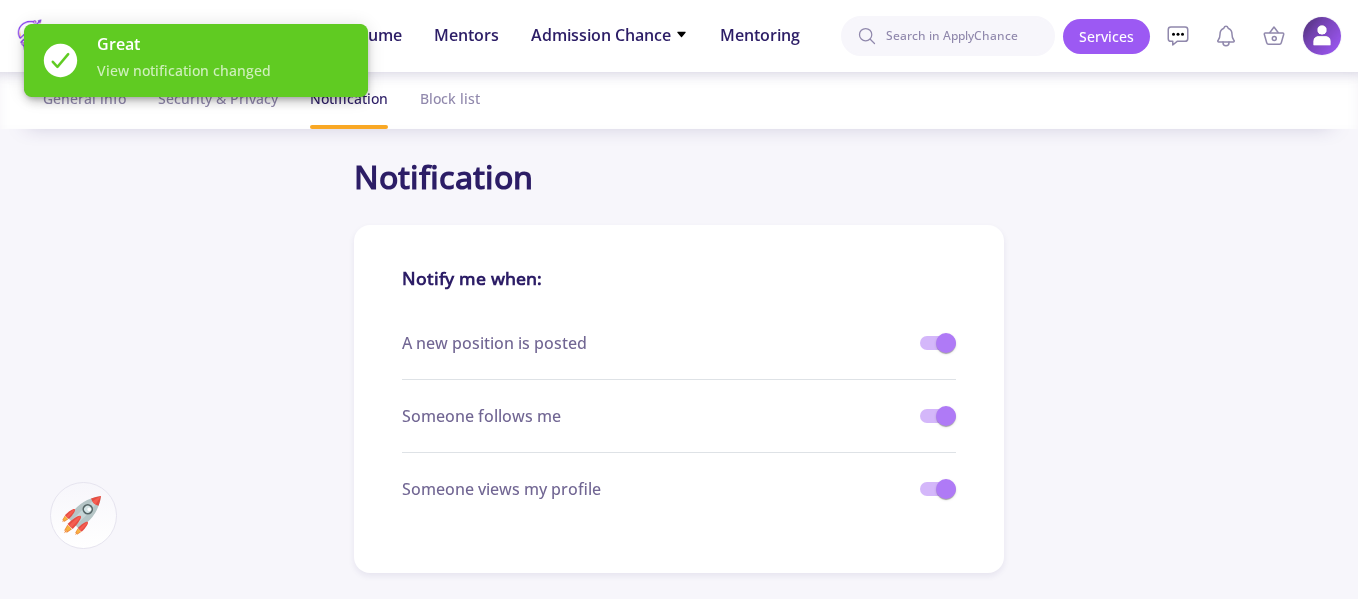 click on "Dashboard My Resume Mentors  Admission Chance   With Minimum Requirements   Only My Chance of Admission  Mentoring" 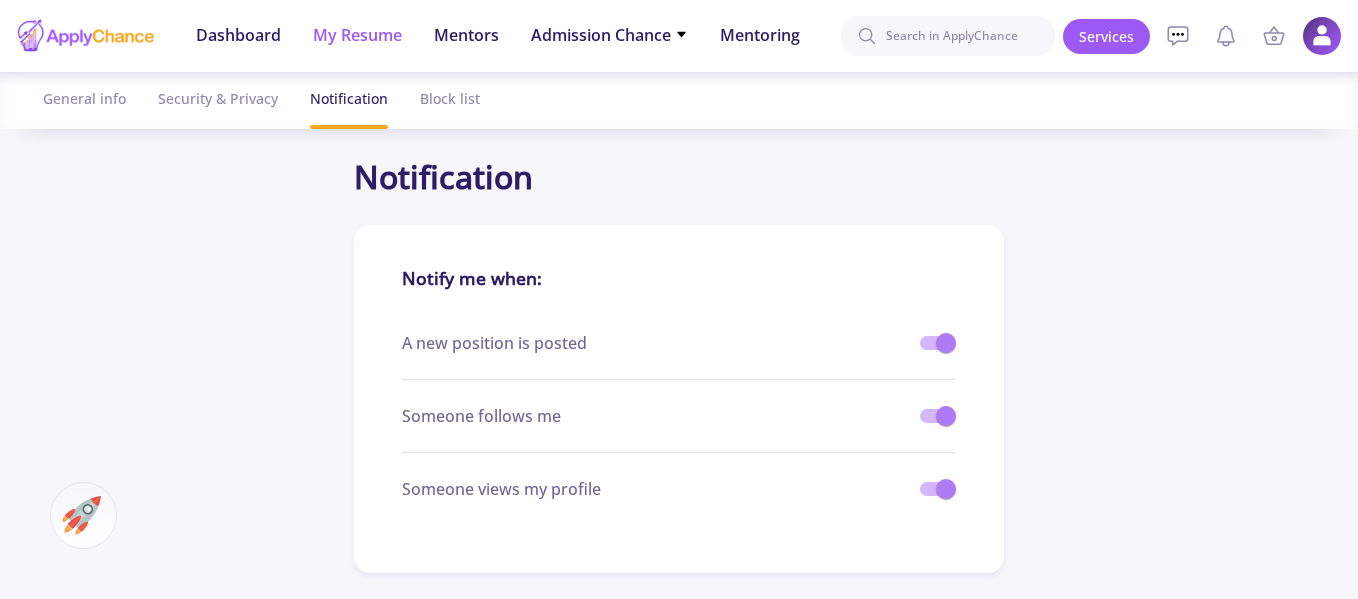 click on "My Resume" 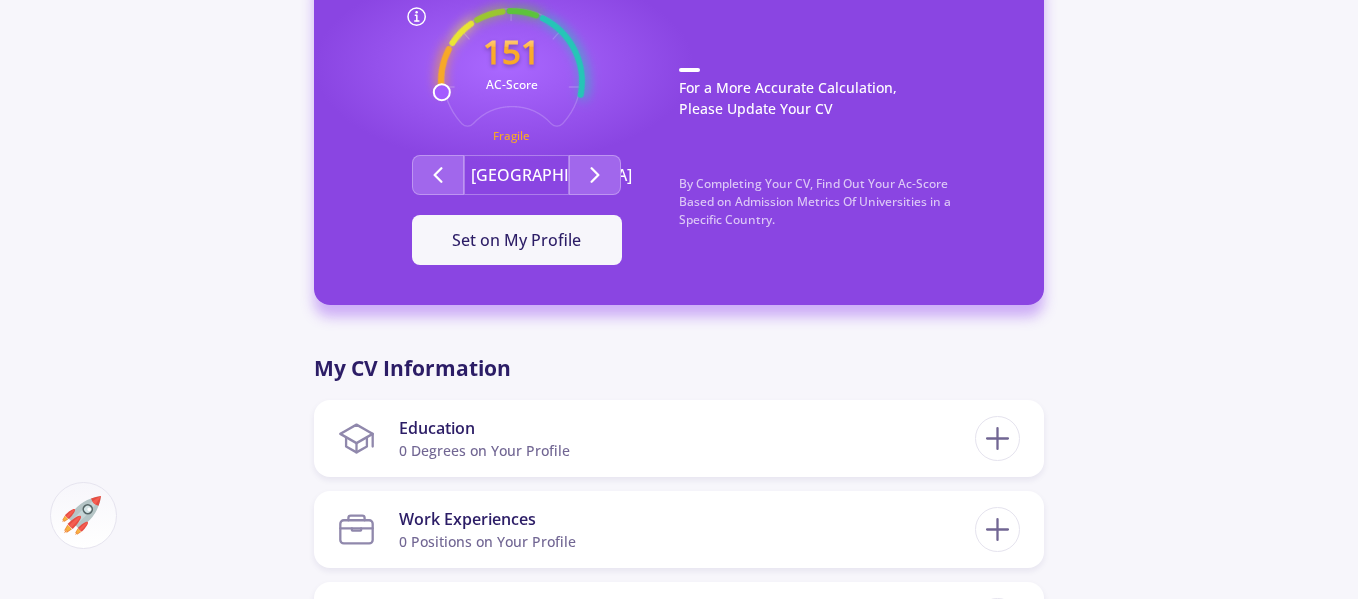 scroll, scrollTop: 0, scrollLeft: 0, axis: both 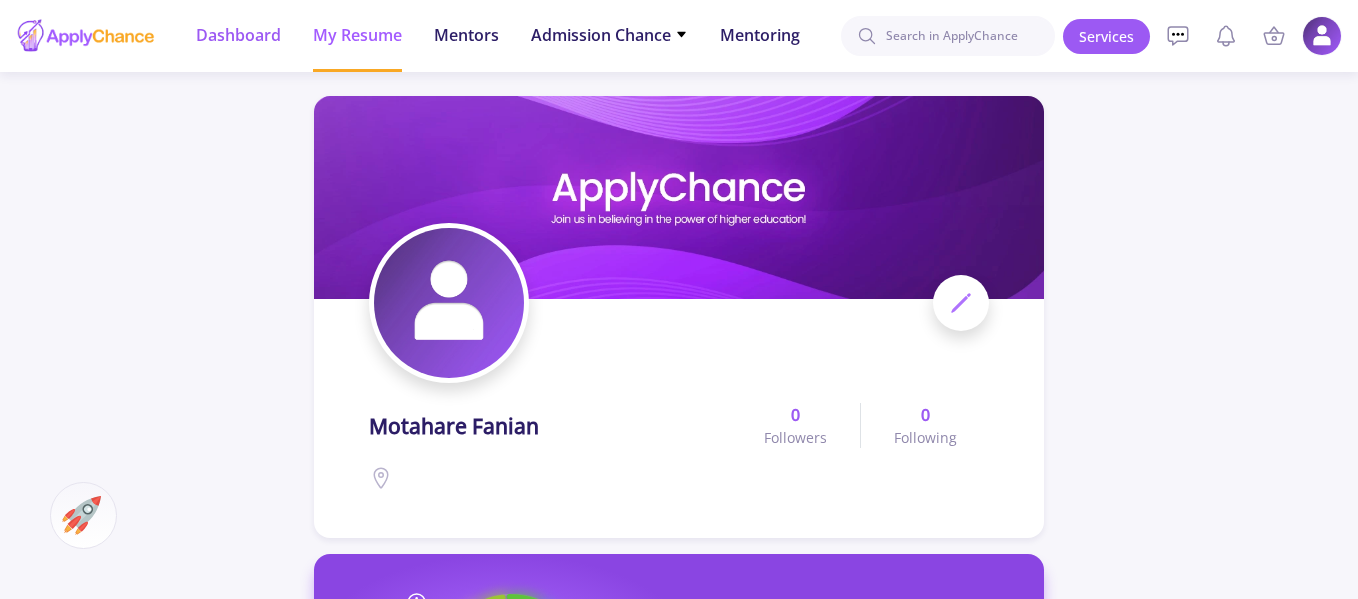 click on "Dashboard" 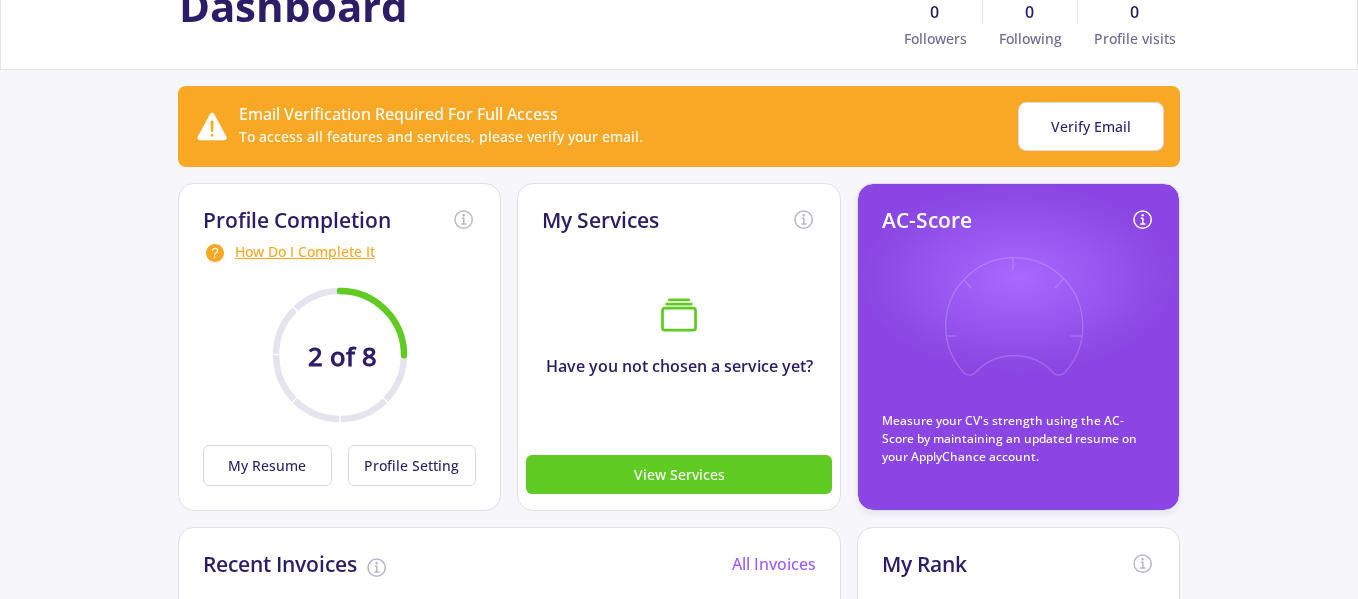 scroll, scrollTop: 109, scrollLeft: 0, axis: vertical 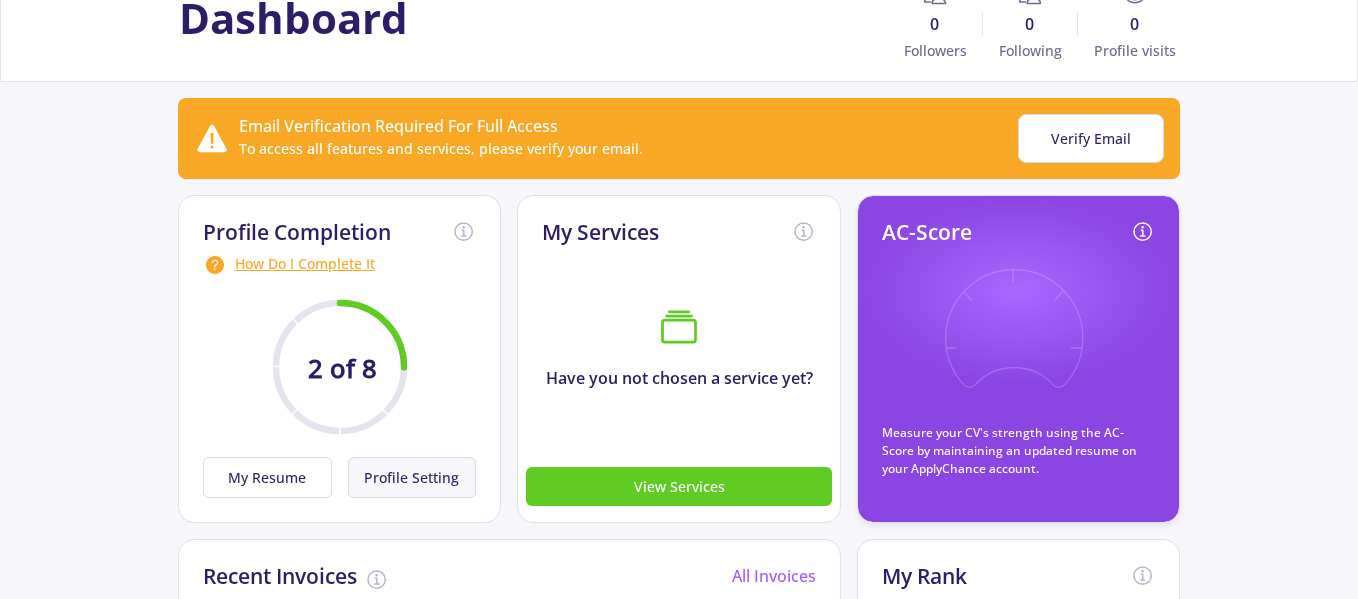 click on "Profile Setting" 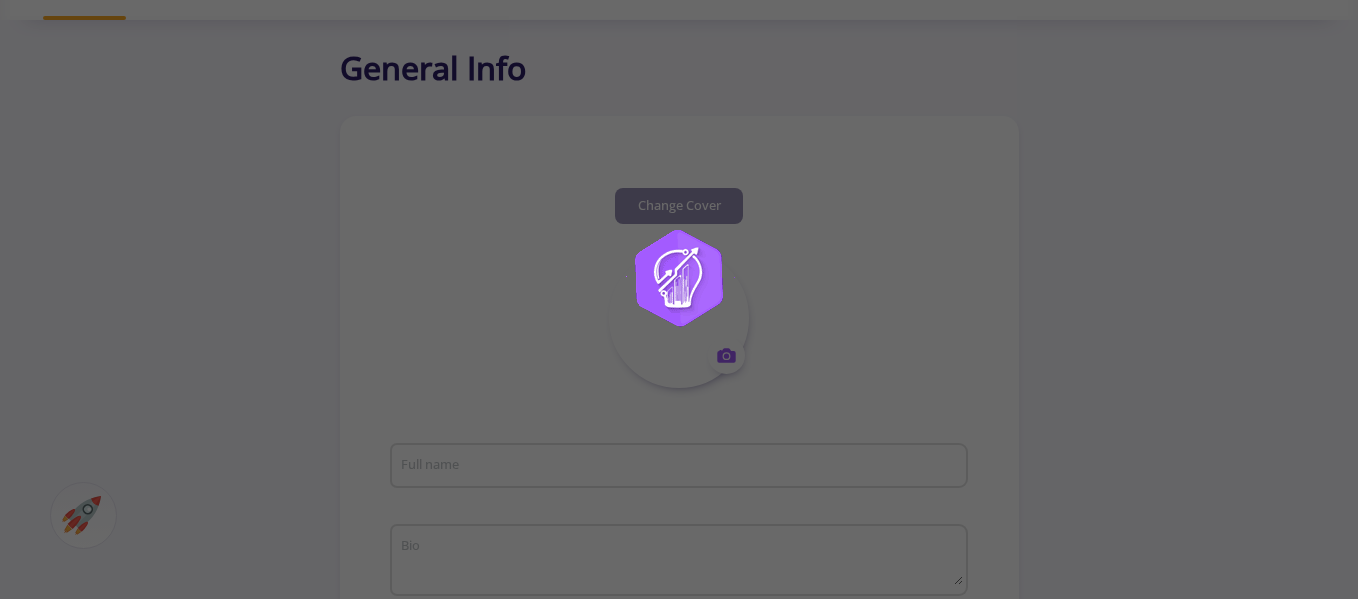 scroll, scrollTop: 0, scrollLeft: 0, axis: both 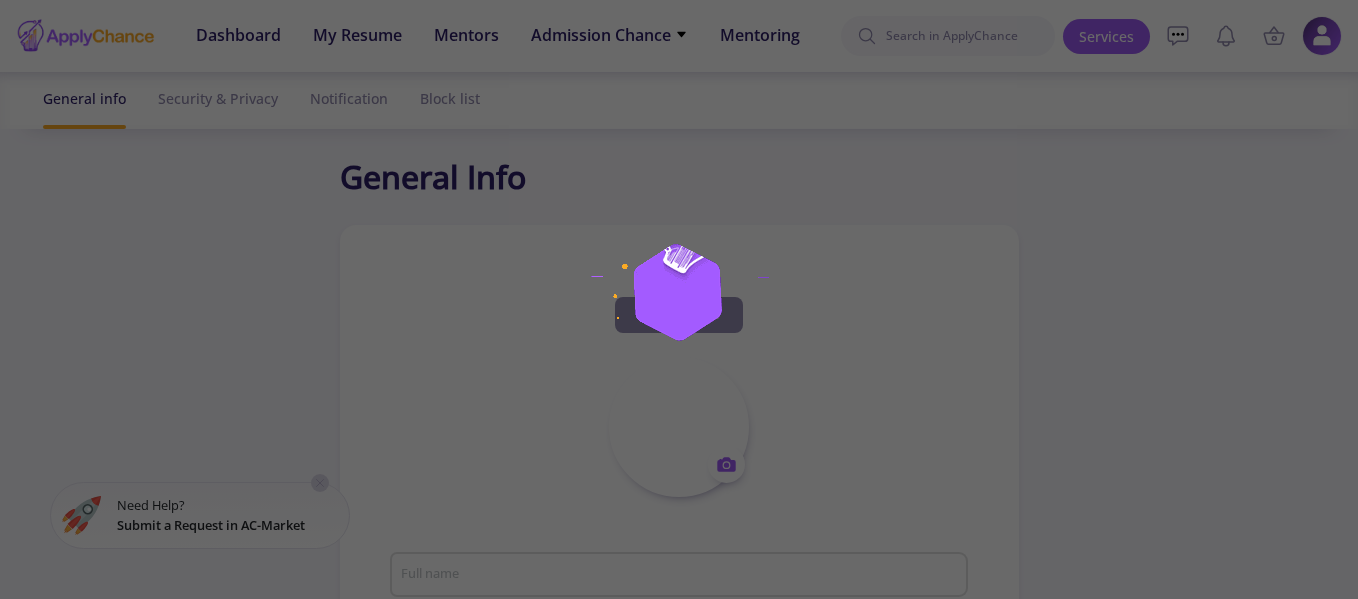 type on "motahare Fanian" 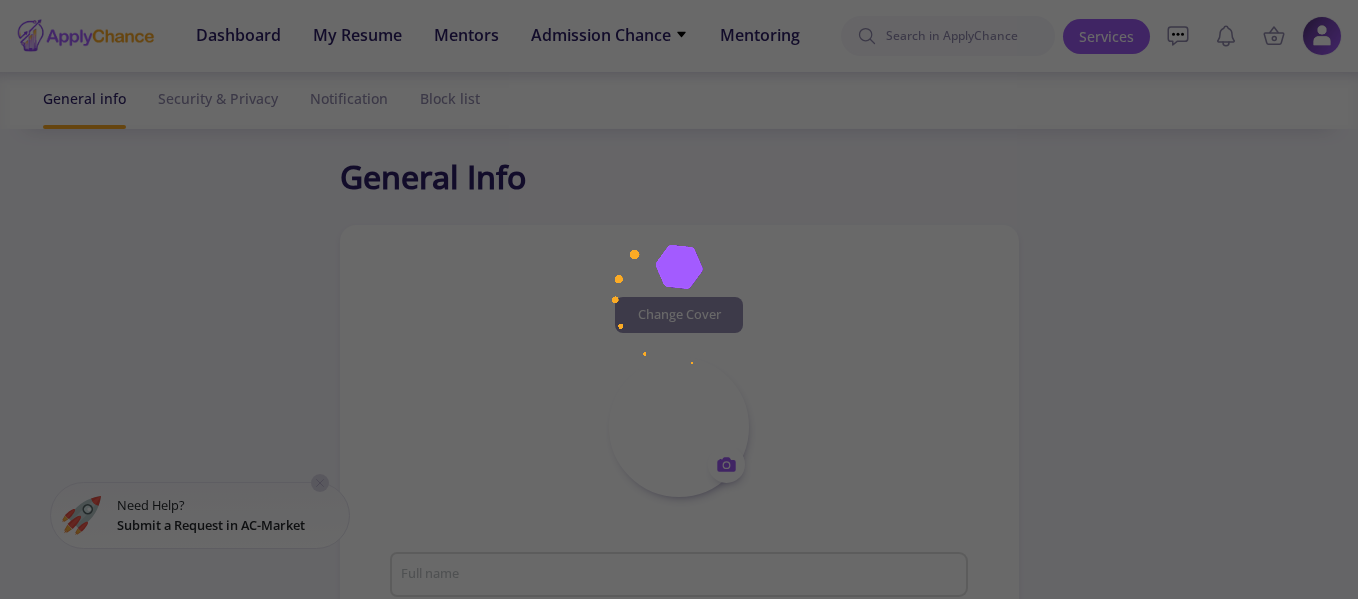 type on "motahareFanian" 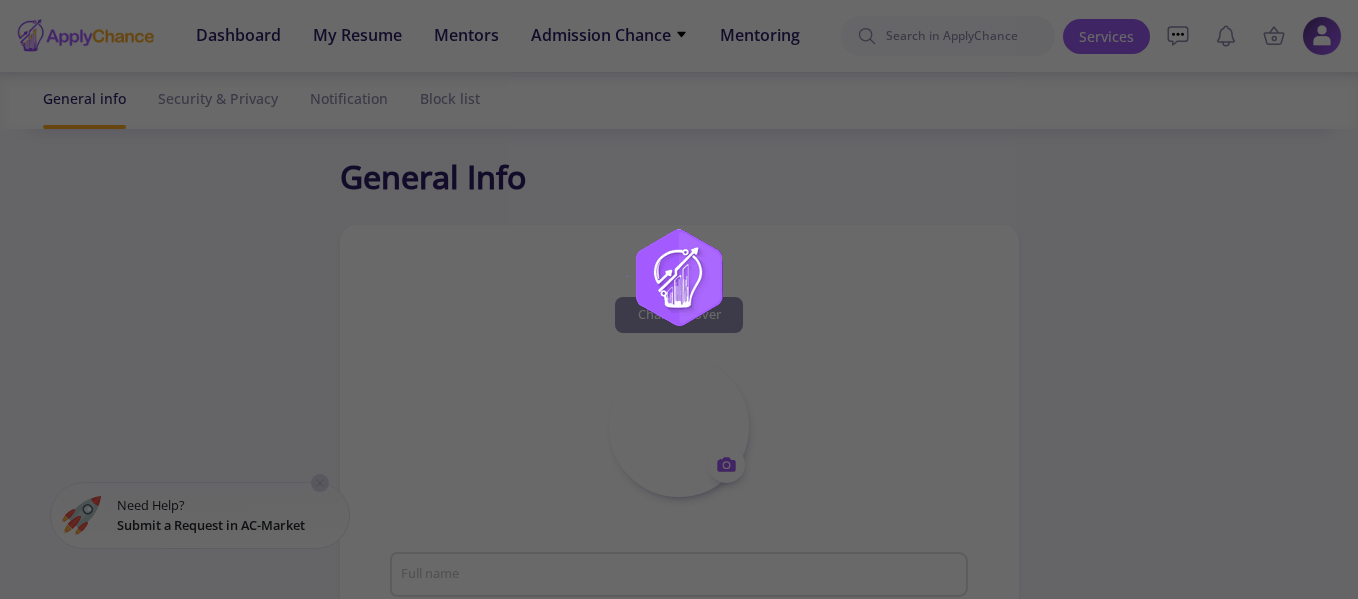 type on "fanian.tmo65@gmail.com" 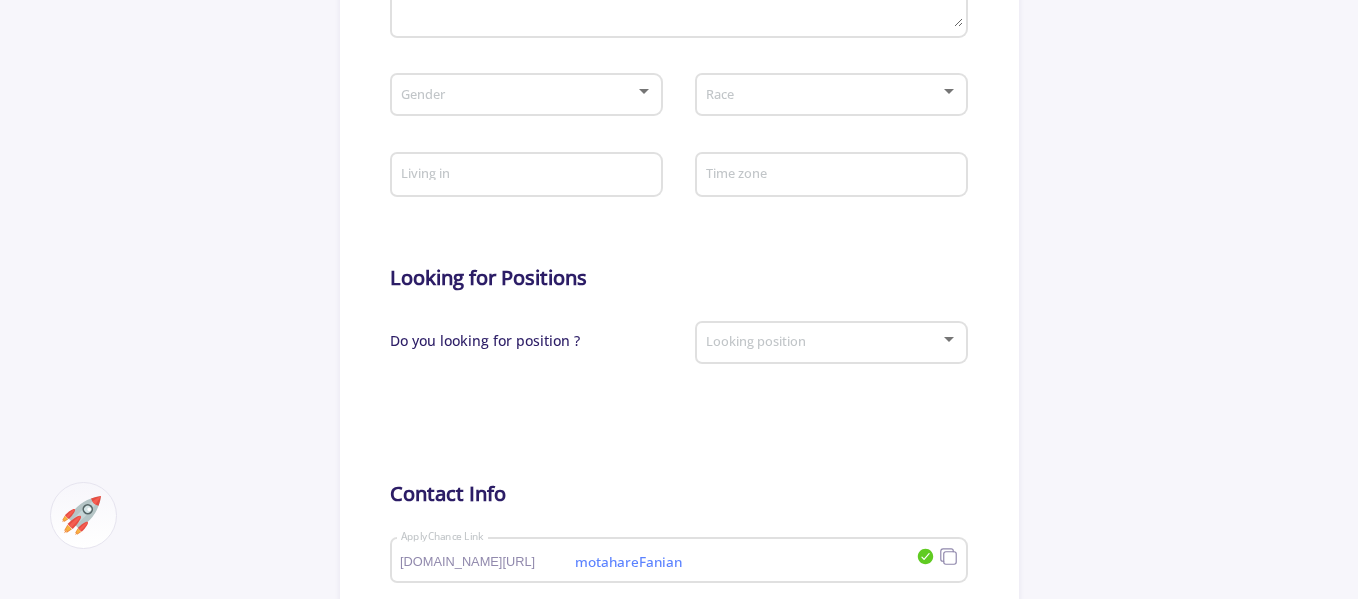 scroll, scrollTop: 1334, scrollLeft: 0, axis: vertical 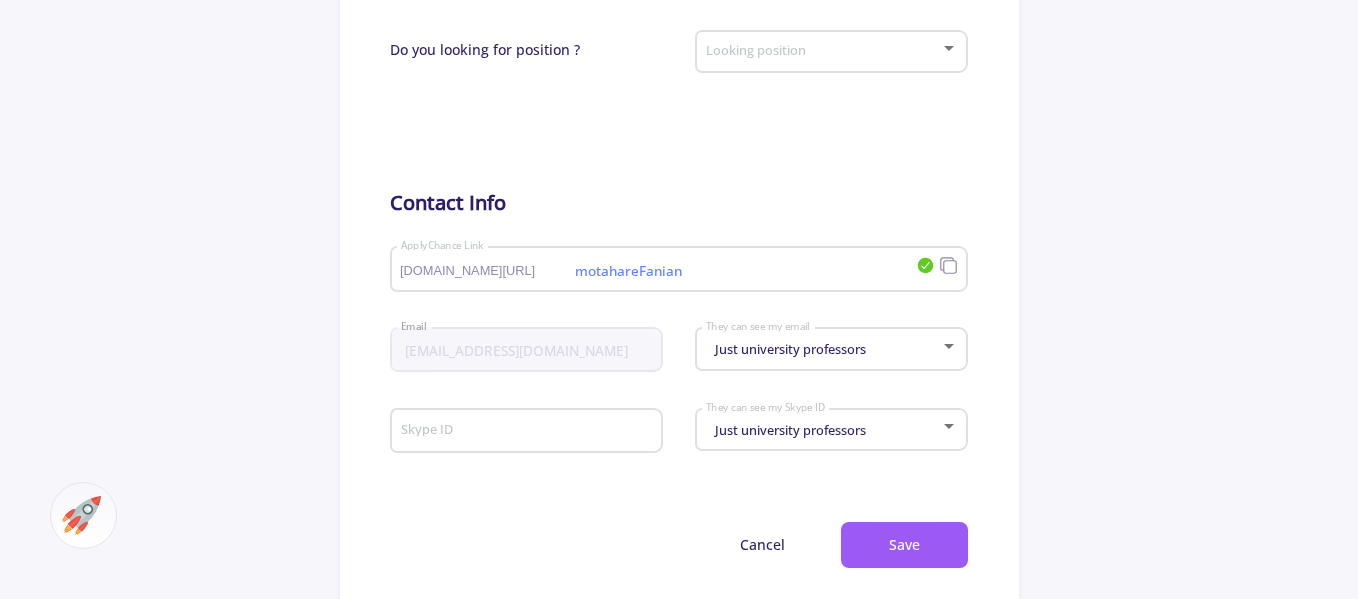 drag, startPoint x: 701, startPoint y: 288, endPoint x: 685, endPoint y: 165, distance: 124.036285 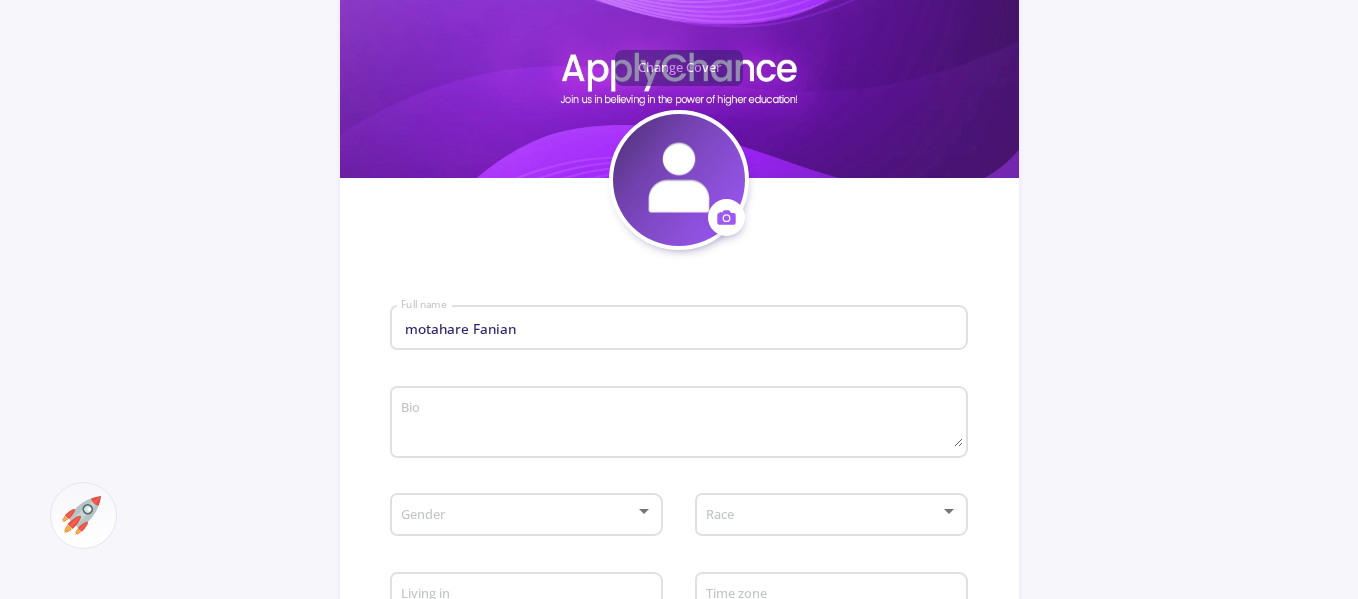 scroll, scrollTop: 0, scrollLeft: 0, axis: both 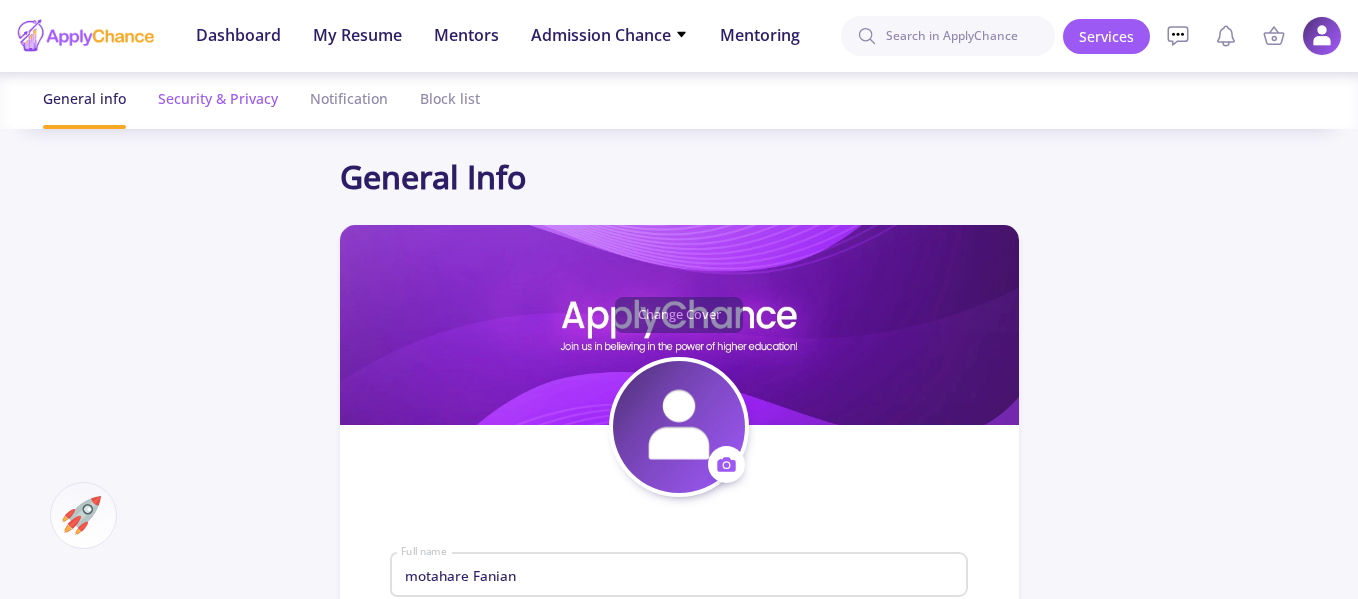 click on "Security & Privacy" 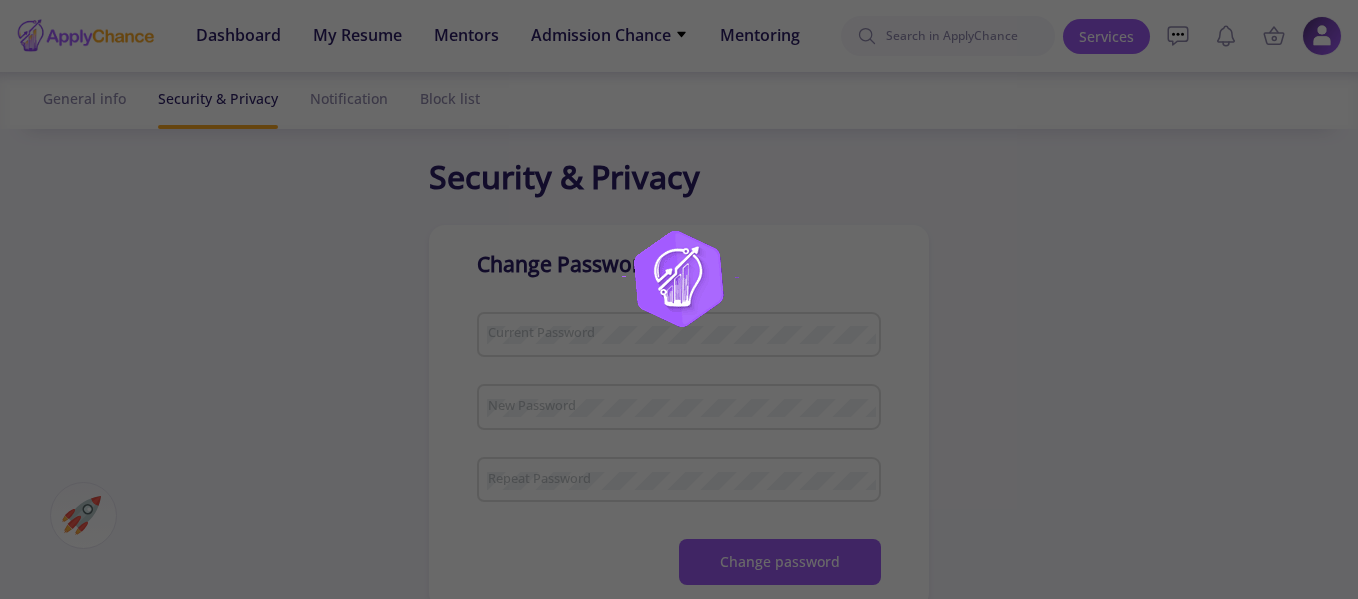checkbox on "true" 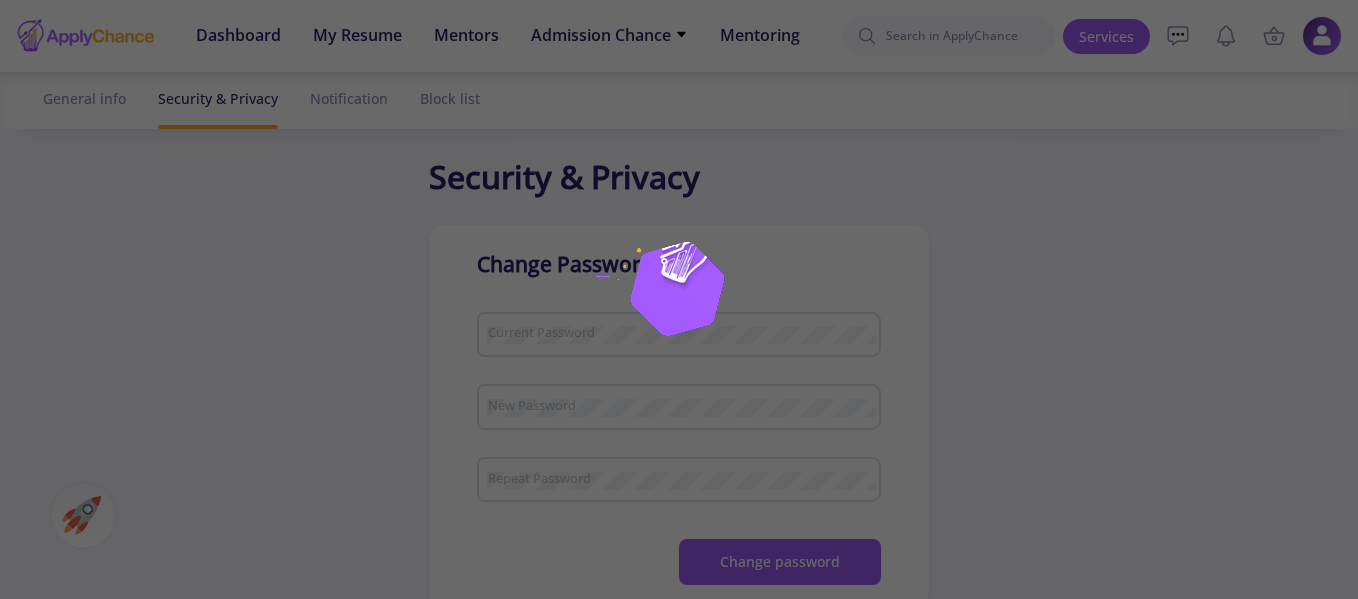 checkbox on "true" 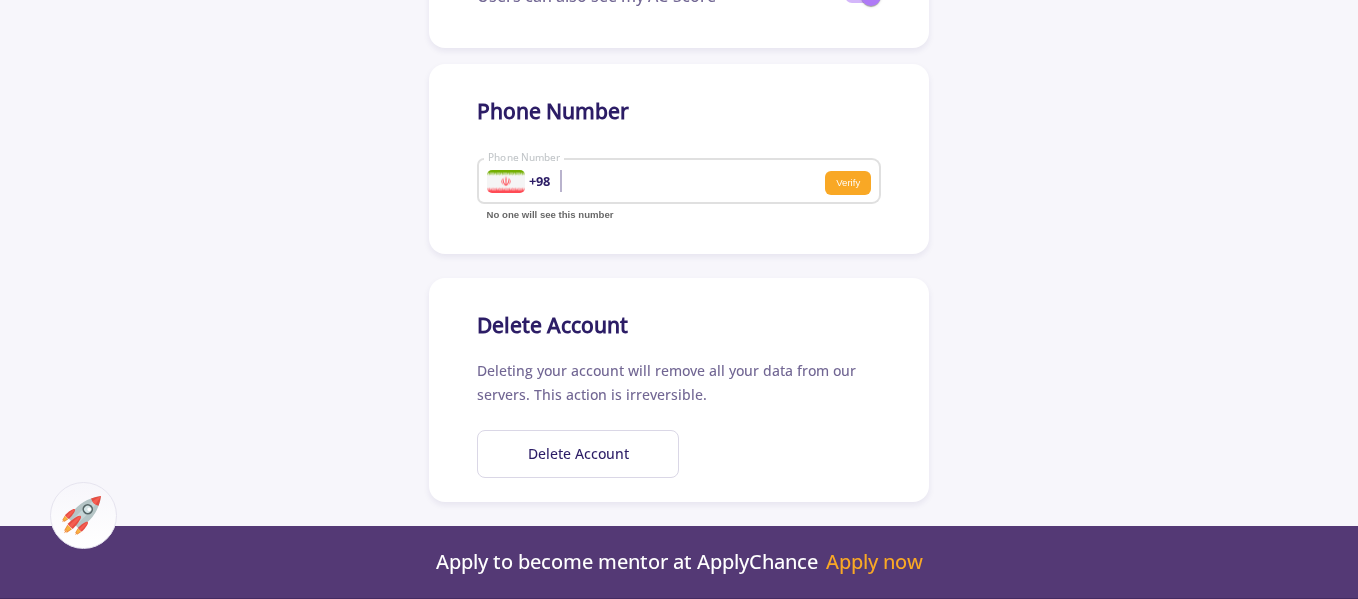 scroll, scrollTop: 838, scrollLeft: 0, axis: vertical 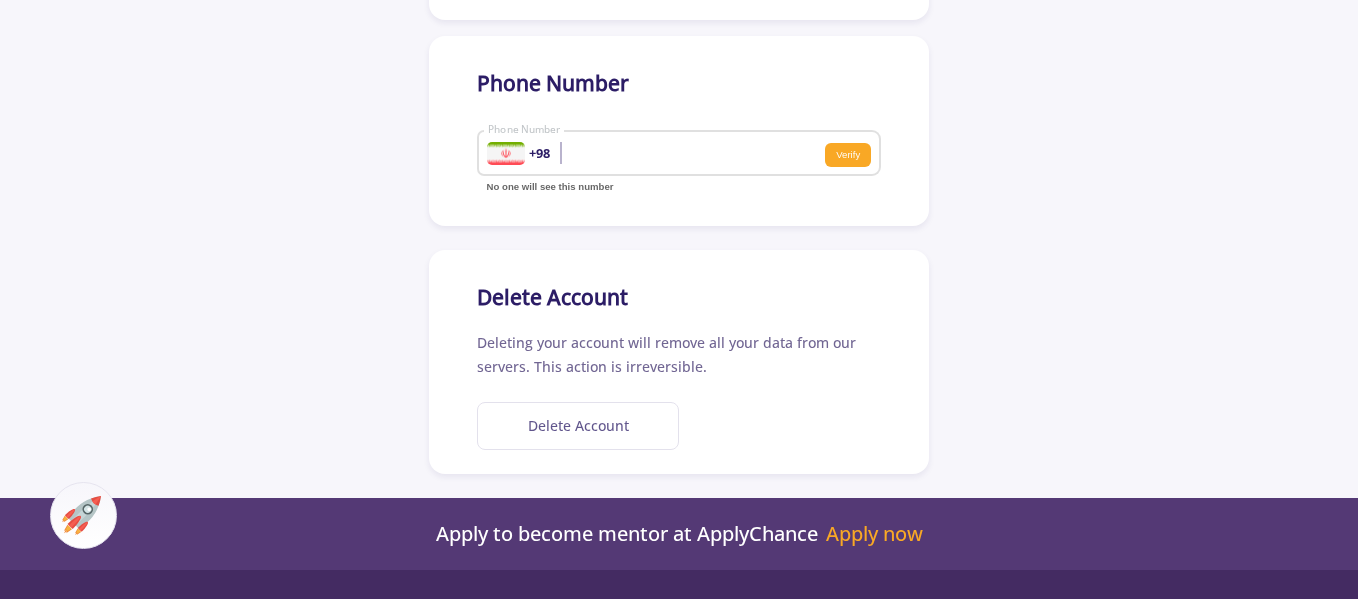 click on "Delete Account" 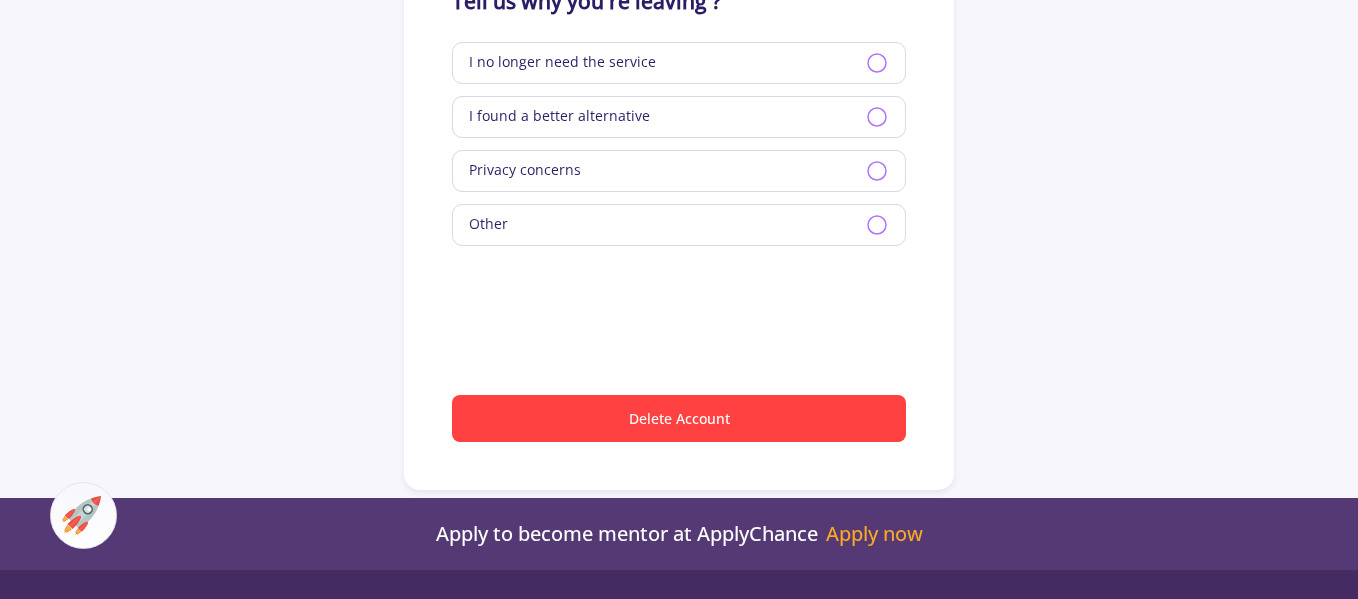 click on "Other" 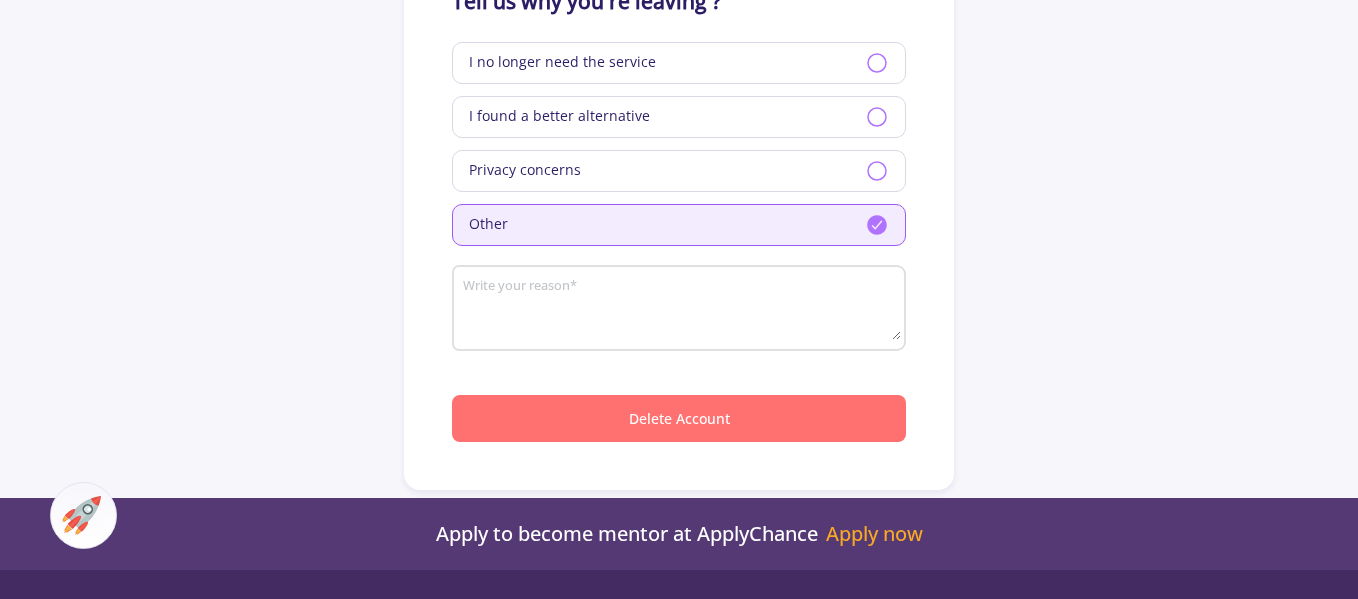 click on "Delete Account" 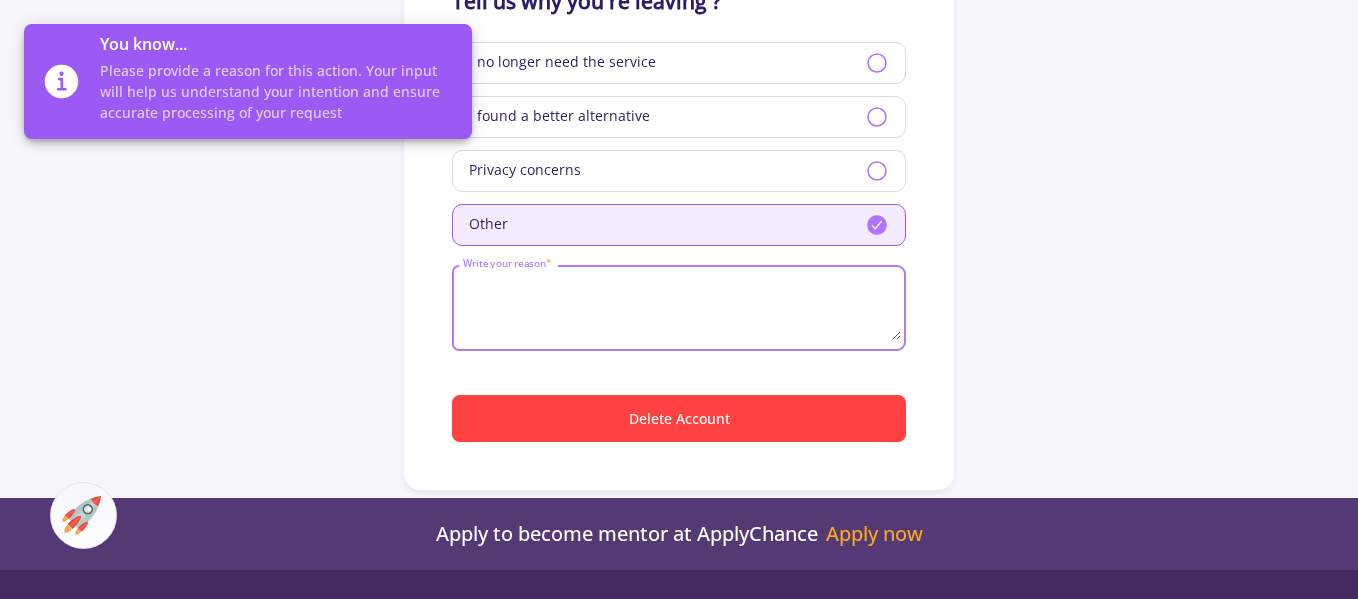 click on "Write your reason  *" at bounding box center [682, 309] 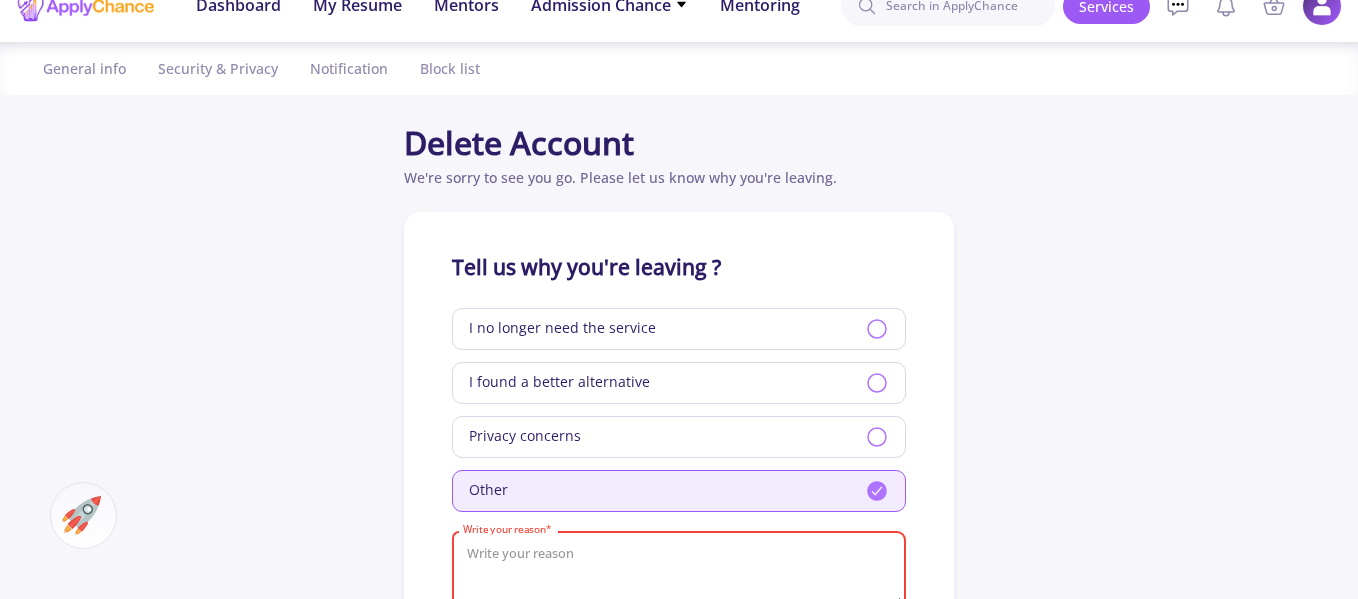 scroll, scrollTop: 0, scrollLeft: 0, axis: both 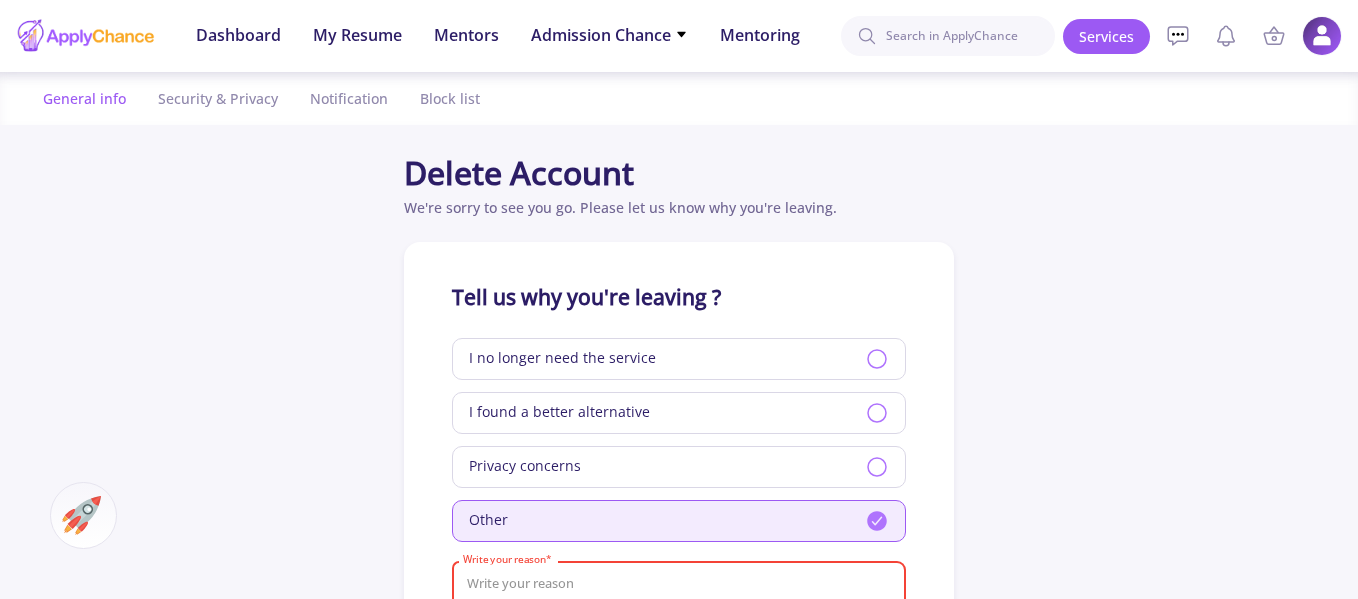click on "General info" 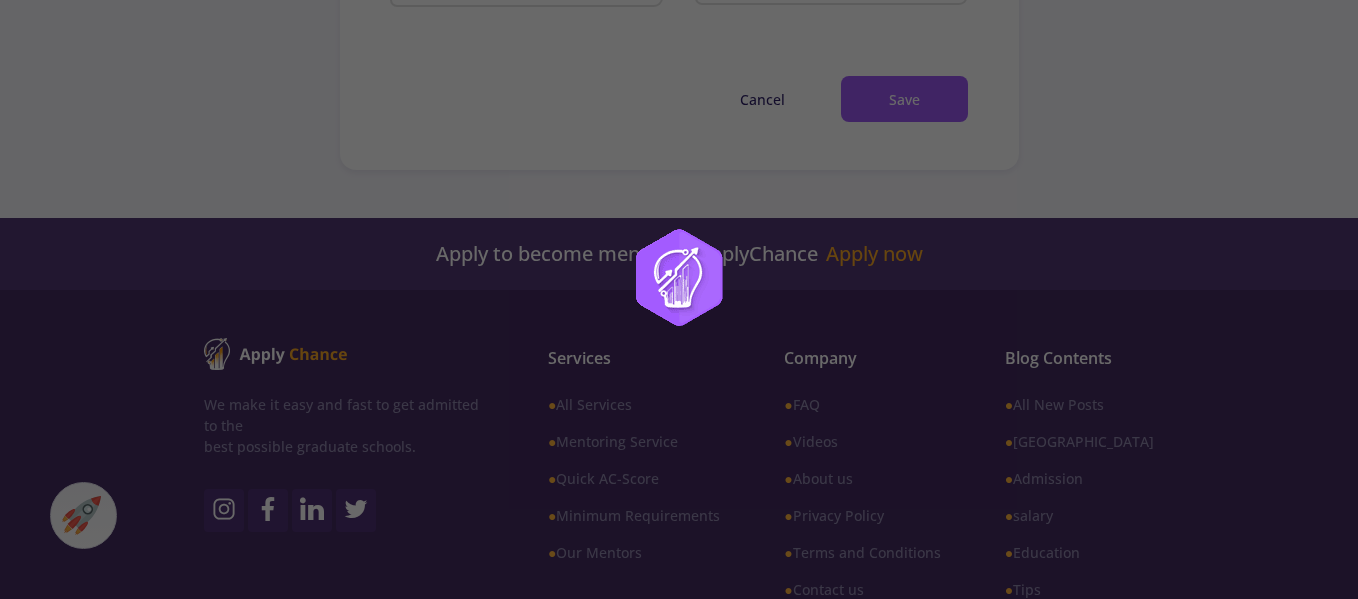scroll, scrollTop: 667, scrollLeft: 0, axis: vertical 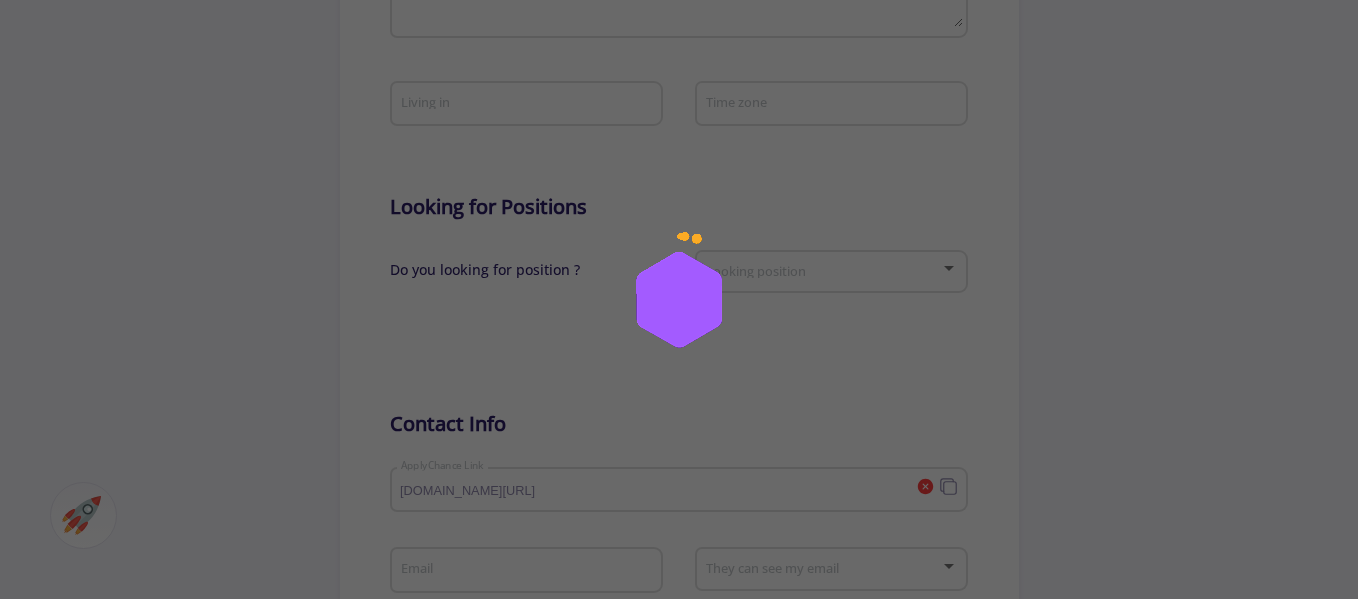 type on "motahare Fanian" 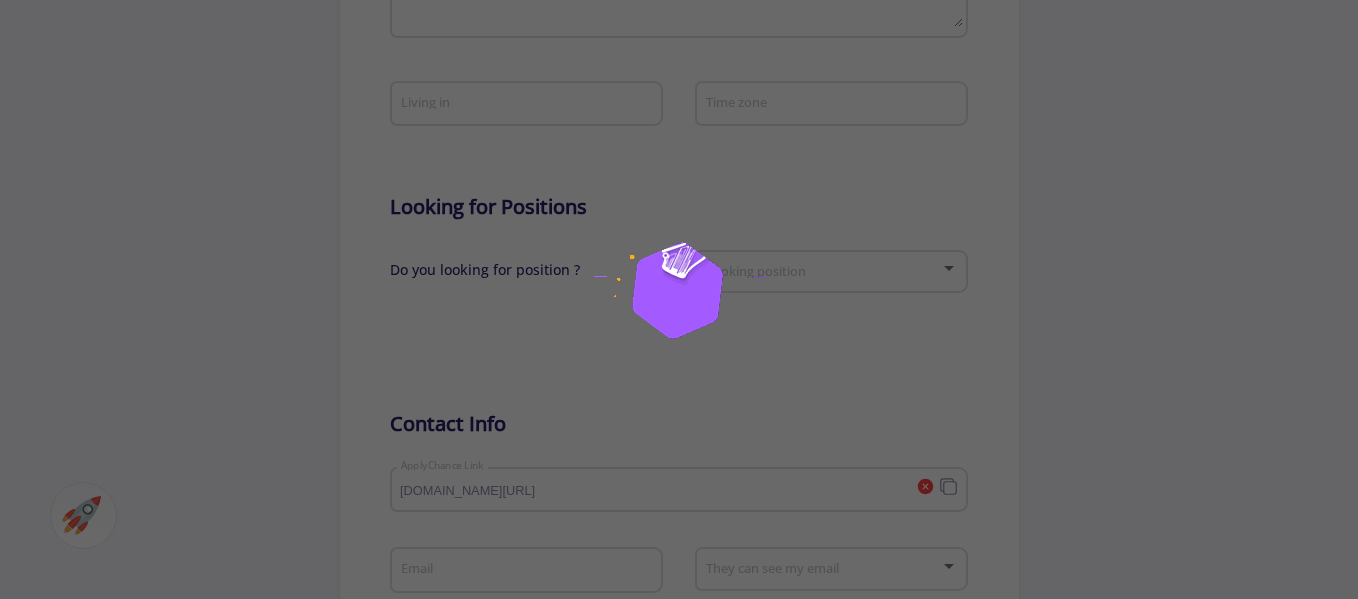 type on "motahareFanian" 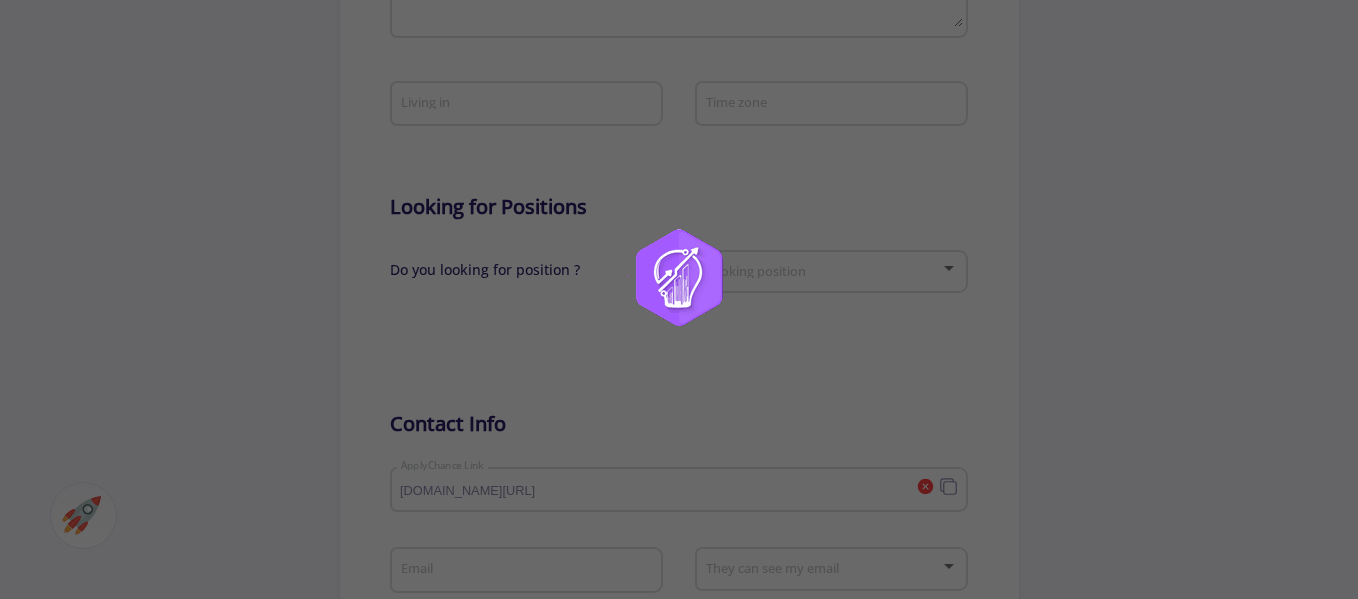 type on "fanian.tmo65@gmail.com" 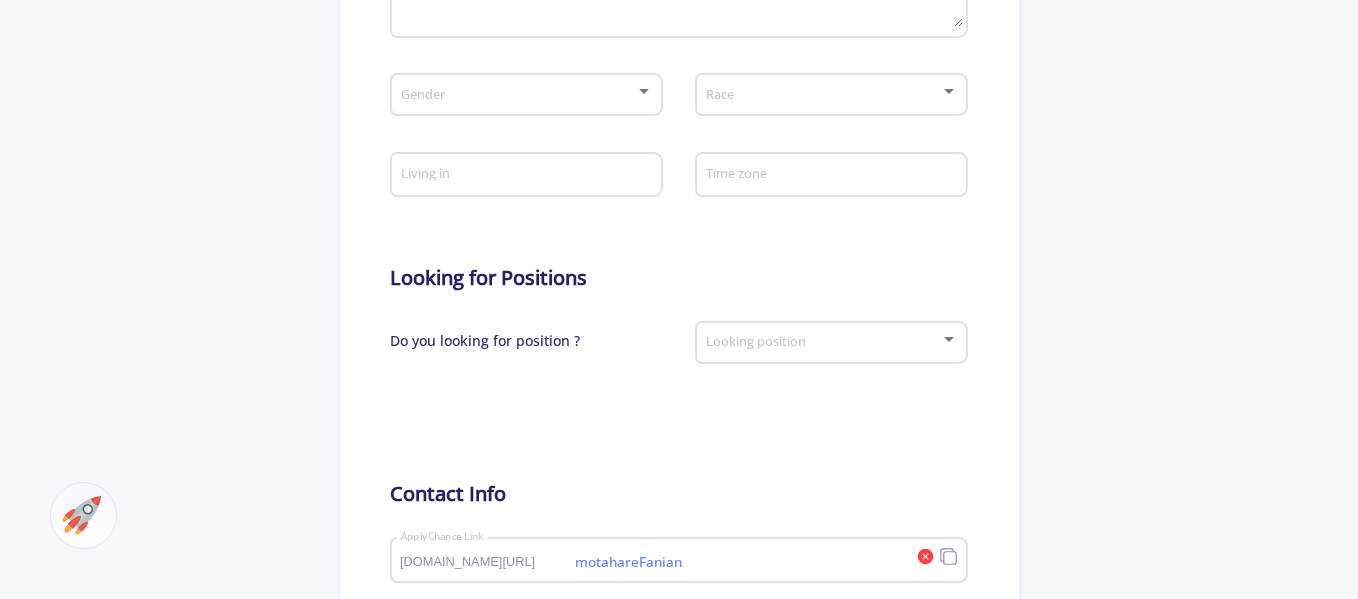 scroll, scrollTop: 1333, scrollLeft: 0, axis: vertical 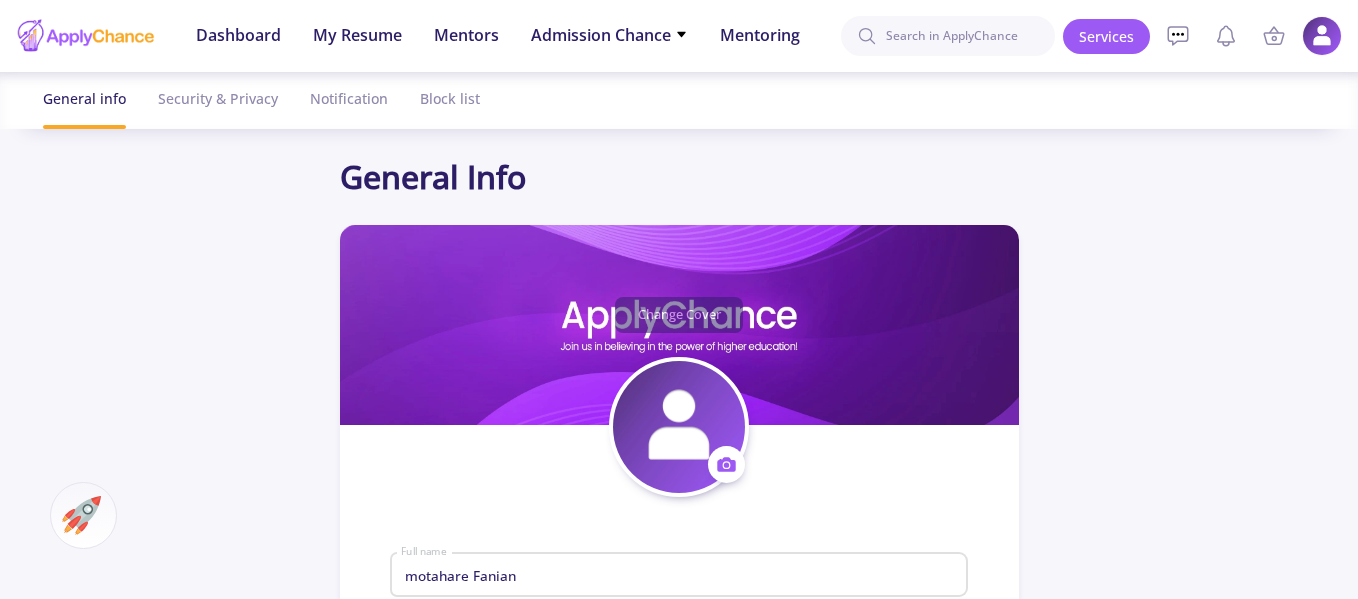 click on "General info Security & Privacy Notification Block list" 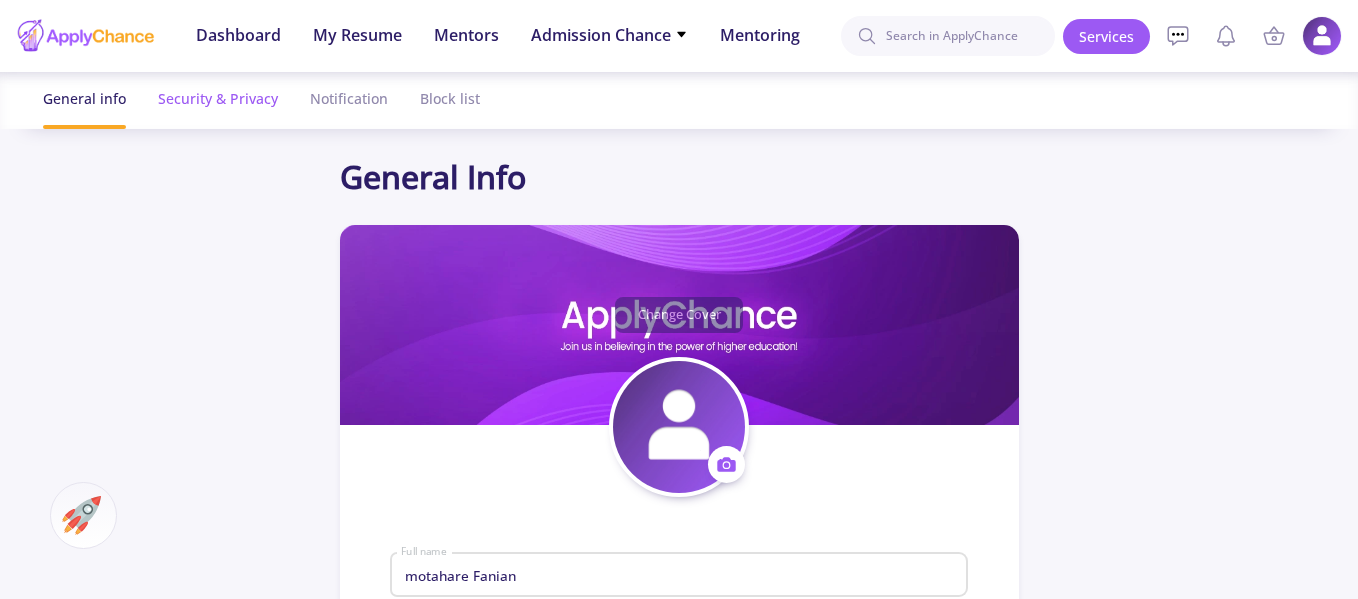 click on "Security & Privacy" 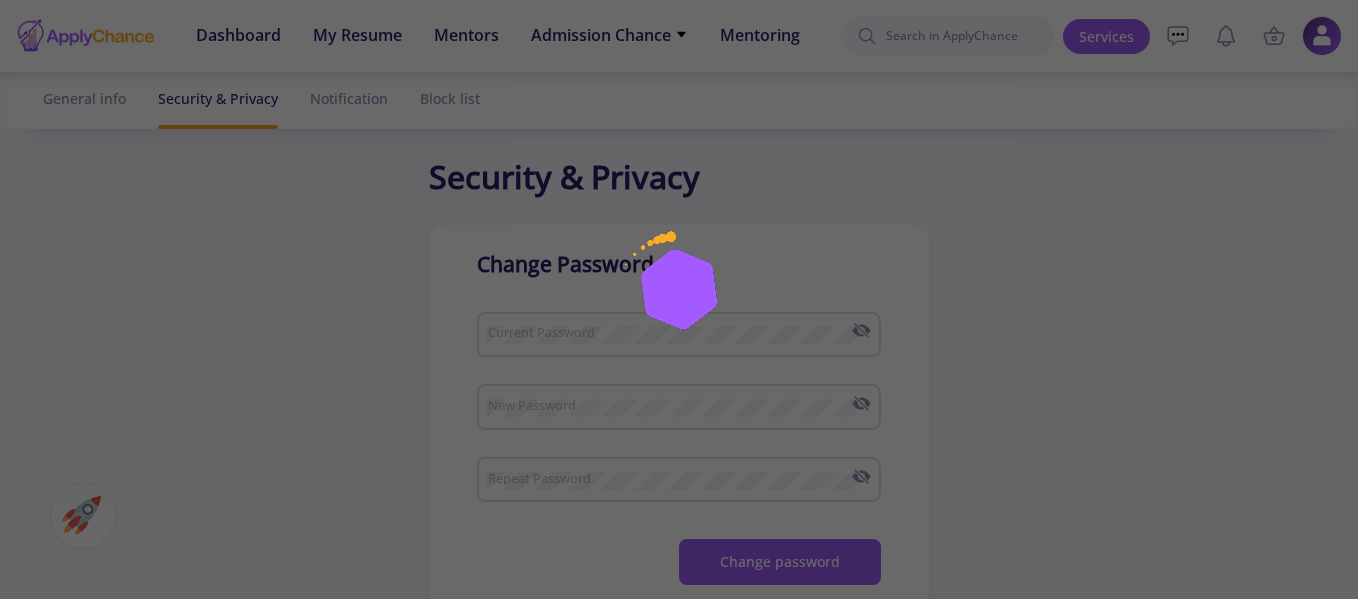 checkbox on "true" 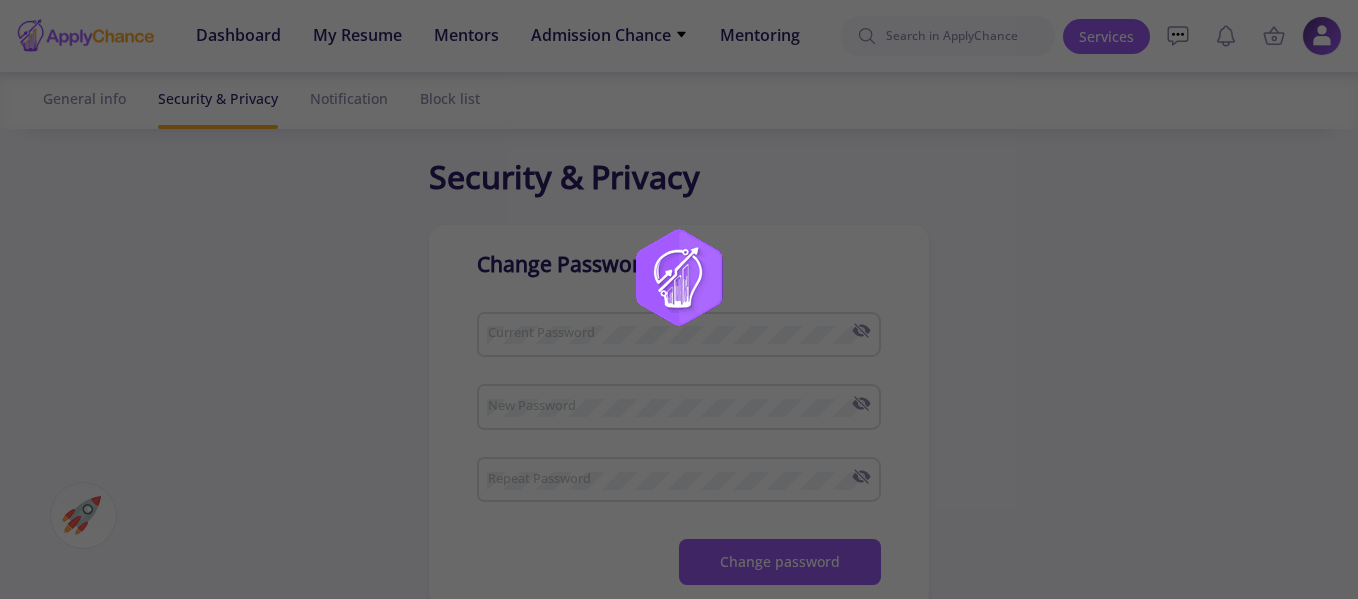 checkbox on "true" 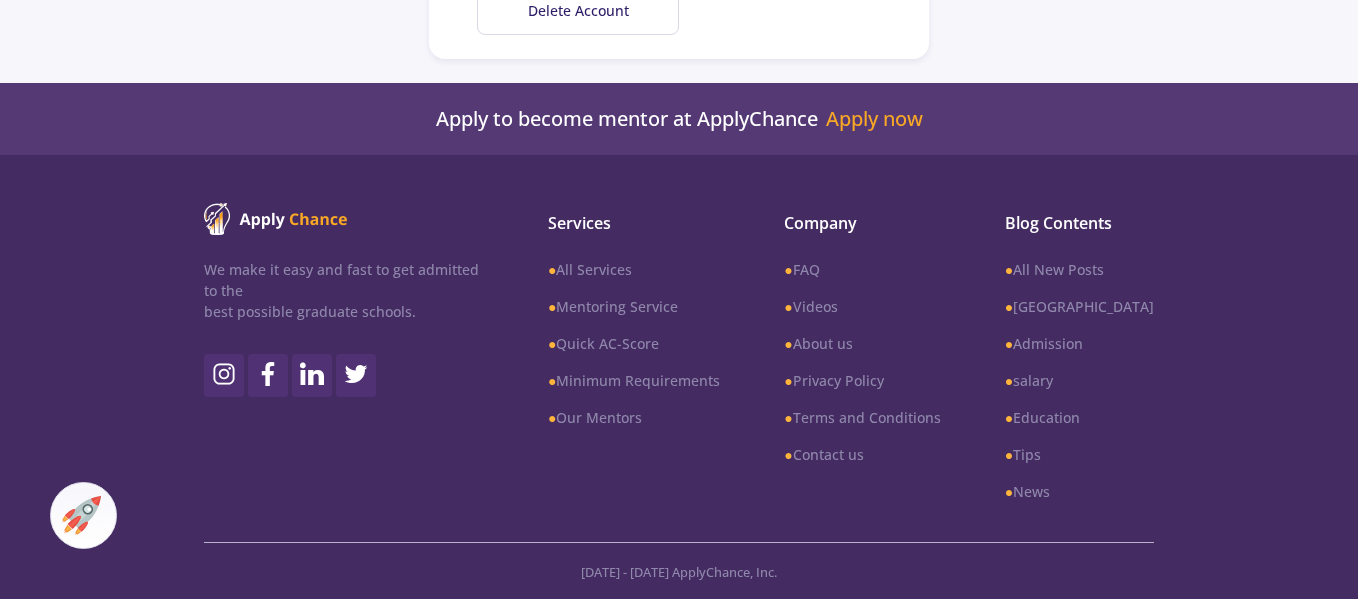 scroll, scrollTop: 586, scrollLeft: 0, axis: vertical 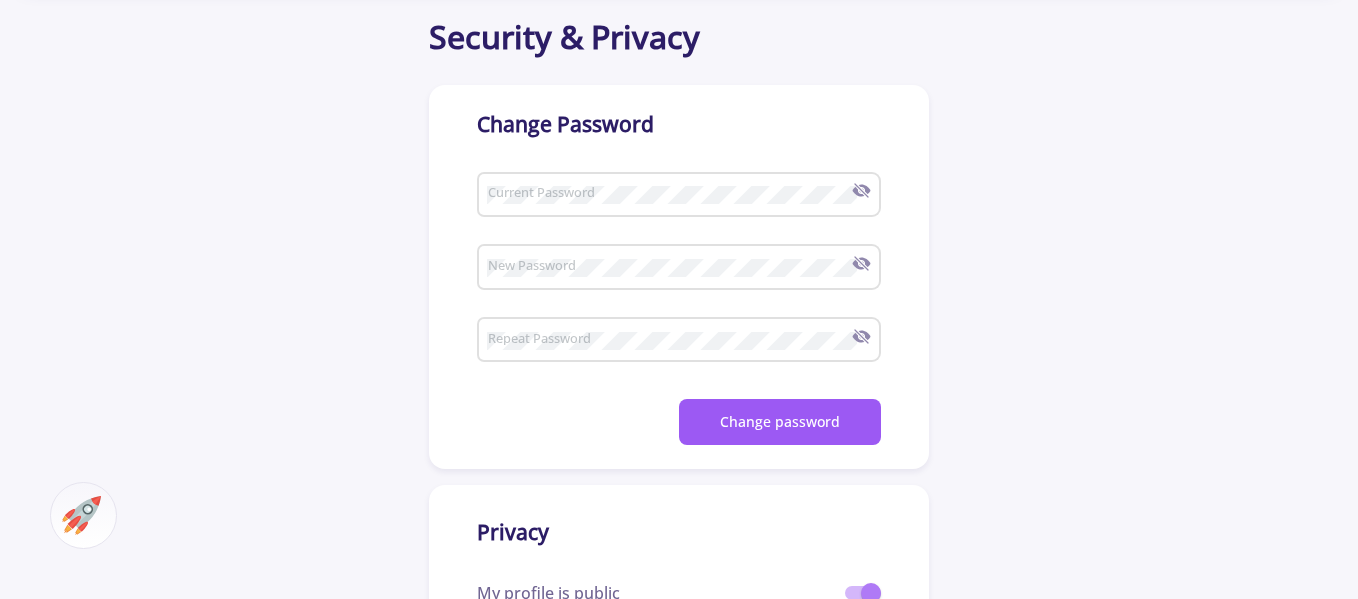 drag, startPoint x: 1000, startPoint y: 295, endPoint x: 1001, endPoint y: 402, distance: 107.00467 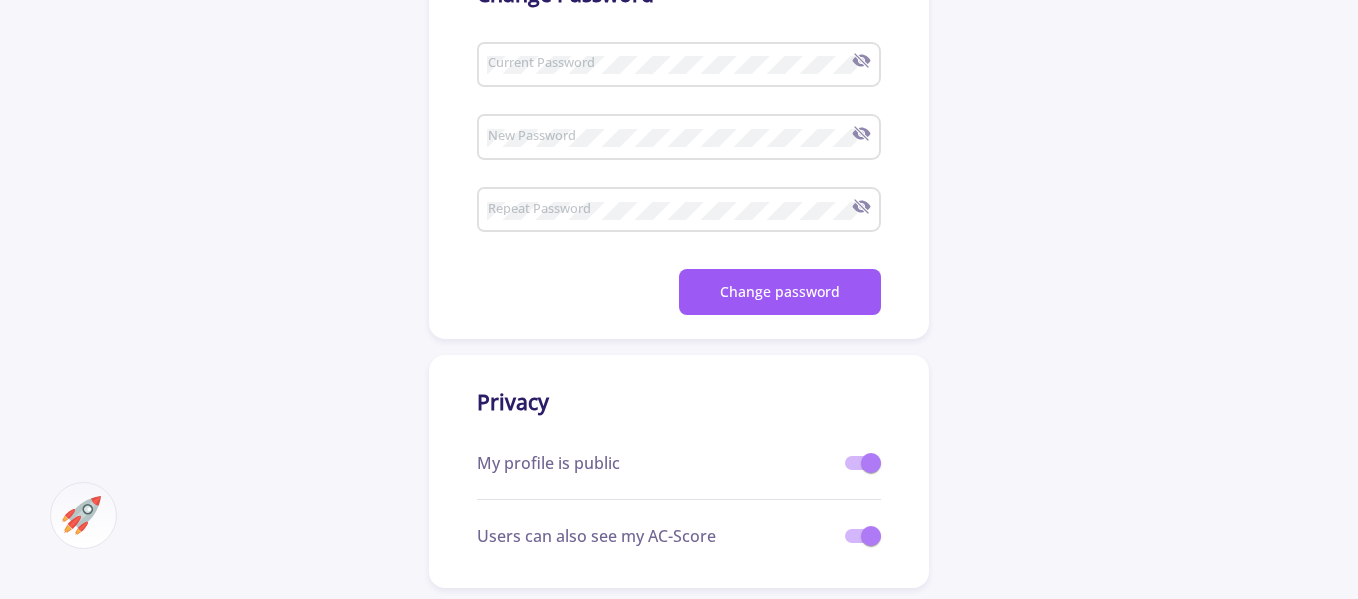 scroll, scrollTop: 0, scrollLeft: 0, axis: both 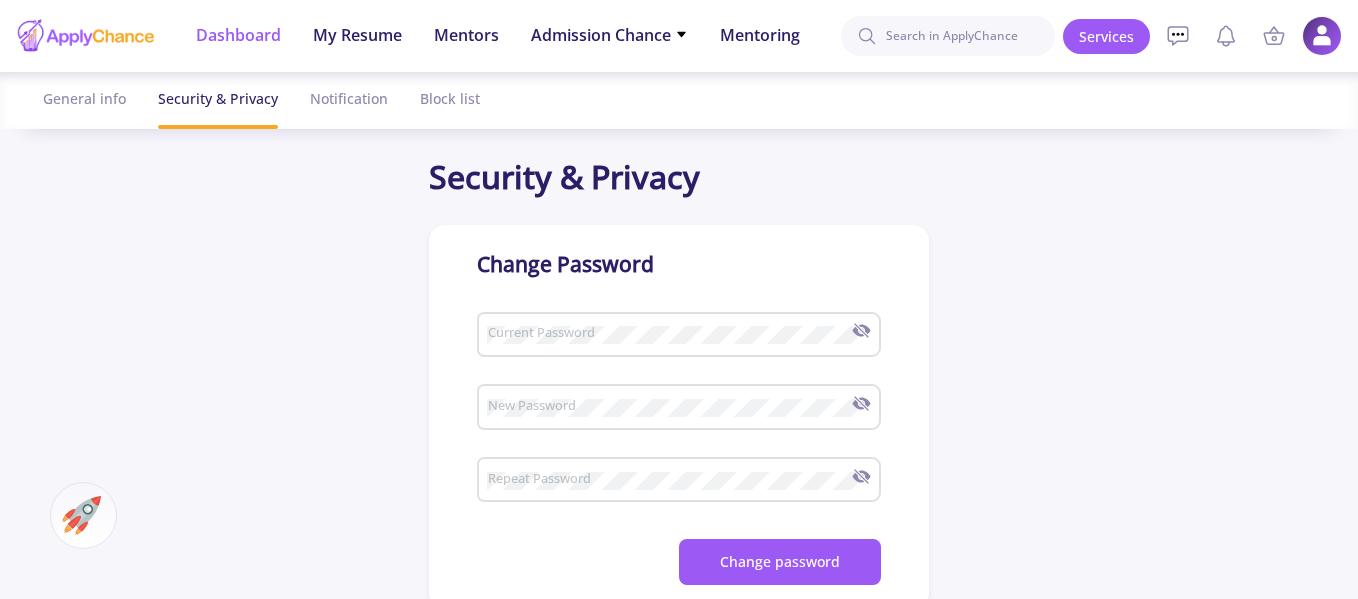 click on "Dashboard" 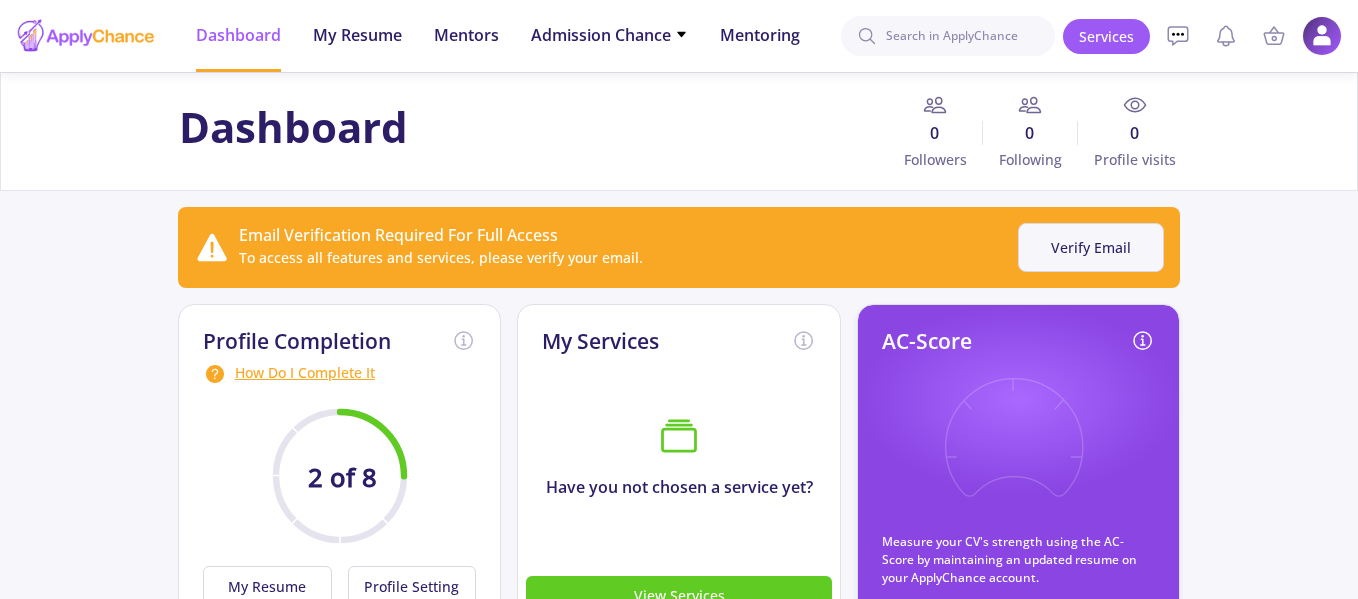 click on "Verify Email" 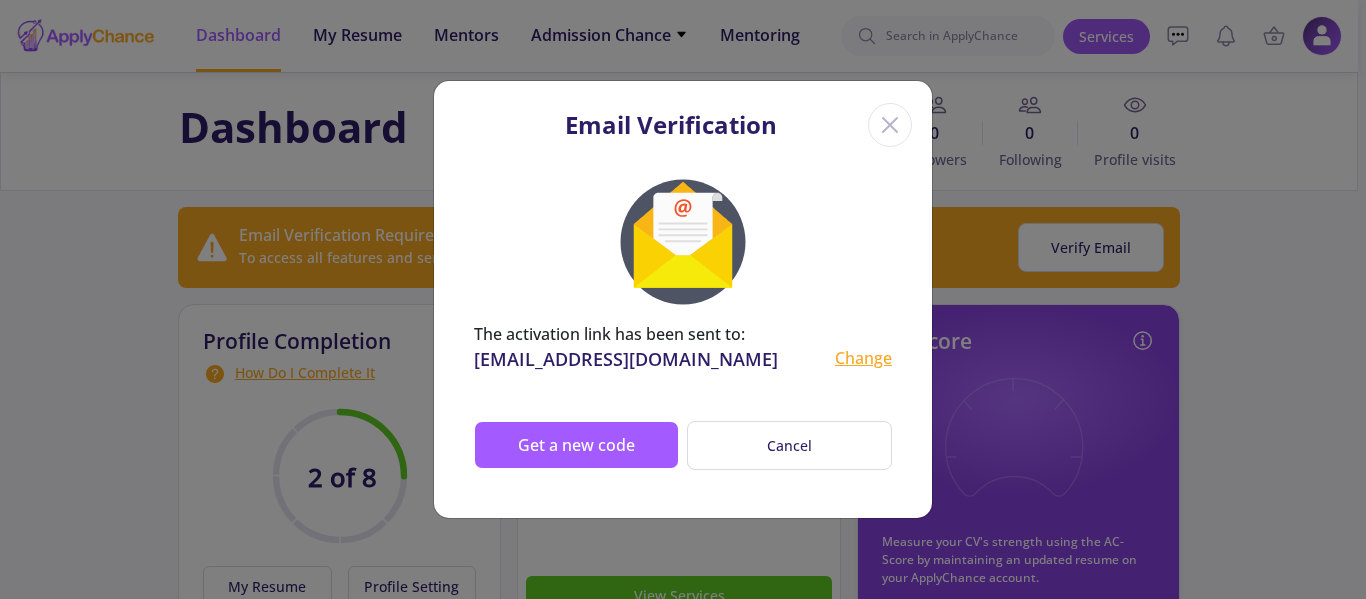 click on "Change" at bounding box center (863, 359) 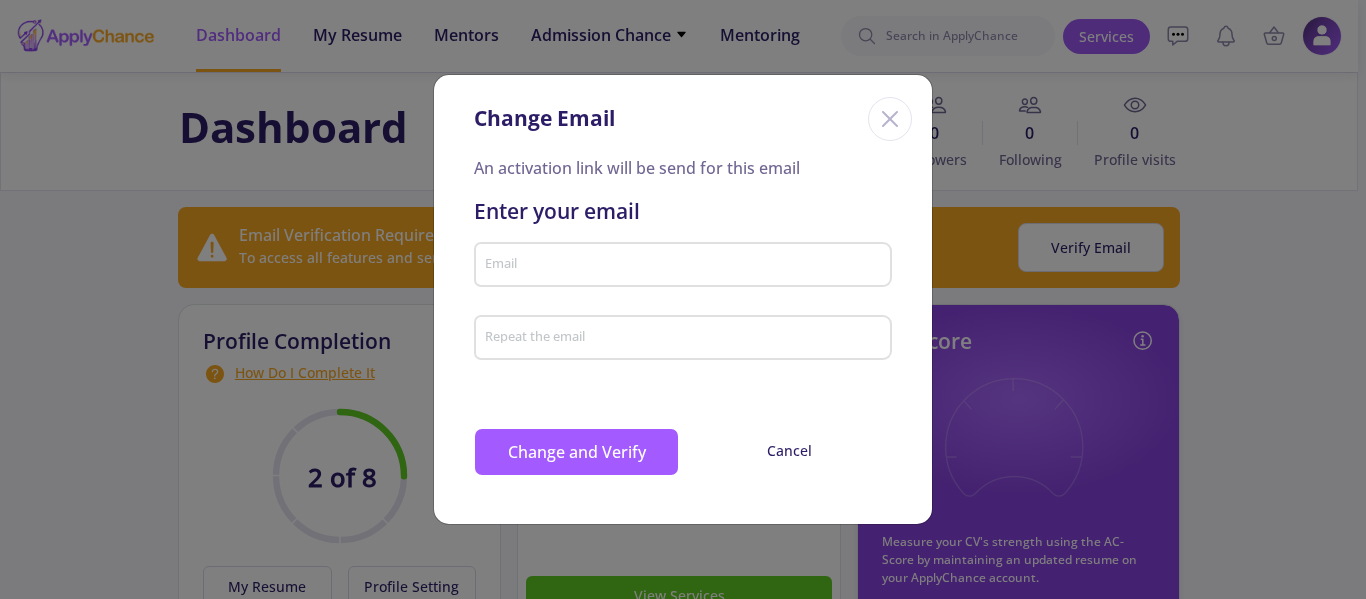 click on "Email" at bounding box center [683, 271] 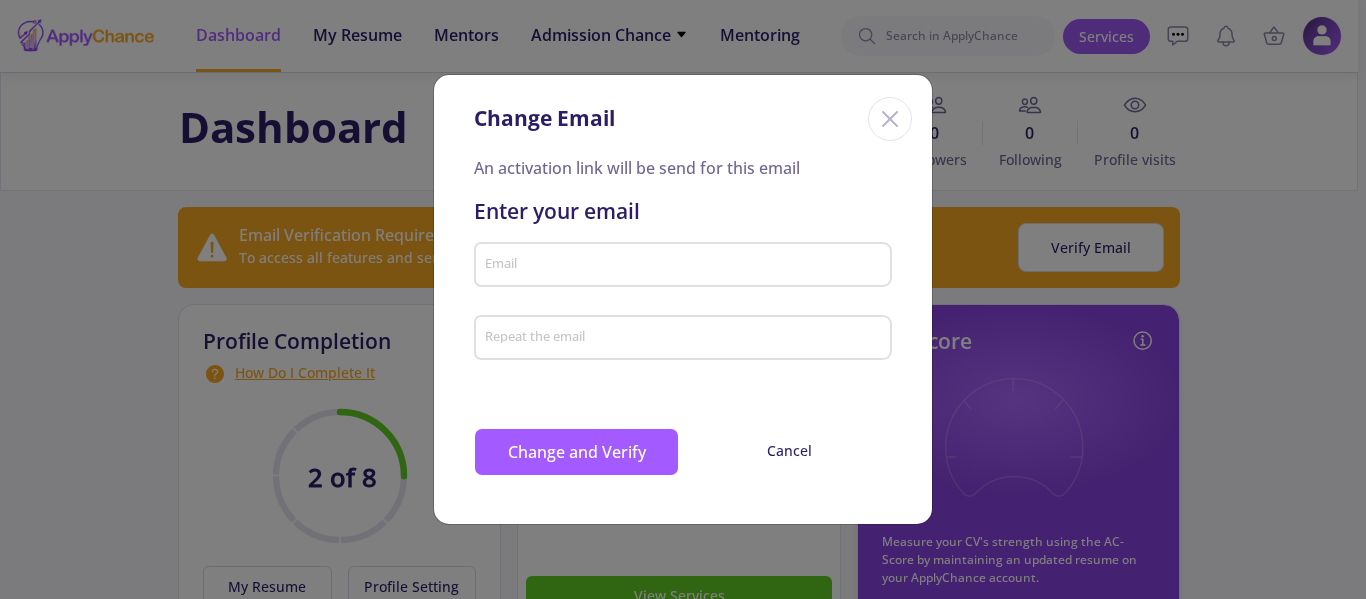 drag, startPoint x: 573, startPoint y: 248, endPoint x: 516, endPoint y: 267, distance: 60.083275 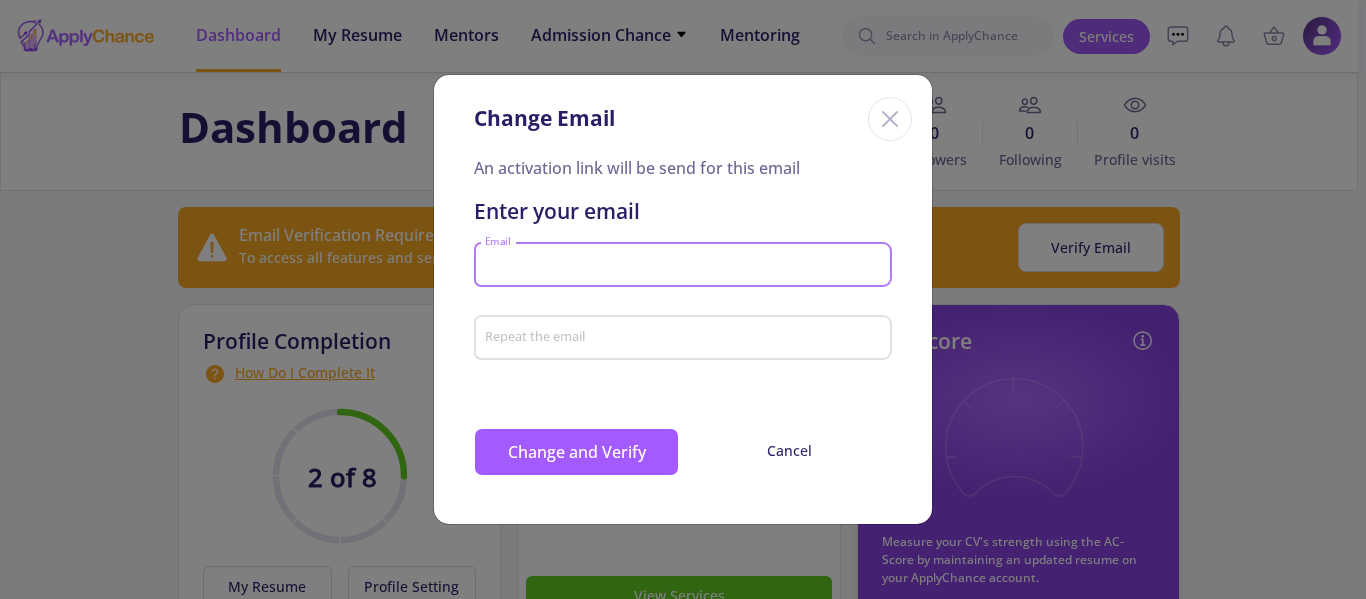 paste on "fanian.tmos65@gamil.com" 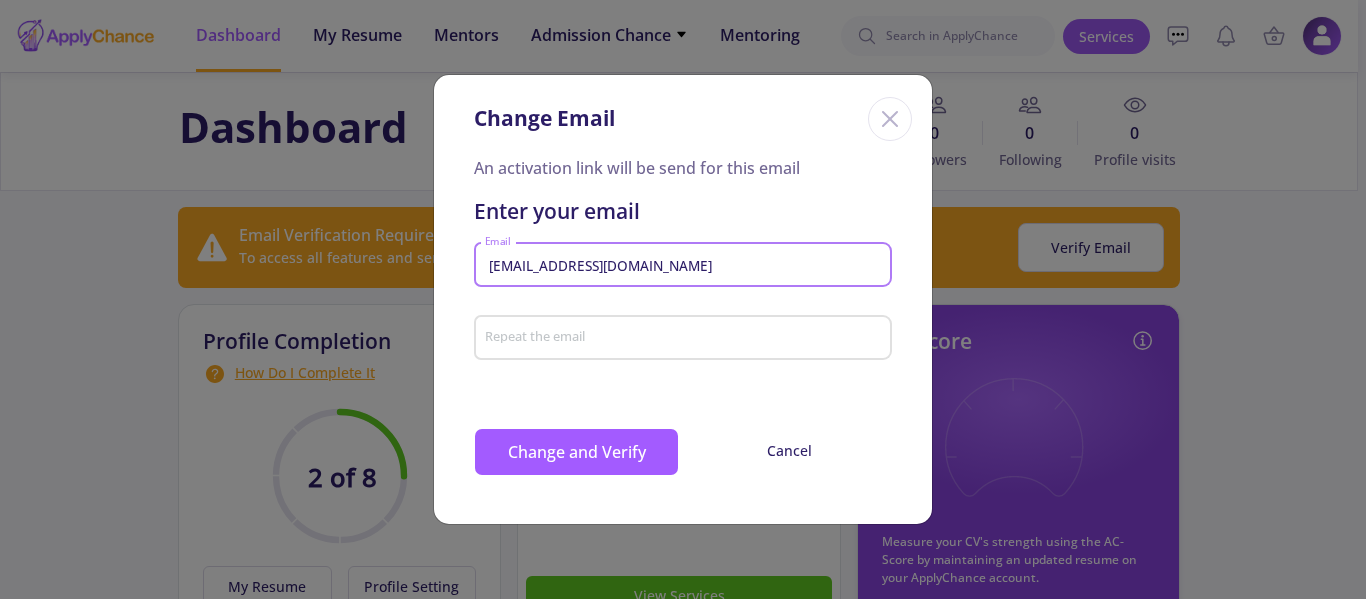 type on "fanian.tmos65@gamil.com" 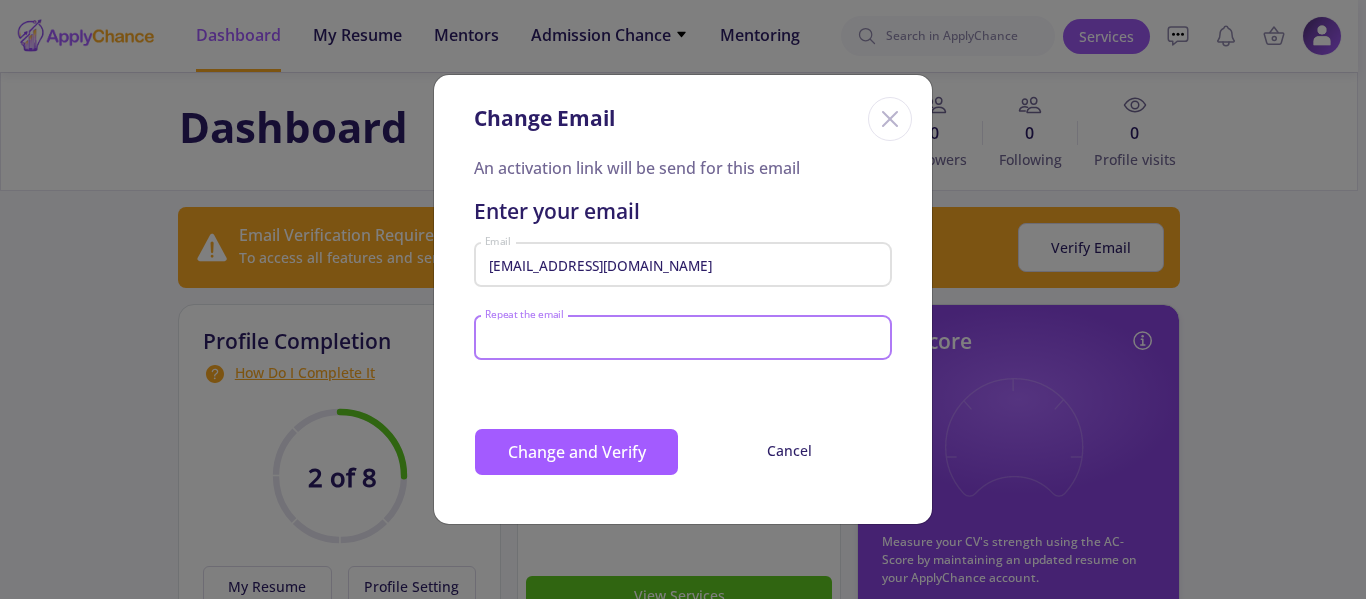 paste on "fanian.tmos65@gamil.com" 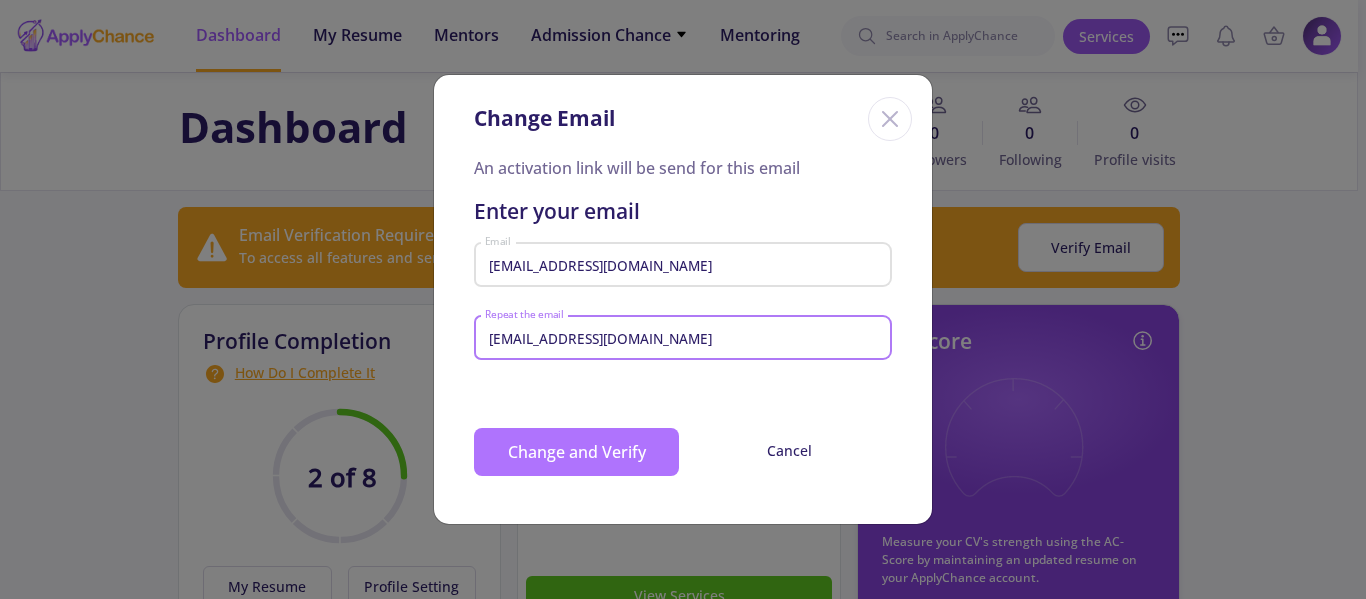 type on "fanian.tmos65@gamil.com" 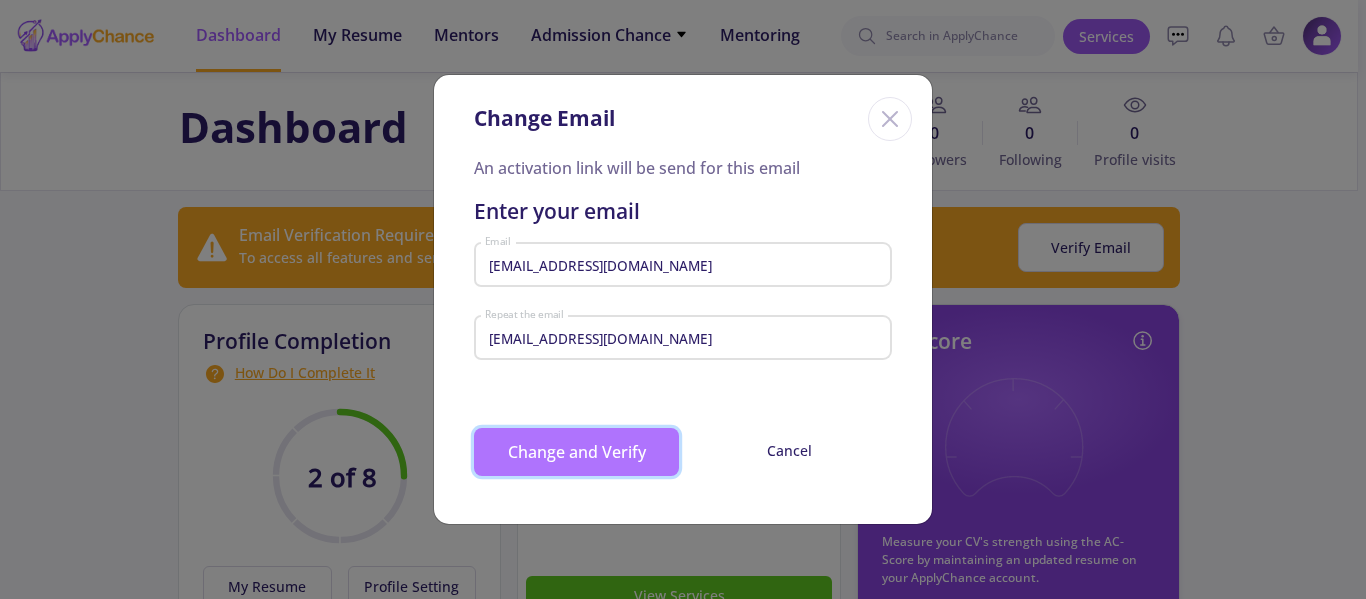 click on "Change and Verify" at bounding box center (576, 452) 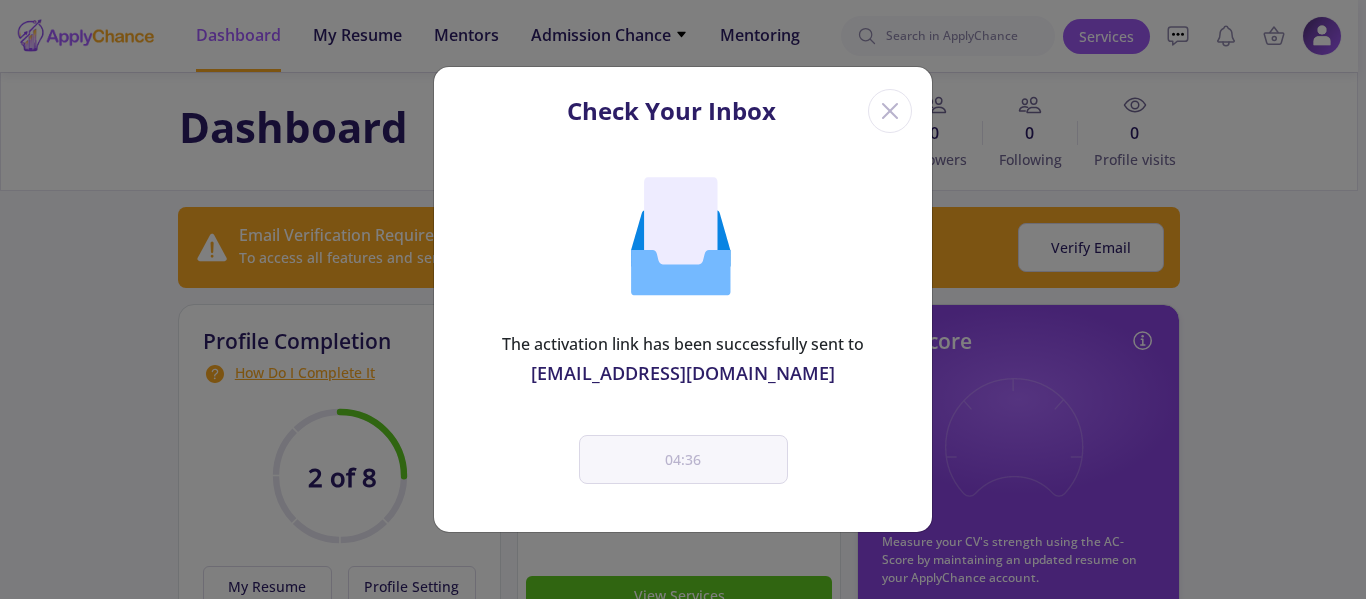 click 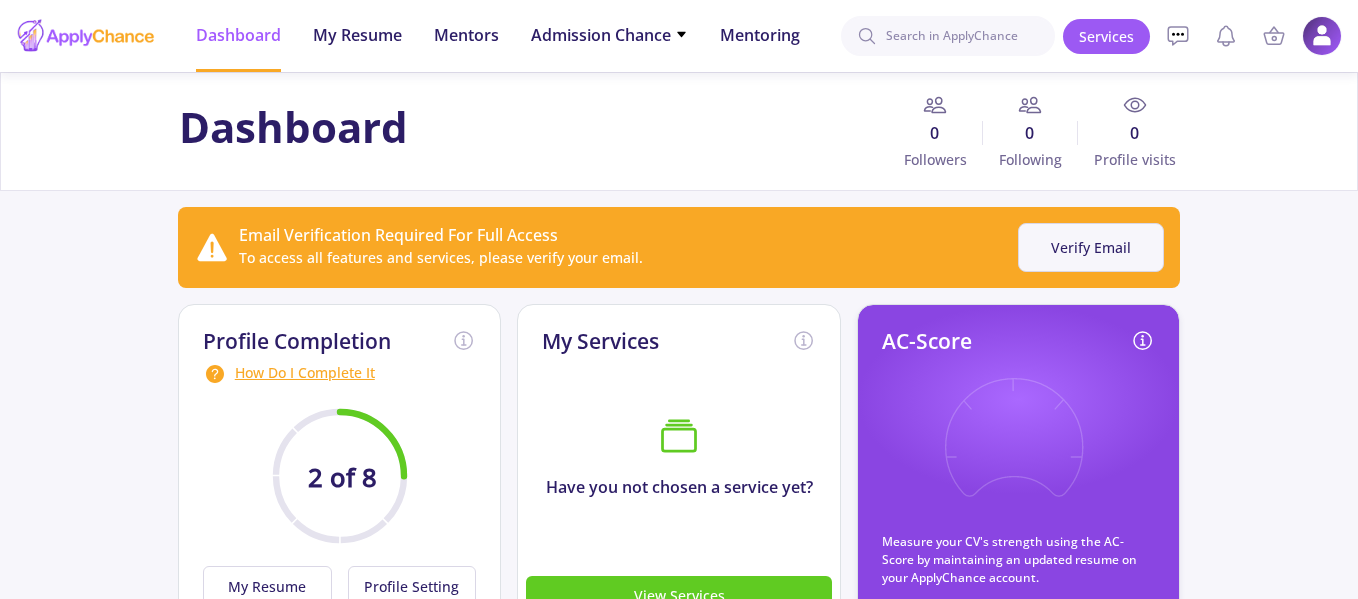 click on "Verify Email" 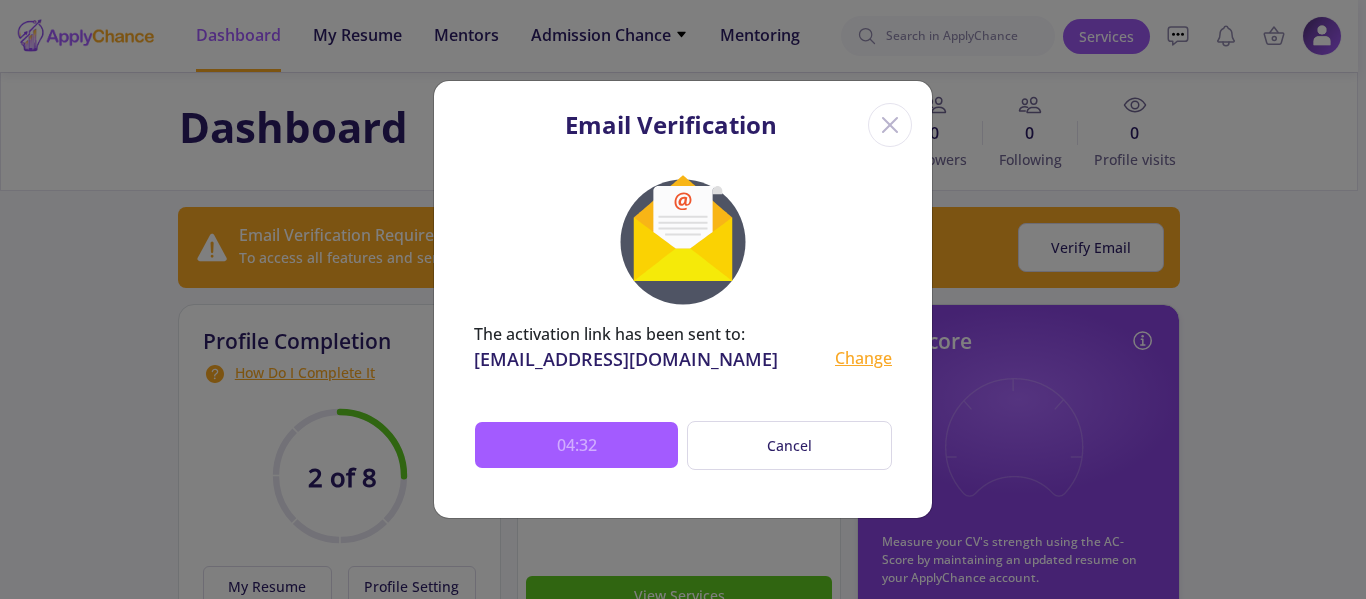 click on "Change" at bounding box center [863, 359] 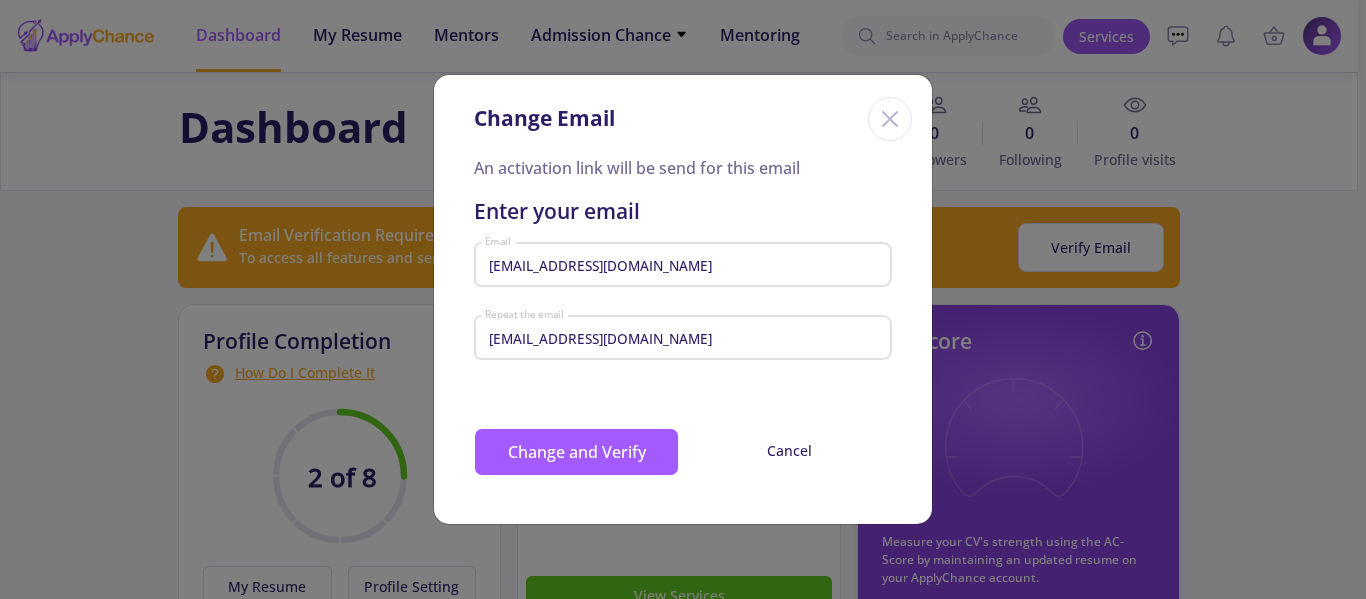 click on "fanian.tmos65@gamil.com" at bounding box center (686, 266) 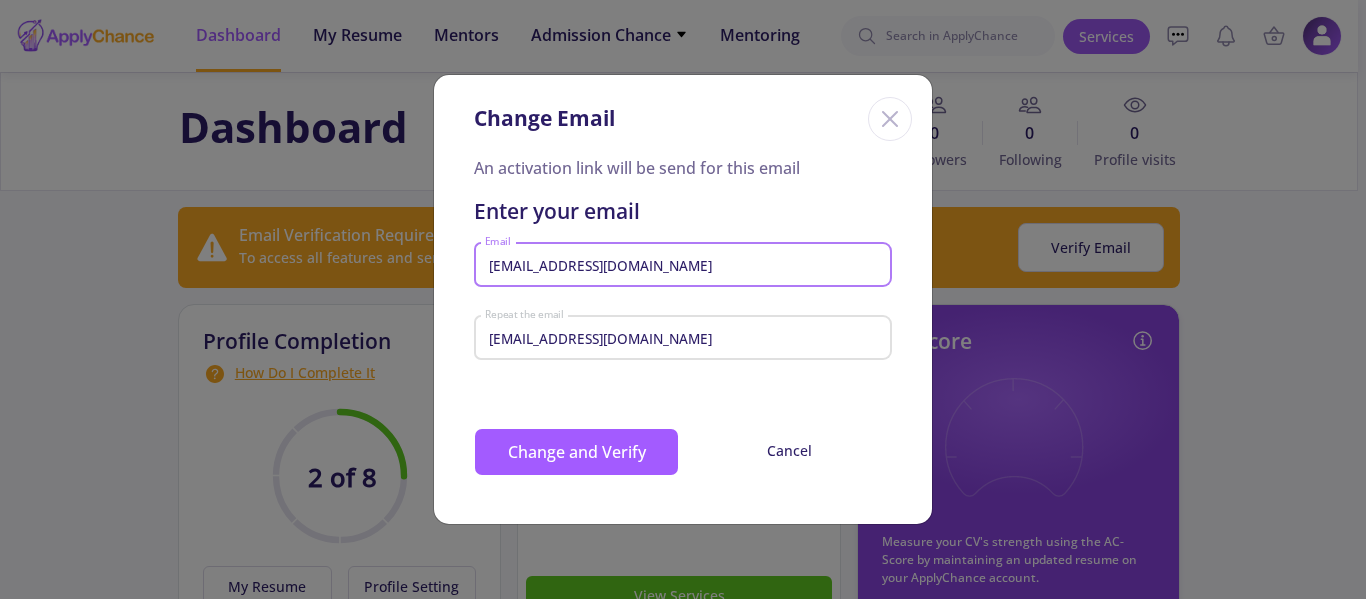 type on "fanian.tmos65@gmail.com" 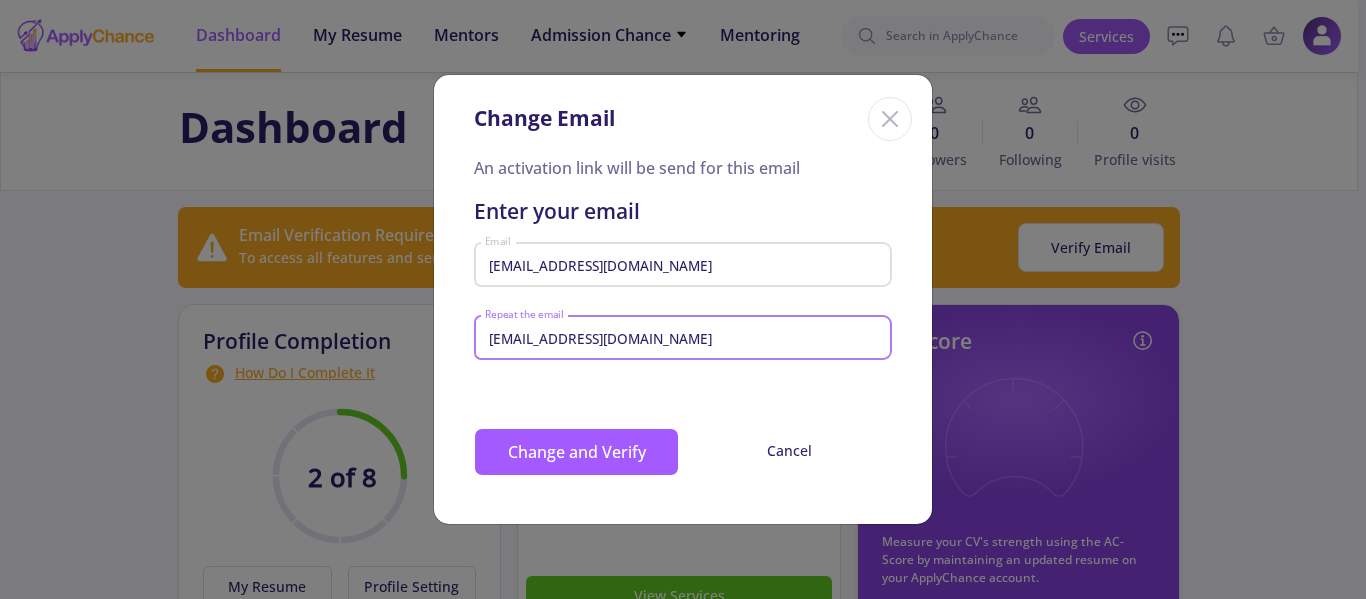 click on "fanian.tmos65@gamil.com" at bounding box center (686, 339) 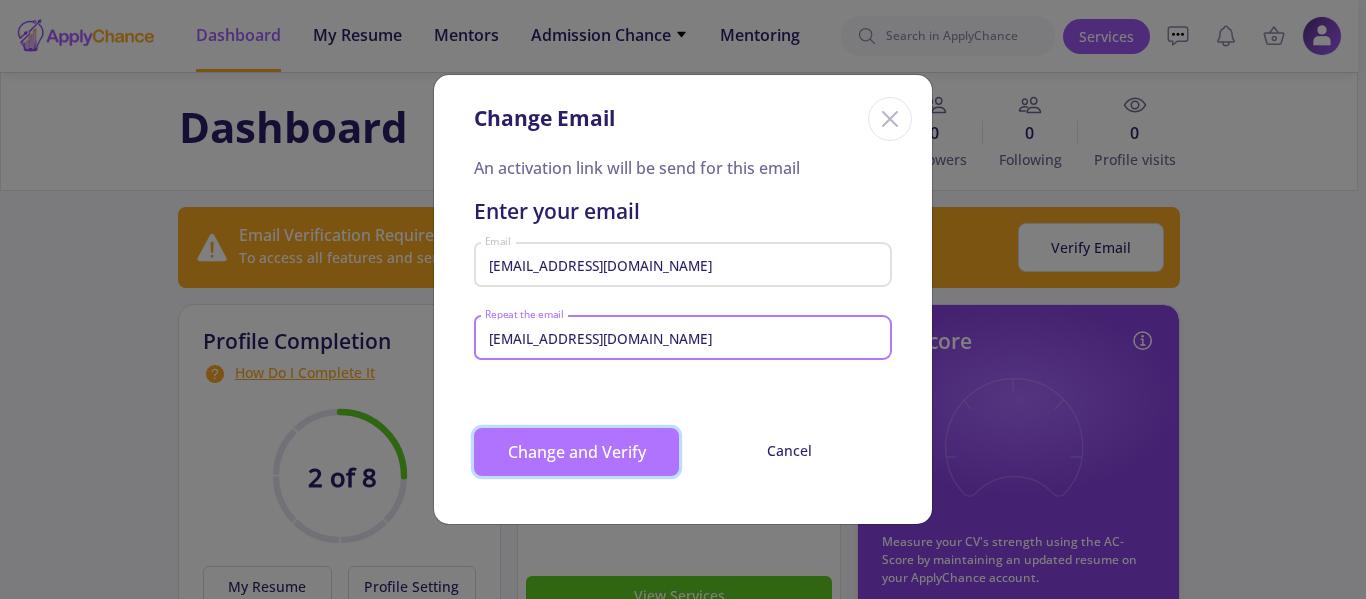 click on "Change and Verify" at bounding box center (576, 452) 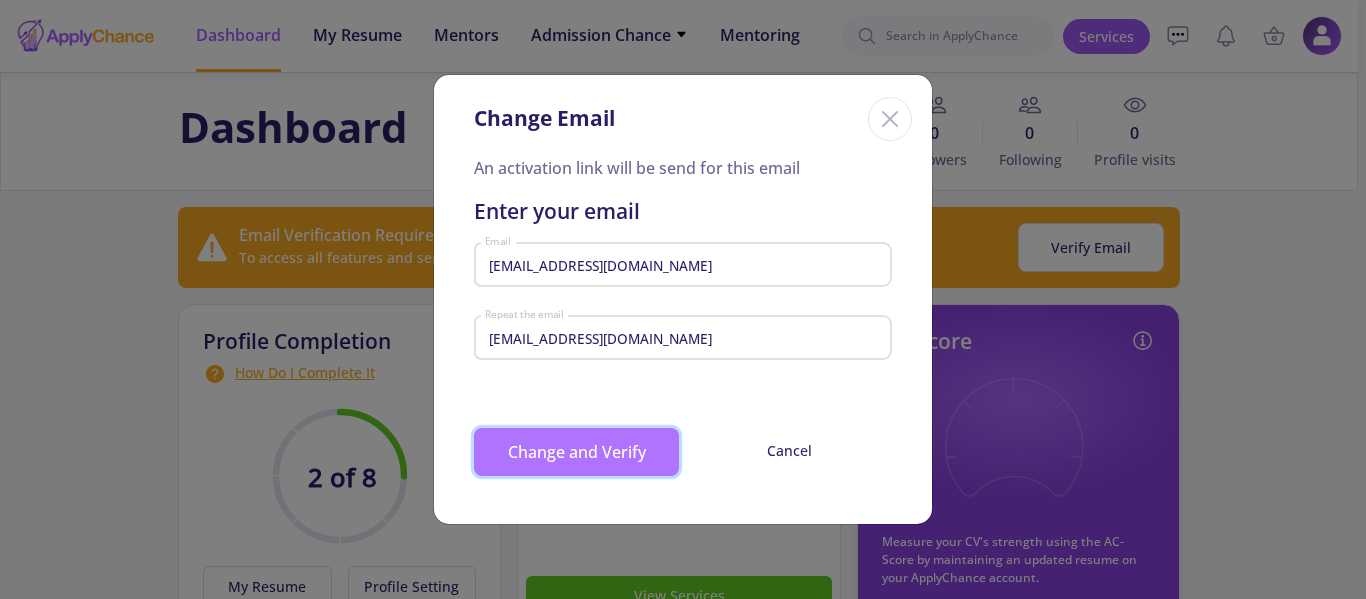 click on "Change and Verify" at bounding box center (576, 452) 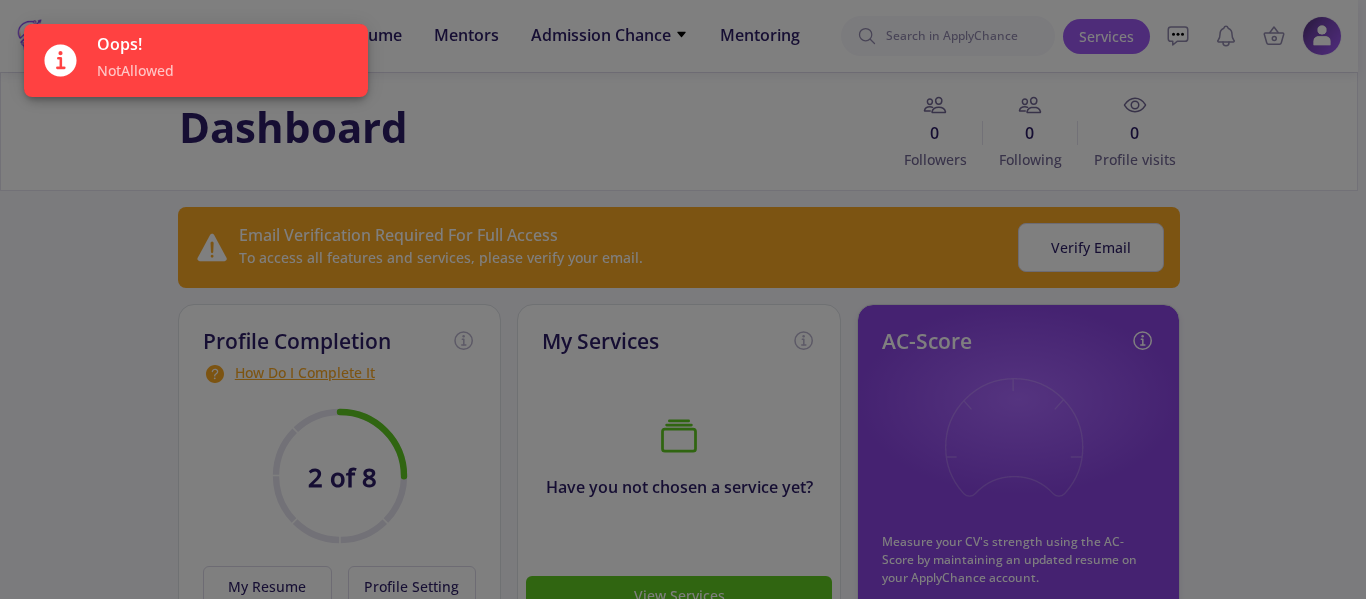 drag, startPoint x: 747, startPoint y: 272, endPoint x: 447, endPoint y: 259, distance: 300.28152 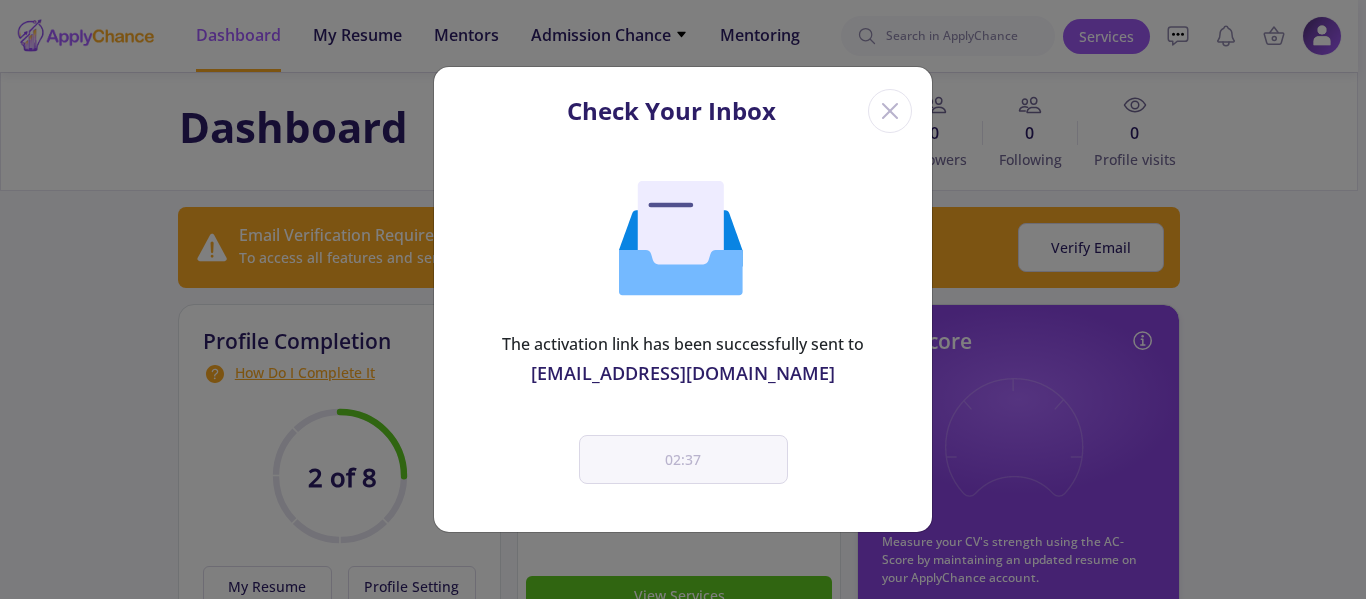 click 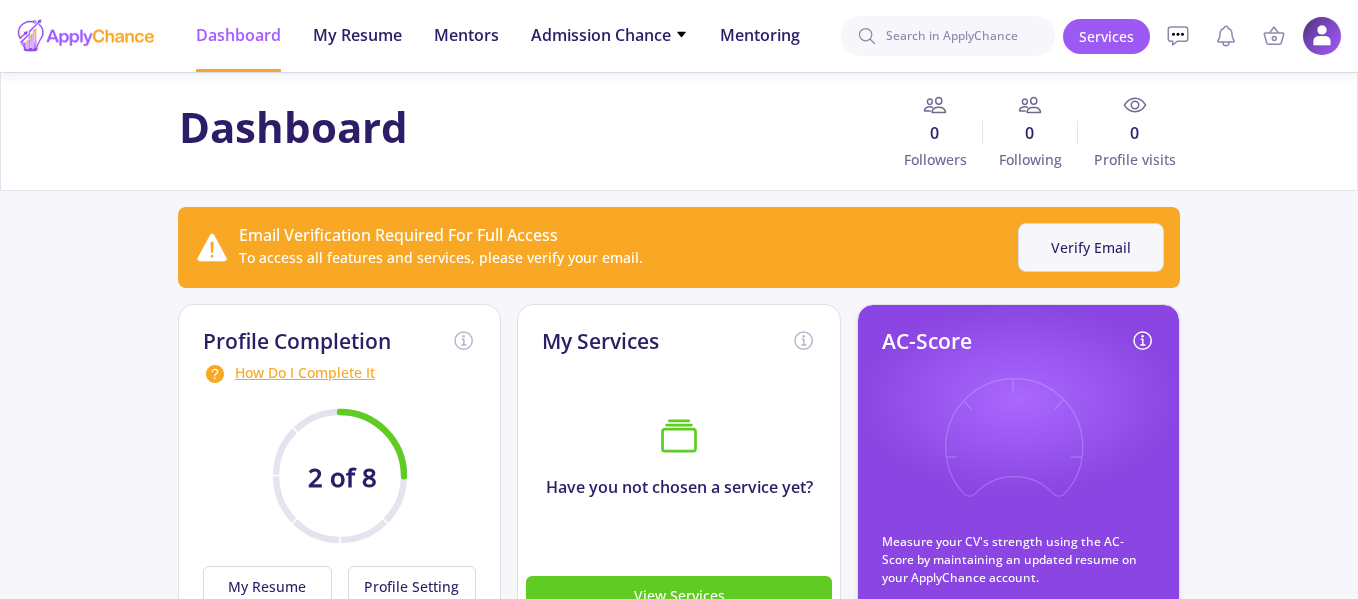 click on "Verify Email" 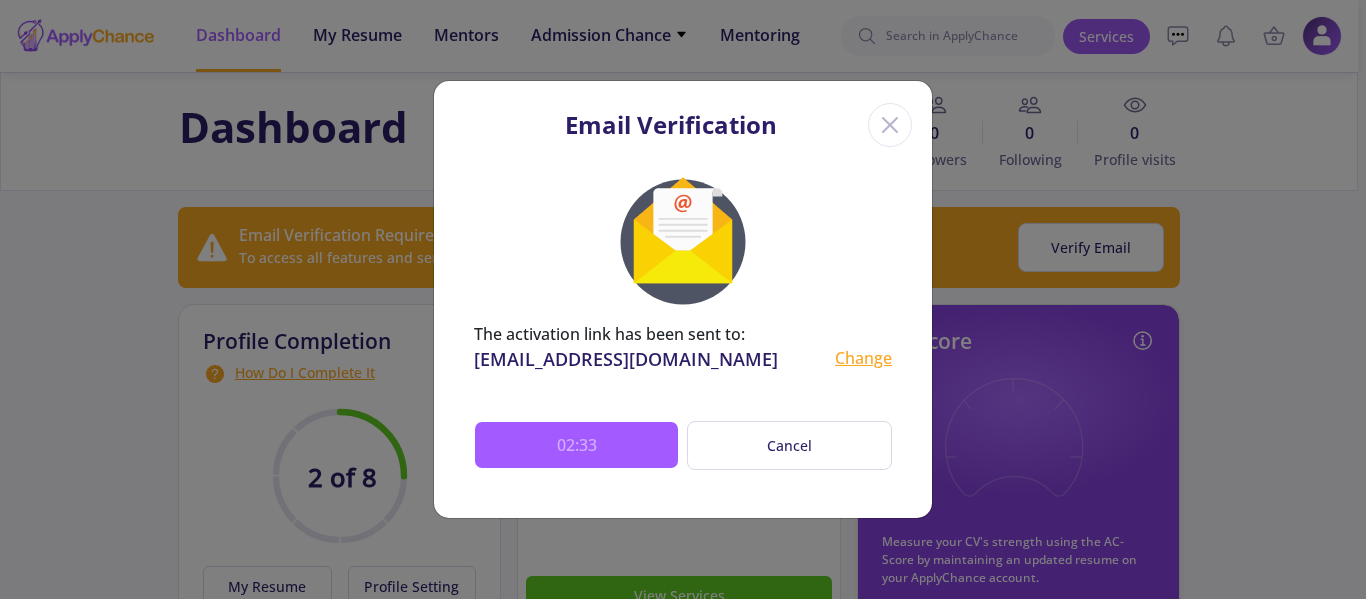click on "Change" at bounding box center [863, 359] 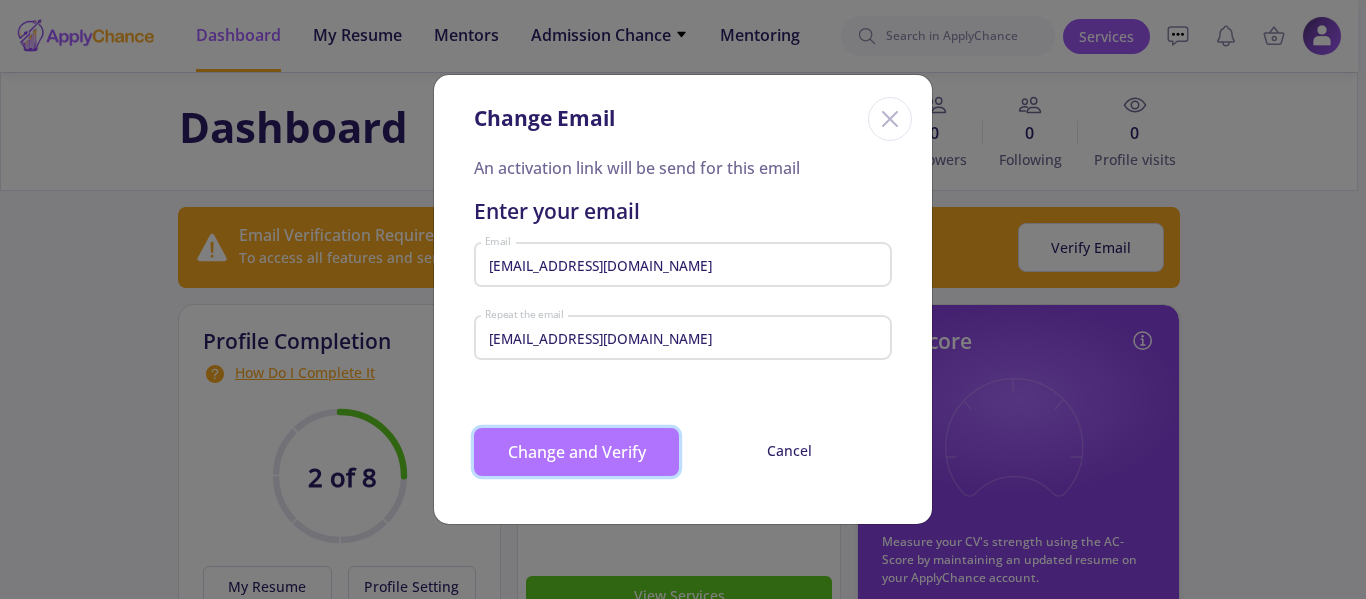 click on "Change and Verify" at bounding box center [576, 452] 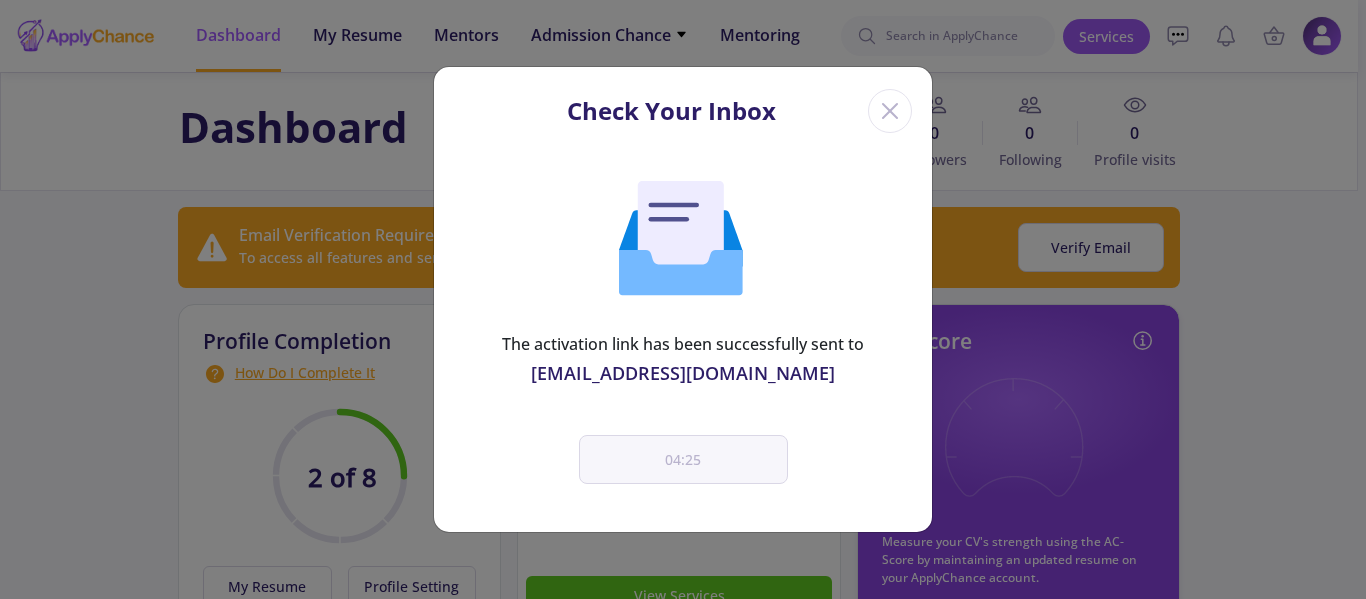 click 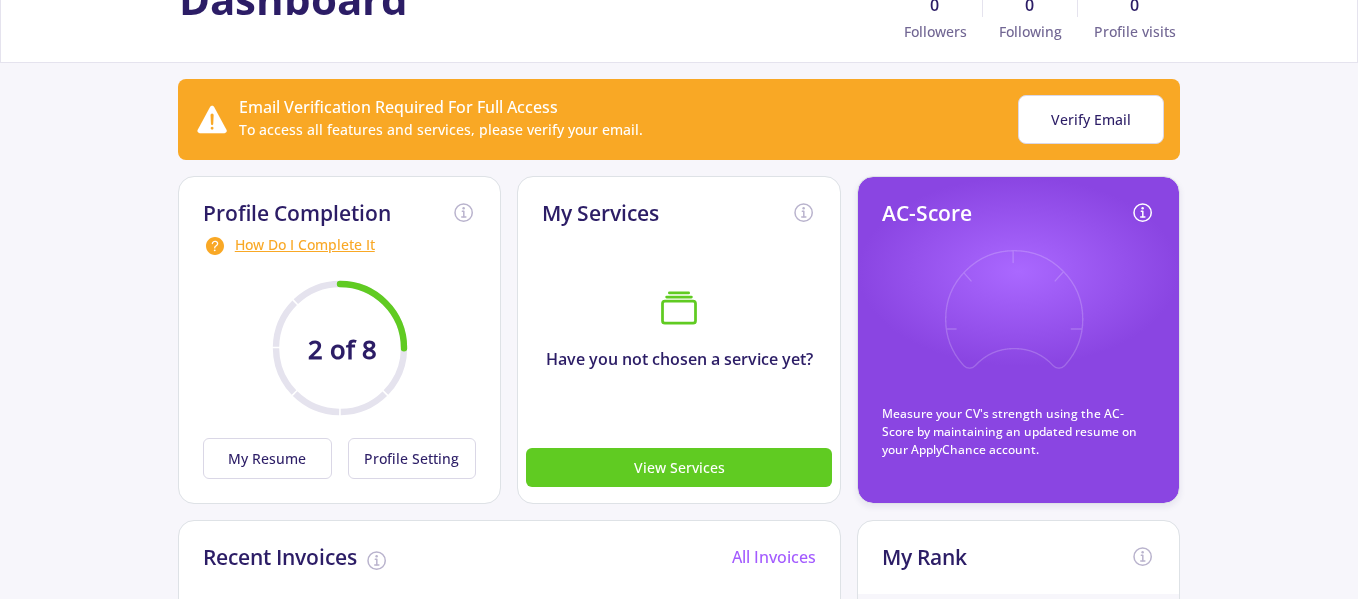 drag, startPoint x: 255, startPoint y: 280, endPoint x: 256, endPoint y: 311, distance: 31.016125 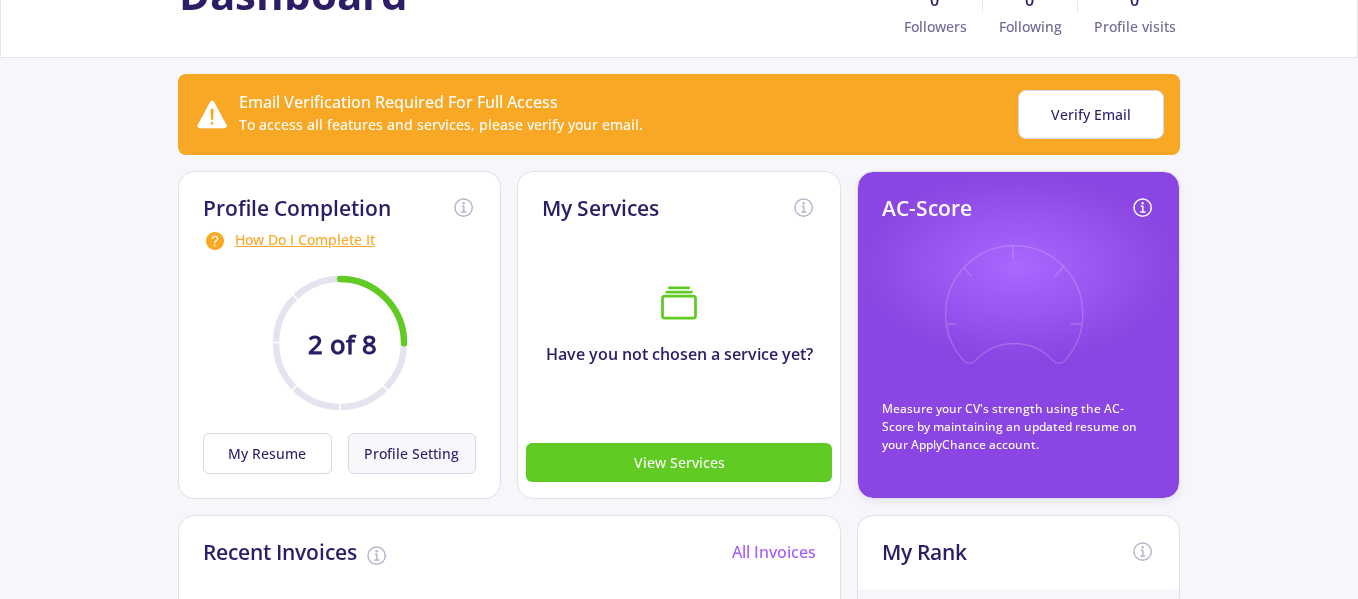 click on "Profile Setting" 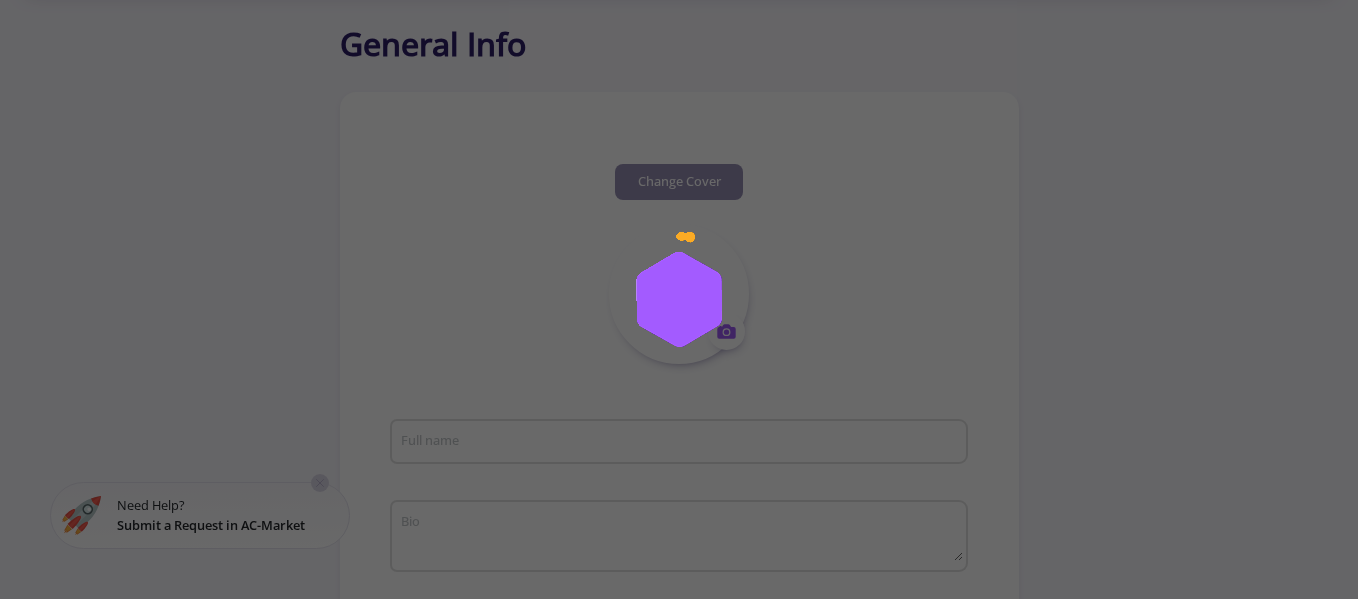 scroll, scrollTop: 0, scrollLeft: 0, axis: both 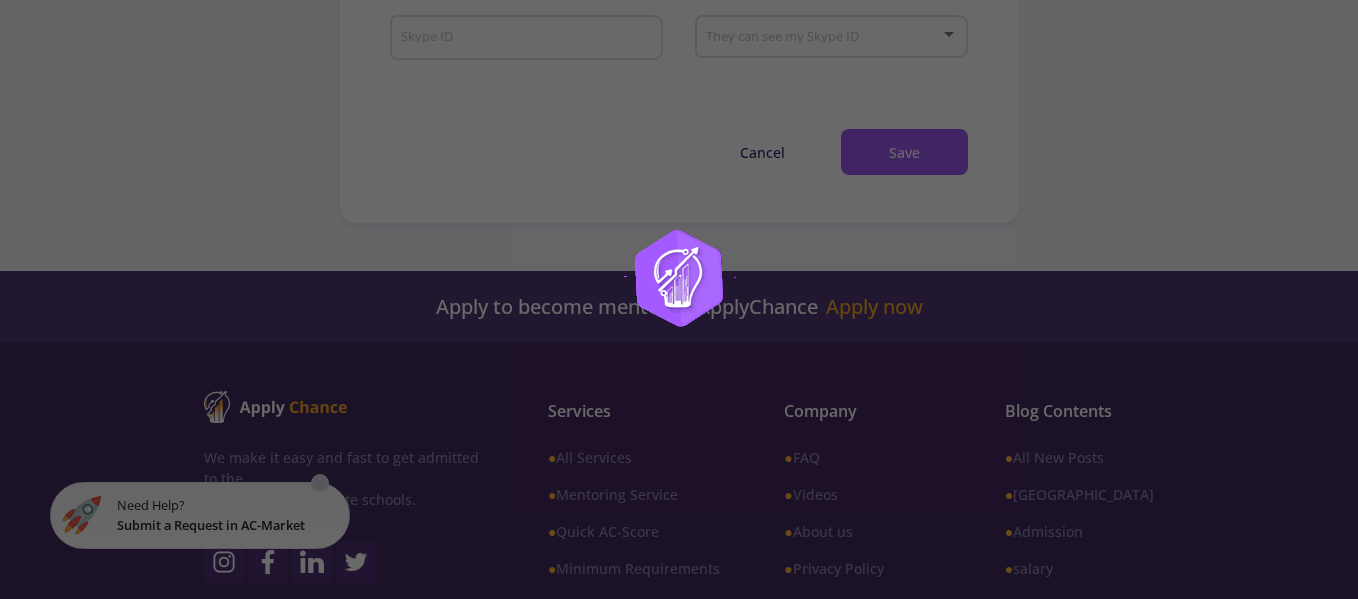type on "motahare Fanian" 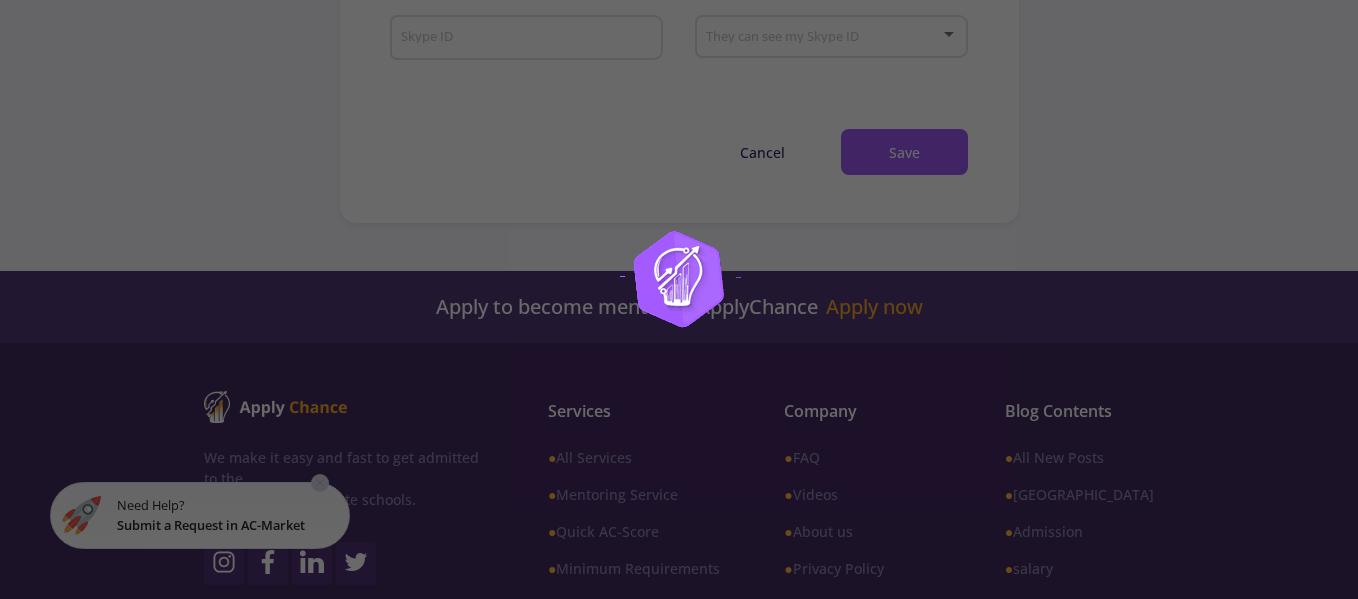 type on "motahareFanian" 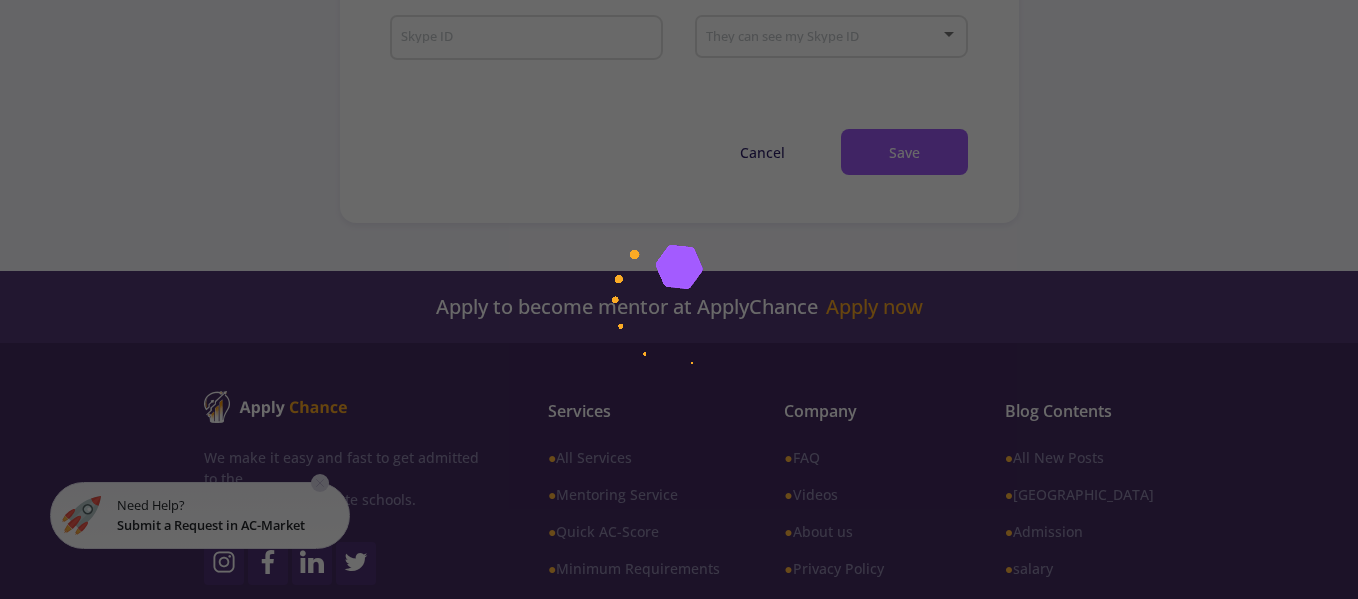 type on "fanian.tmos65@gmail.com" 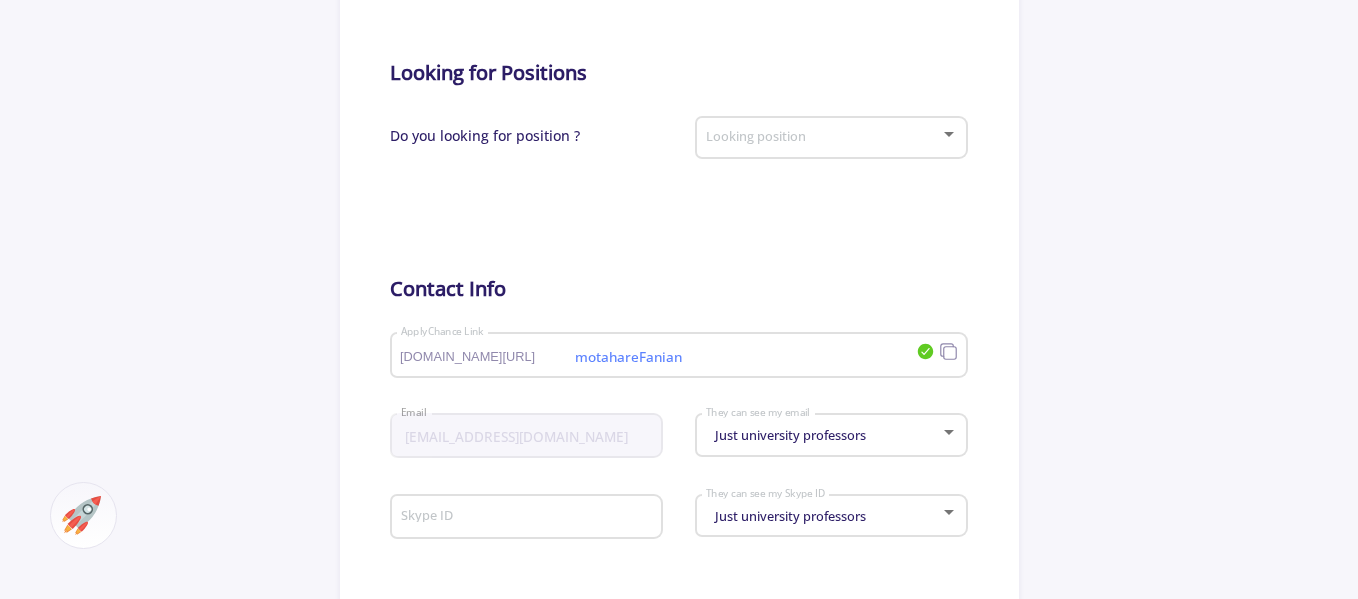 scroll, scrollTop: 0, scrollLeft: 0, axis: both 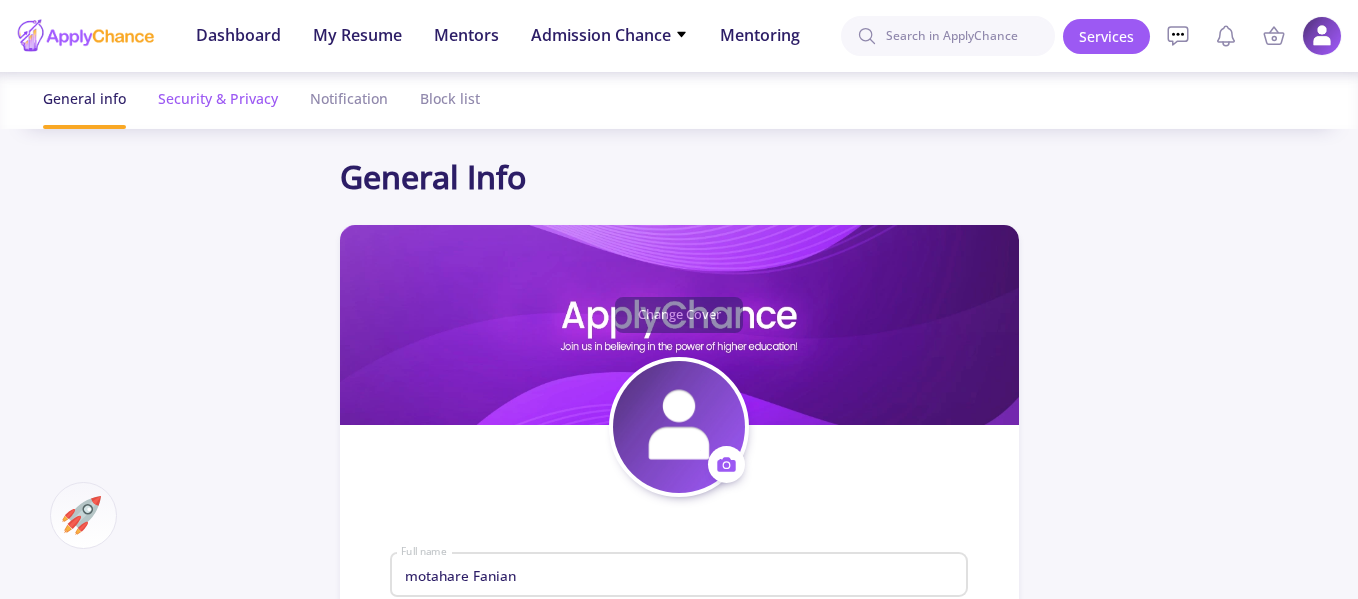 click on "Security & Privacy" 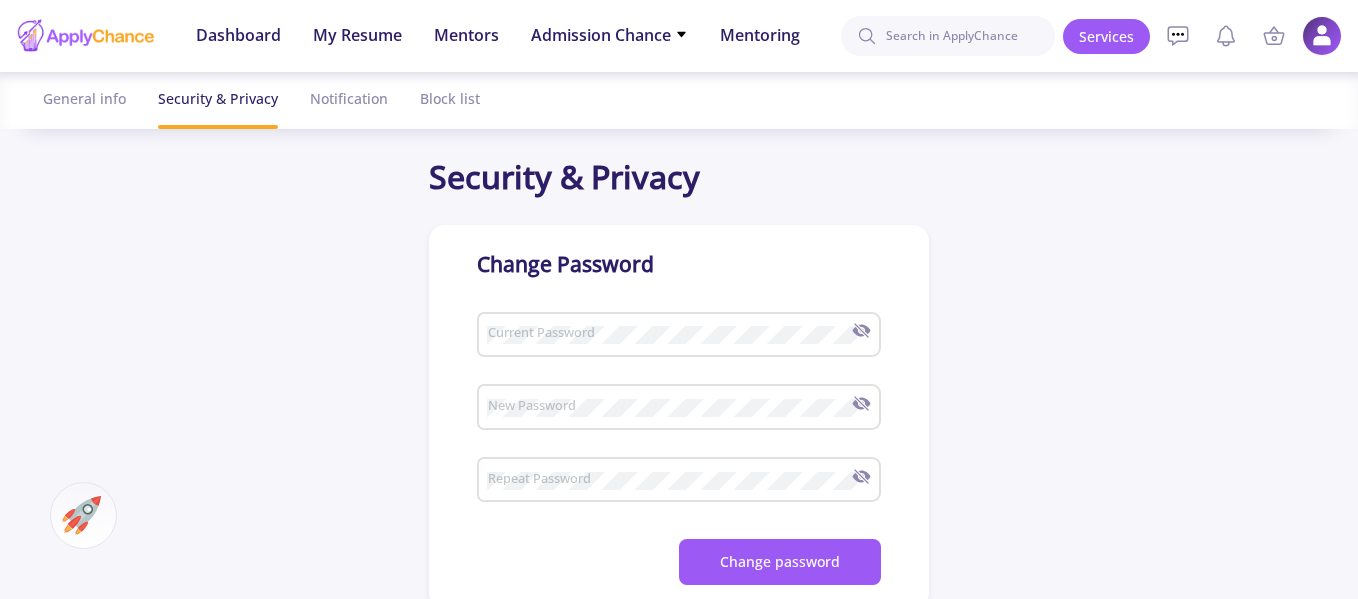 checkbox on "true" 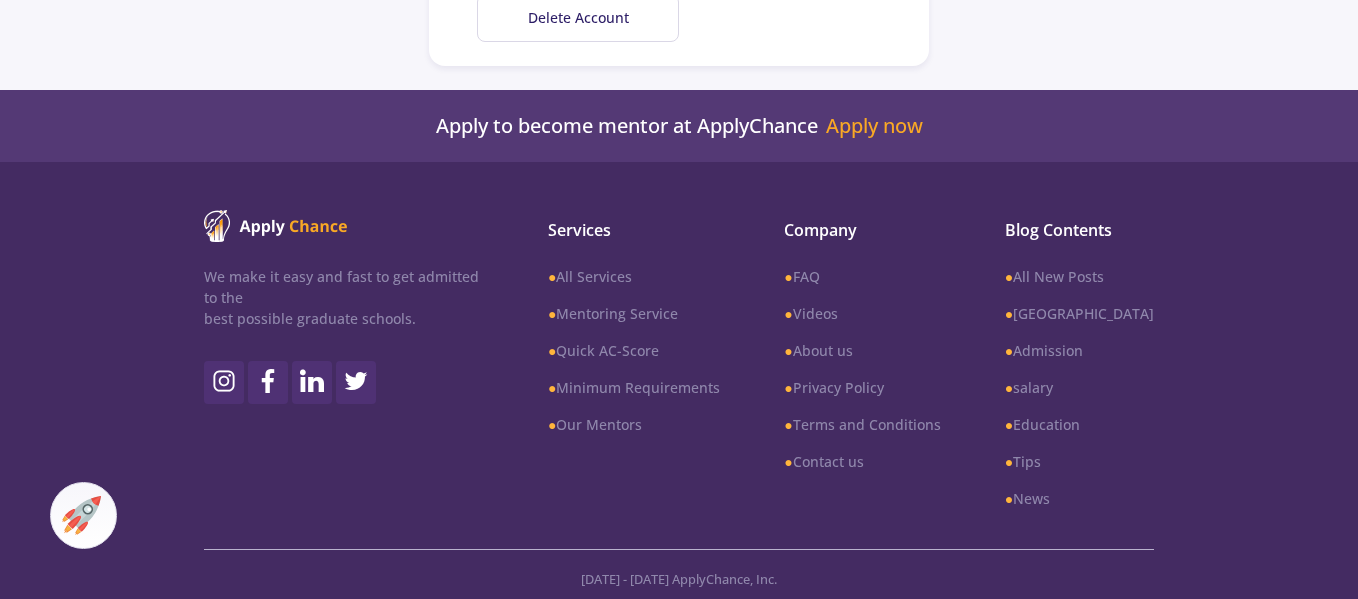 scroll, scrollTop: 1253, scrollLeft: 0, axis: vertical 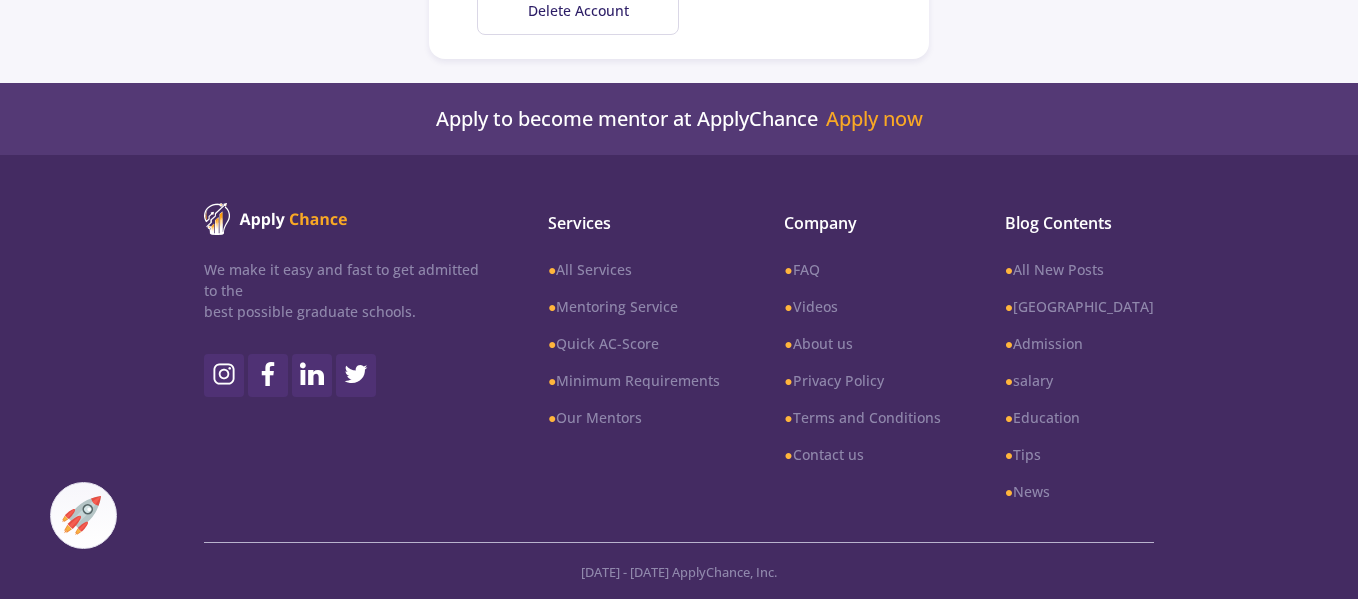 checkbox on "true" 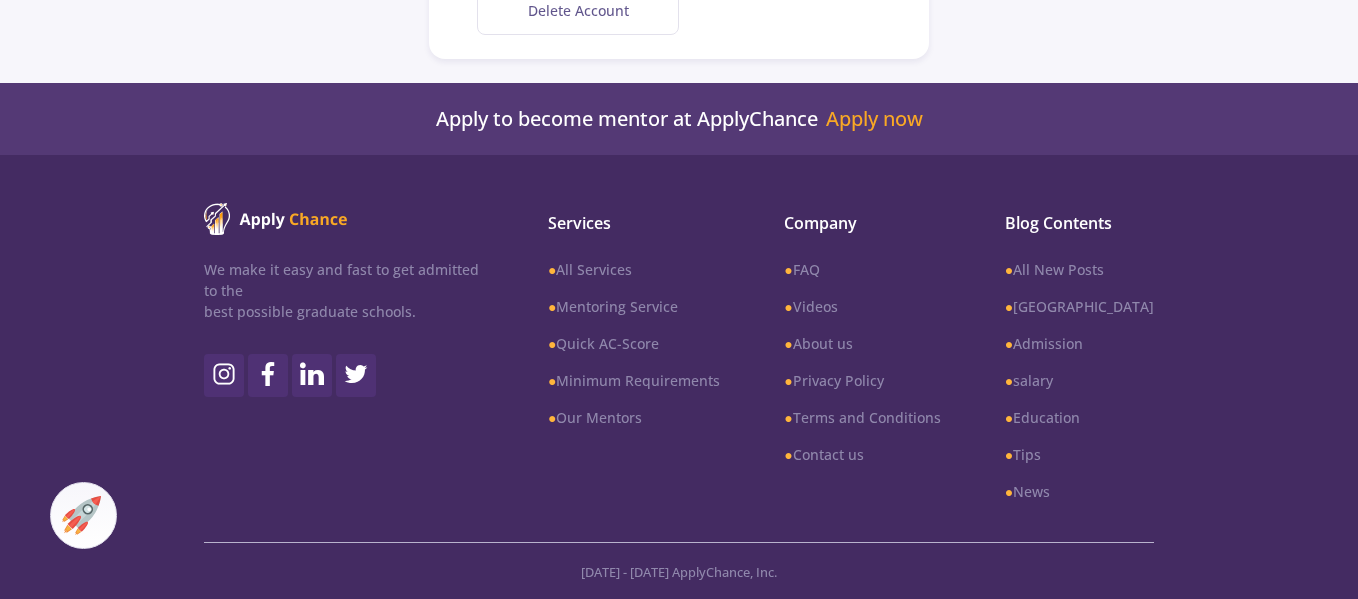 click on "Delete Account" 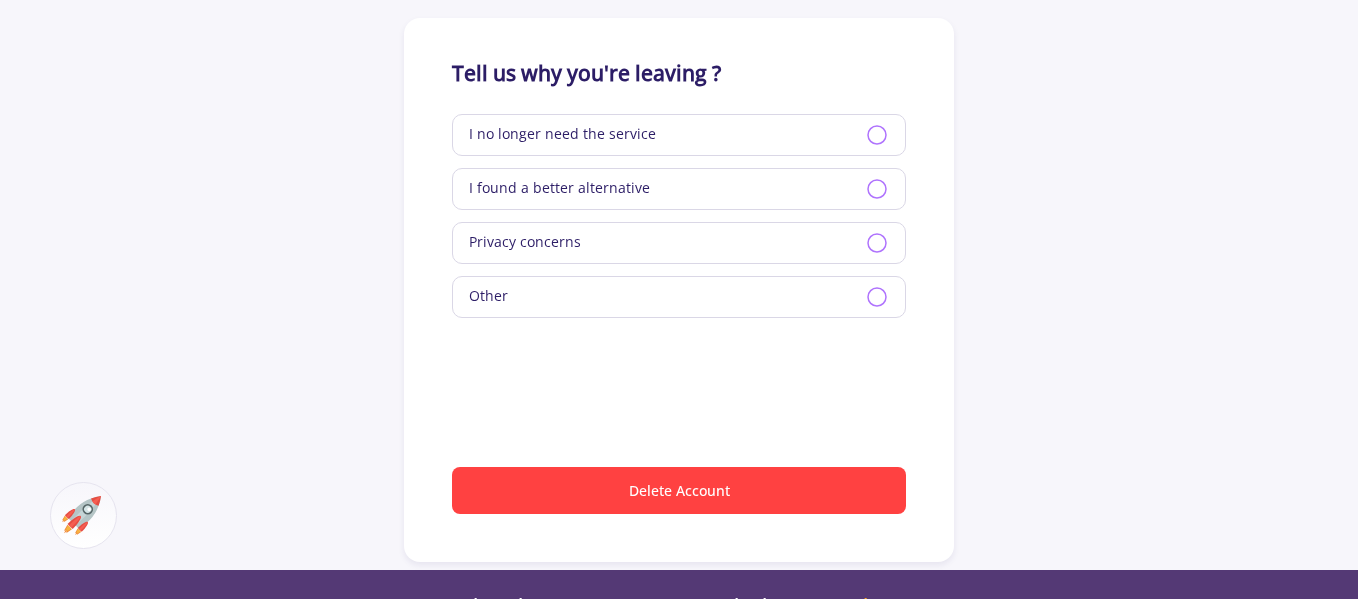 drag, startPoint x: 867, startPoint y: 185, endPoint x: 856, endPoint y: 299, distance: 114.52947 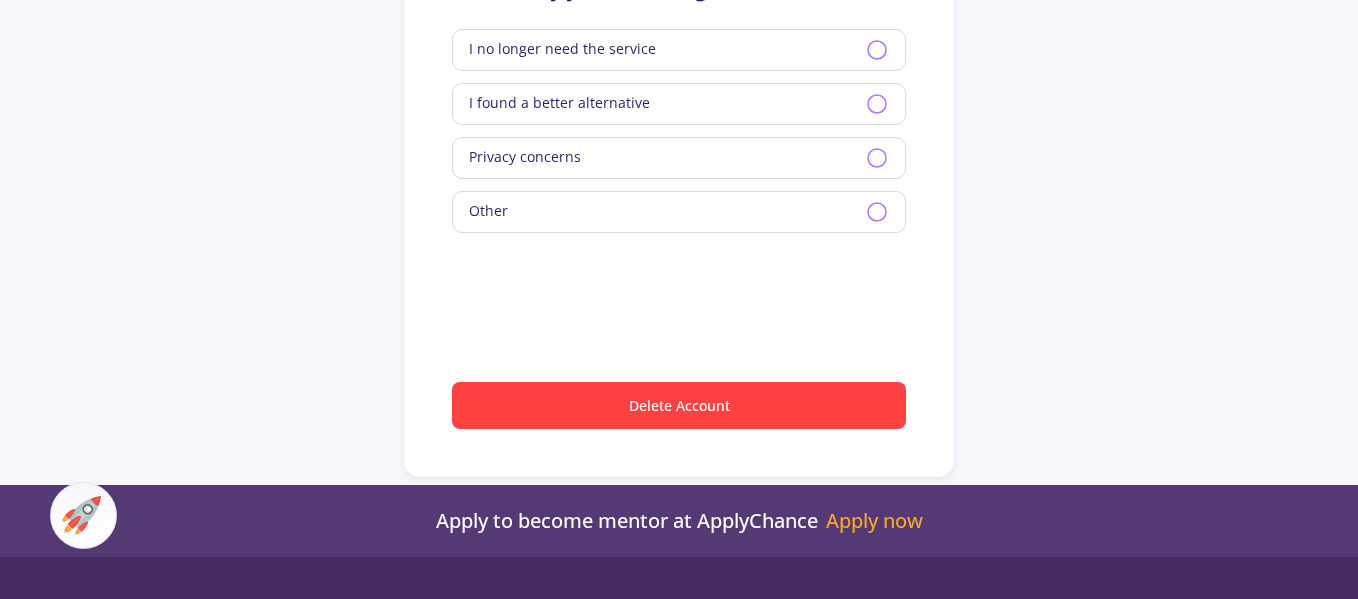 click 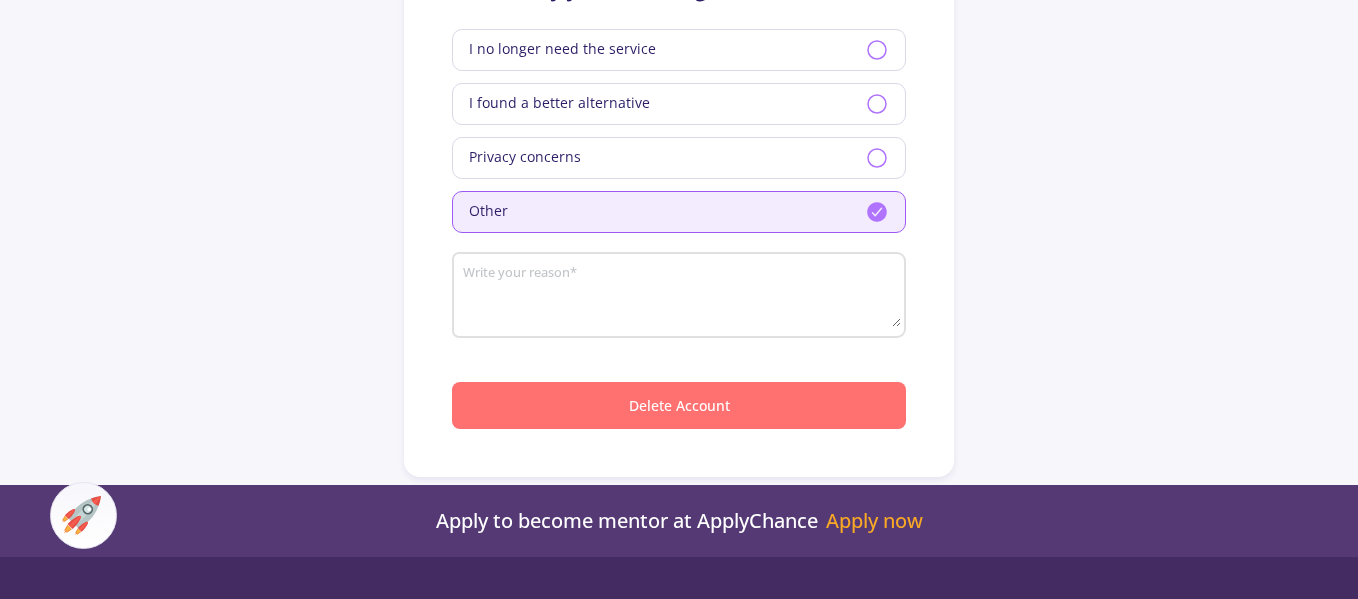 click on "Delete Account" 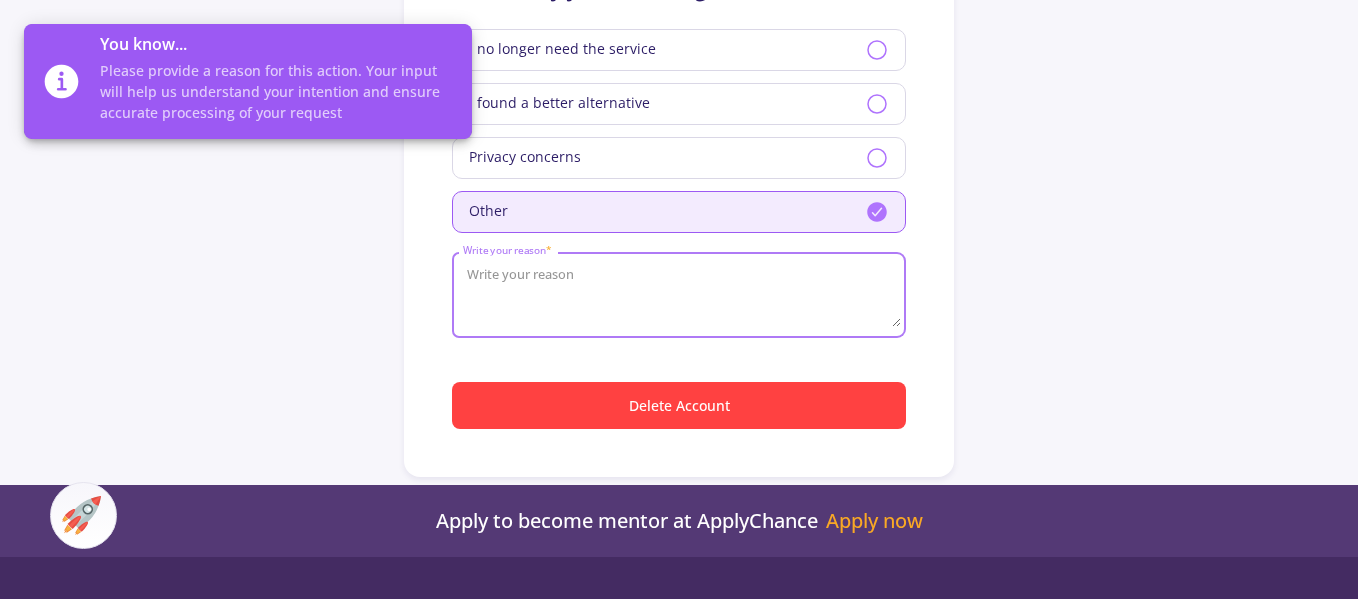 click on "Write your reason  *" at bounding box center (682, 296) 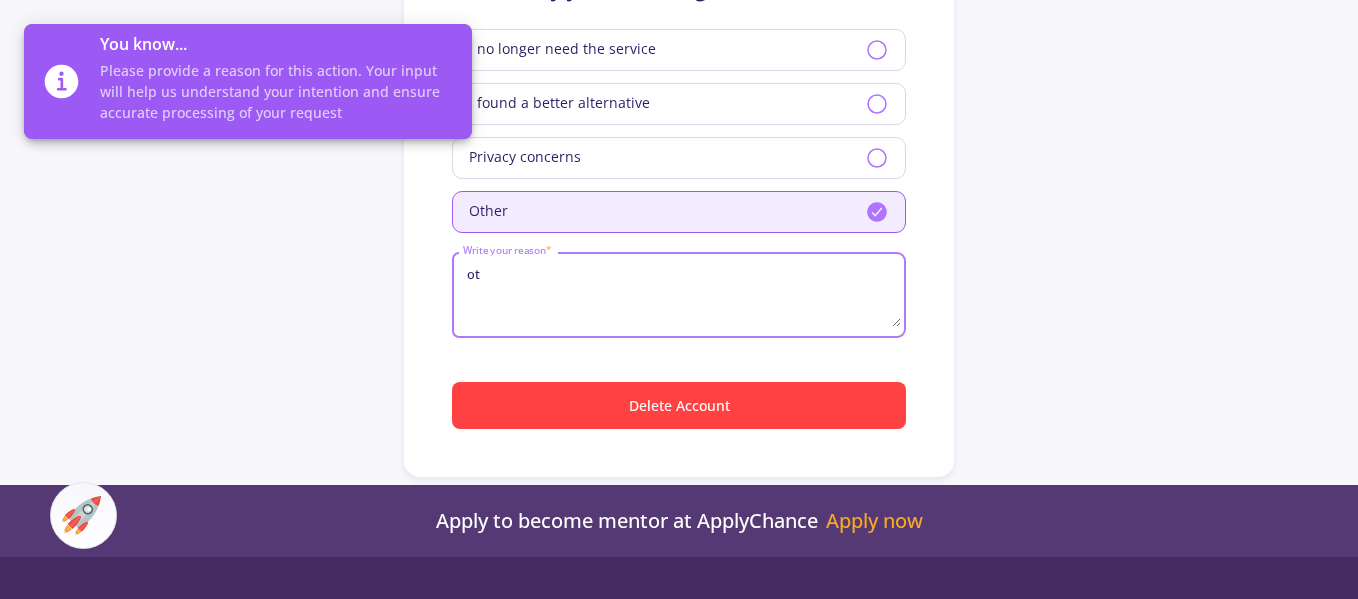 type on "oth" 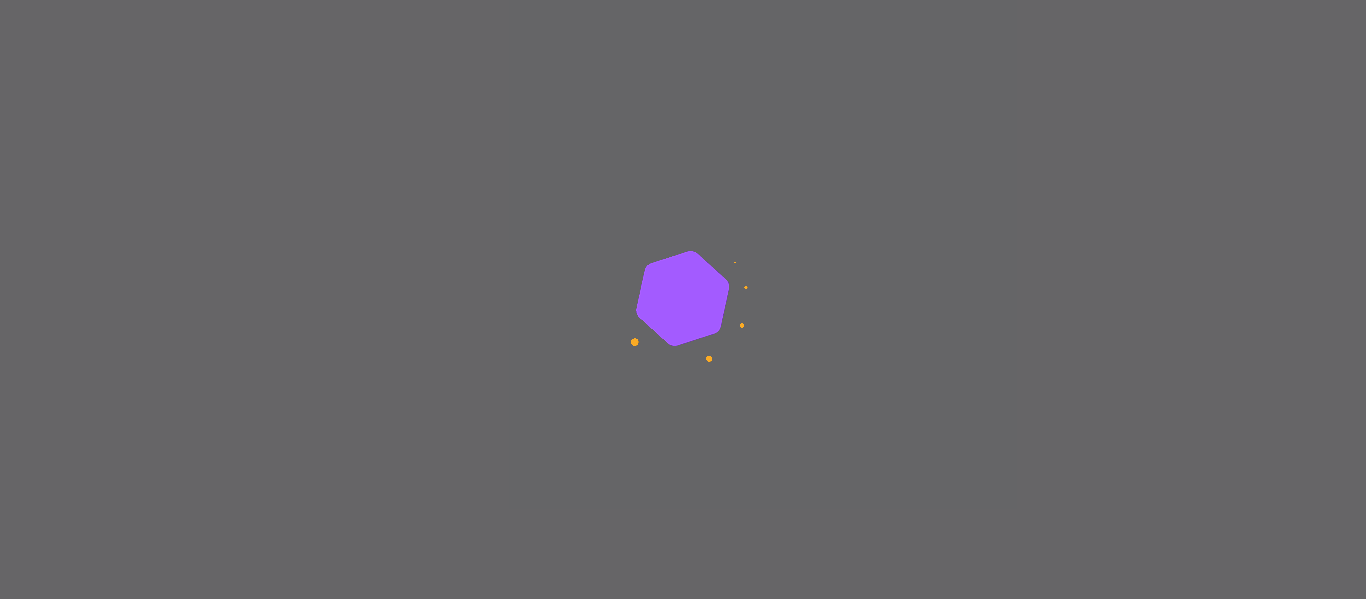 scroll, scrollTop: 0, scrollLeft: 0, axis: both 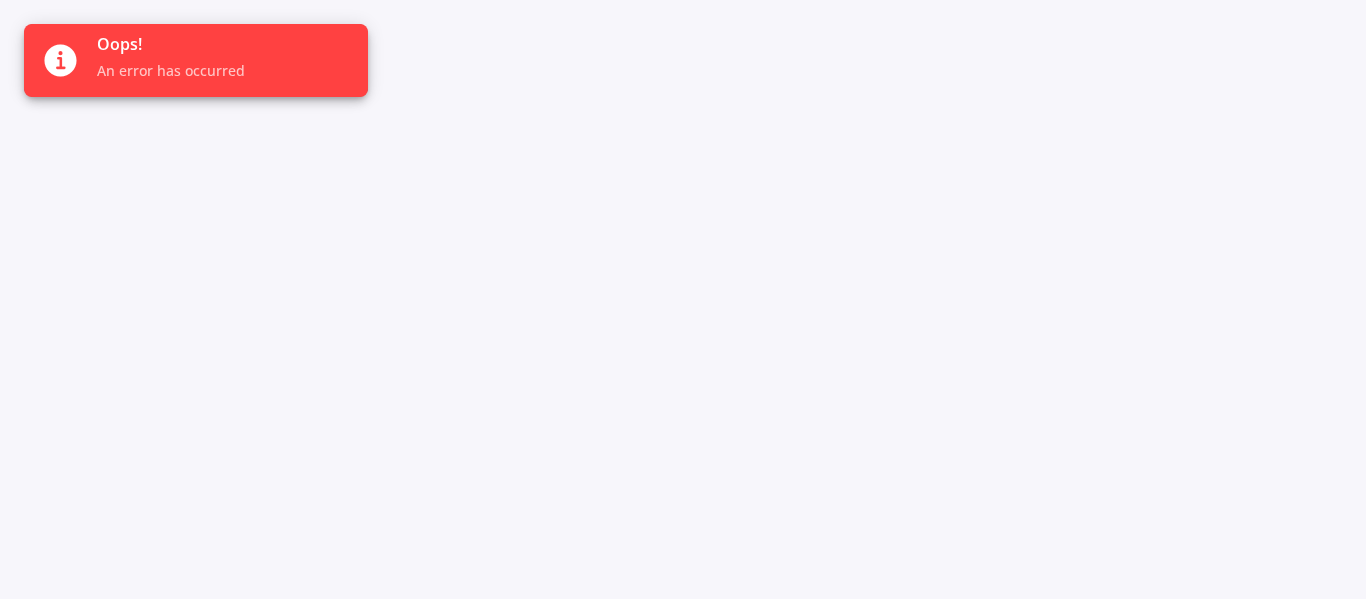 click 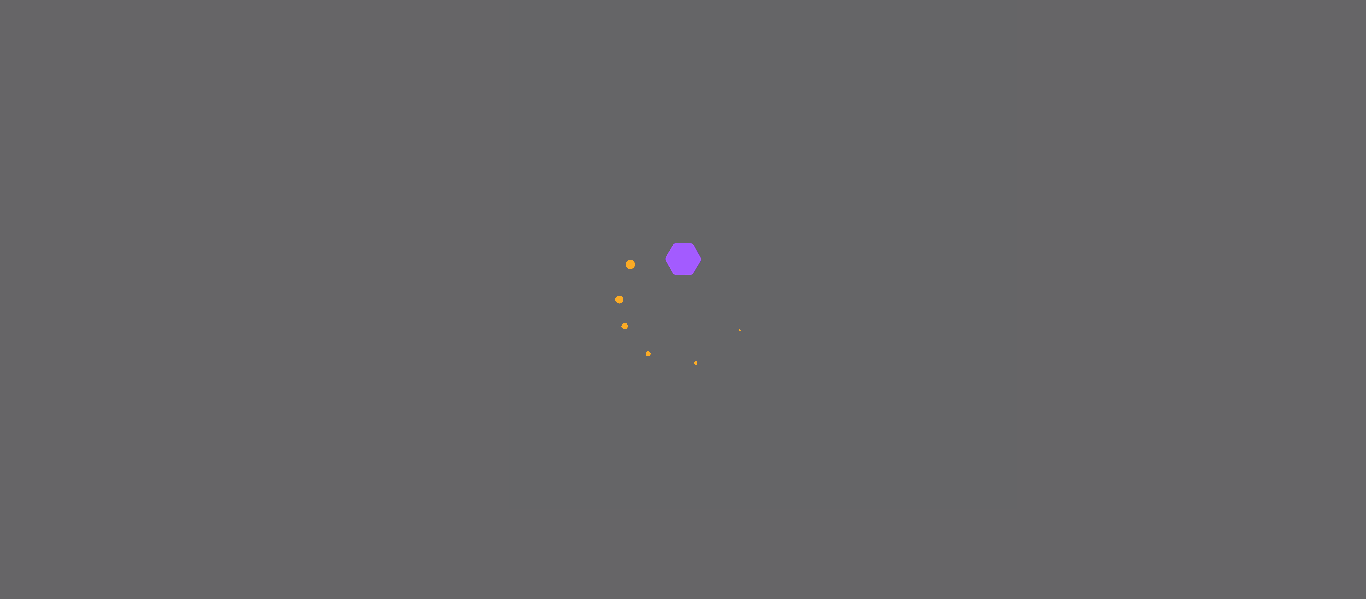 scroll, scrollTop: 0, scrollLeft: 0, axis: both 